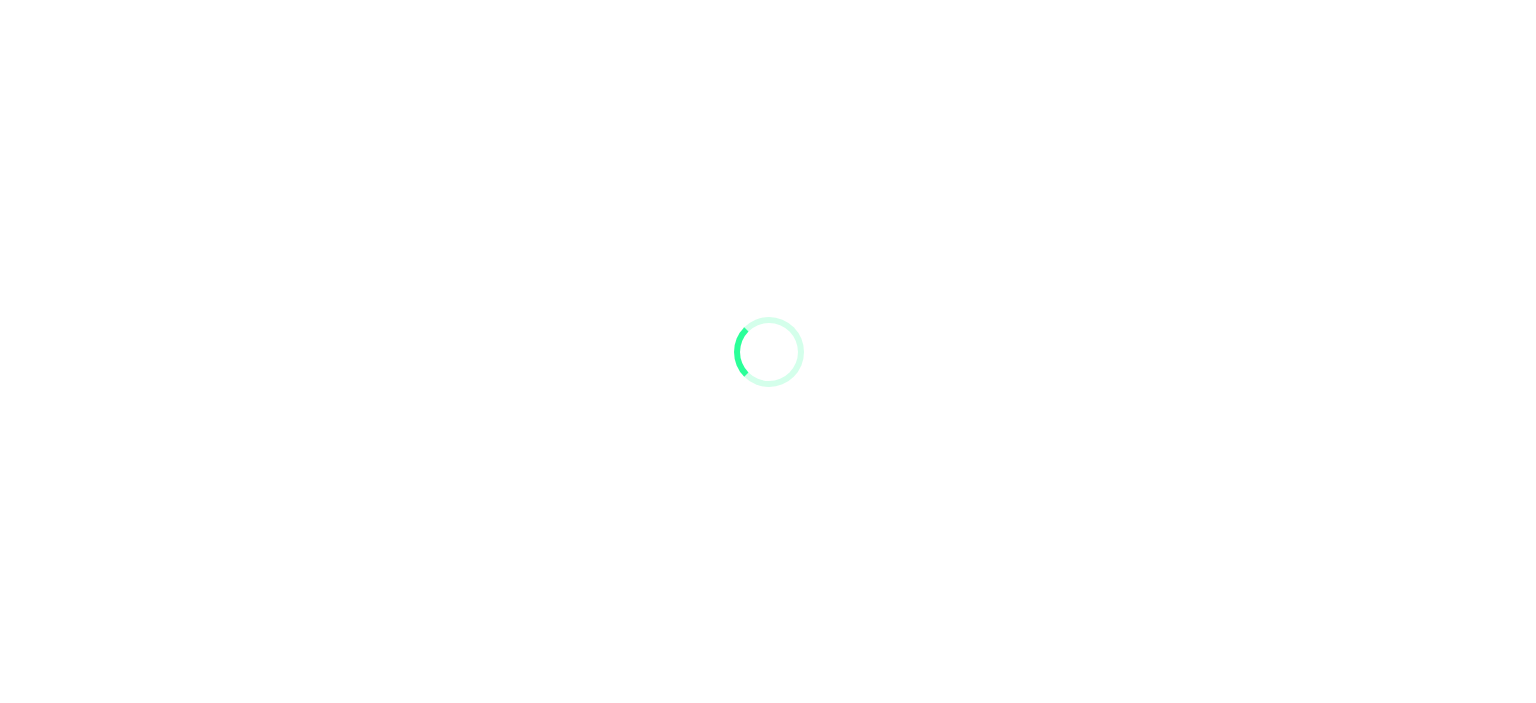 scroll, scrollTop: 0, scrollLeft: 0, axis: both 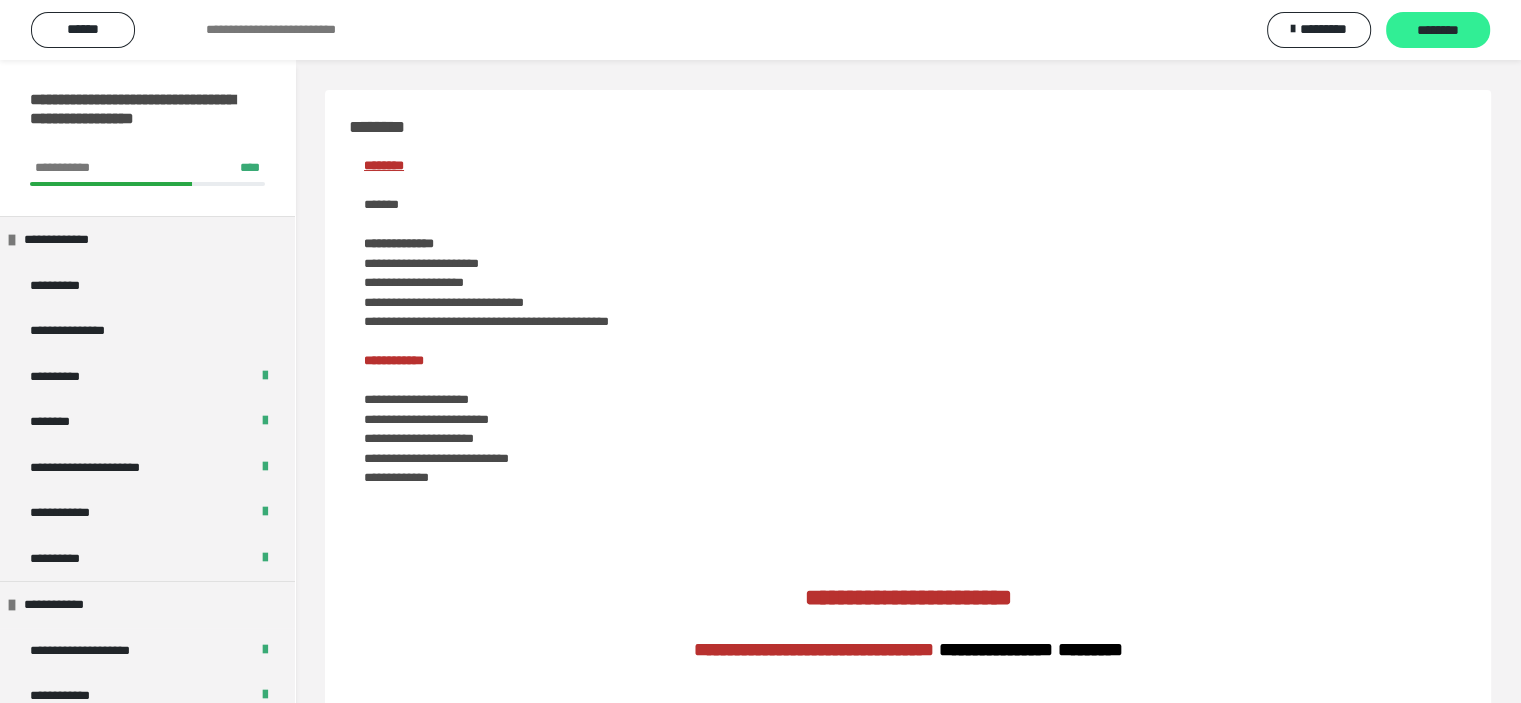 click on "********" at bounding box center [1438, 31] 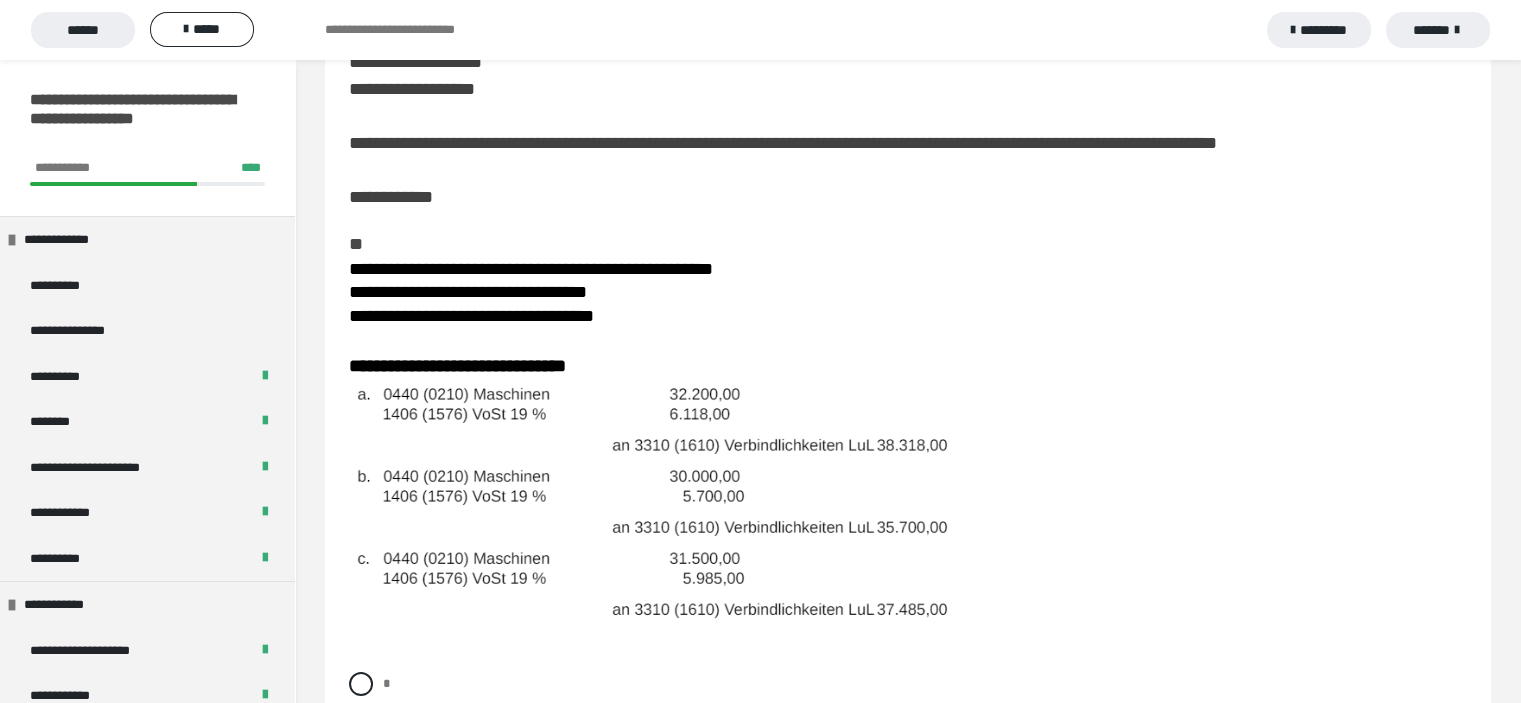 scroll, scrollTop: 100, scrollLeft: 0, axis: vertical 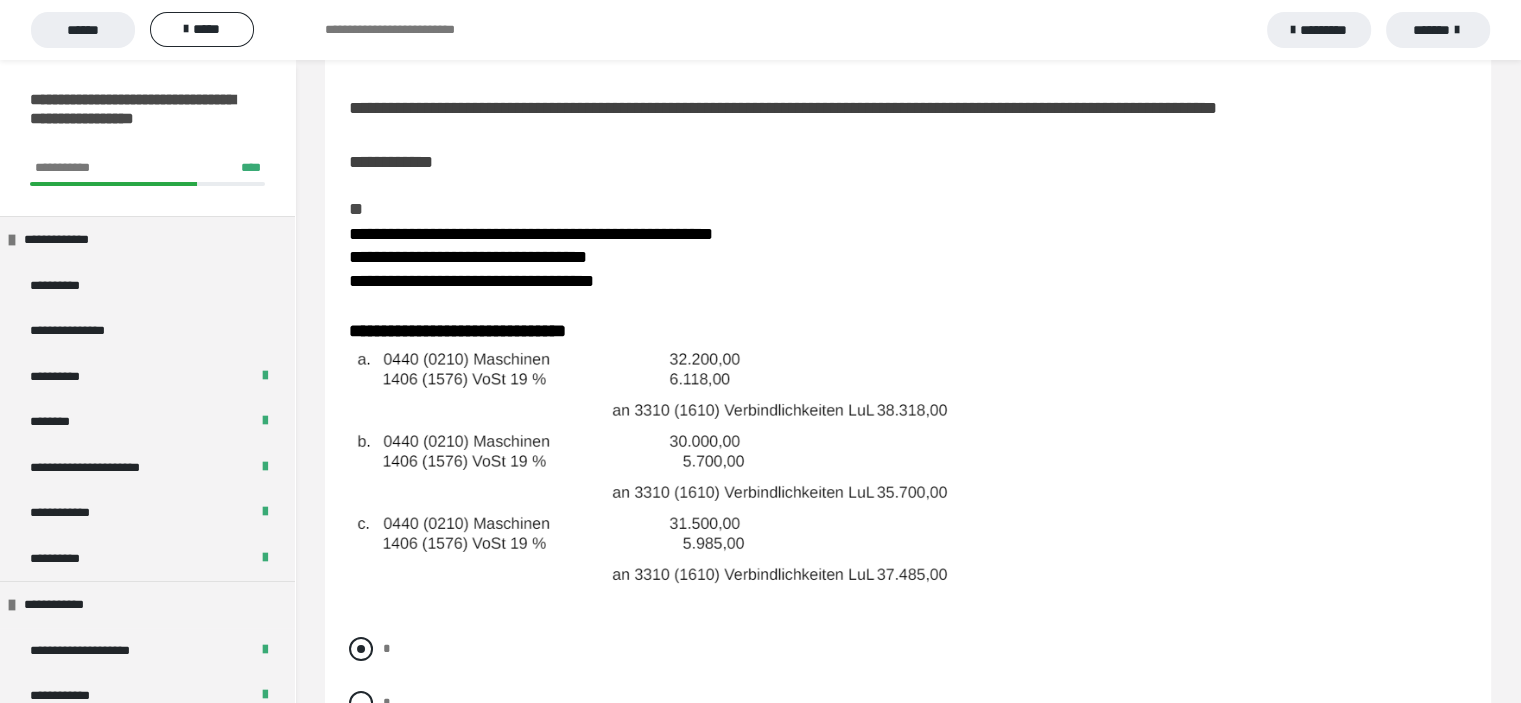 click at bounding box center [361, 649] 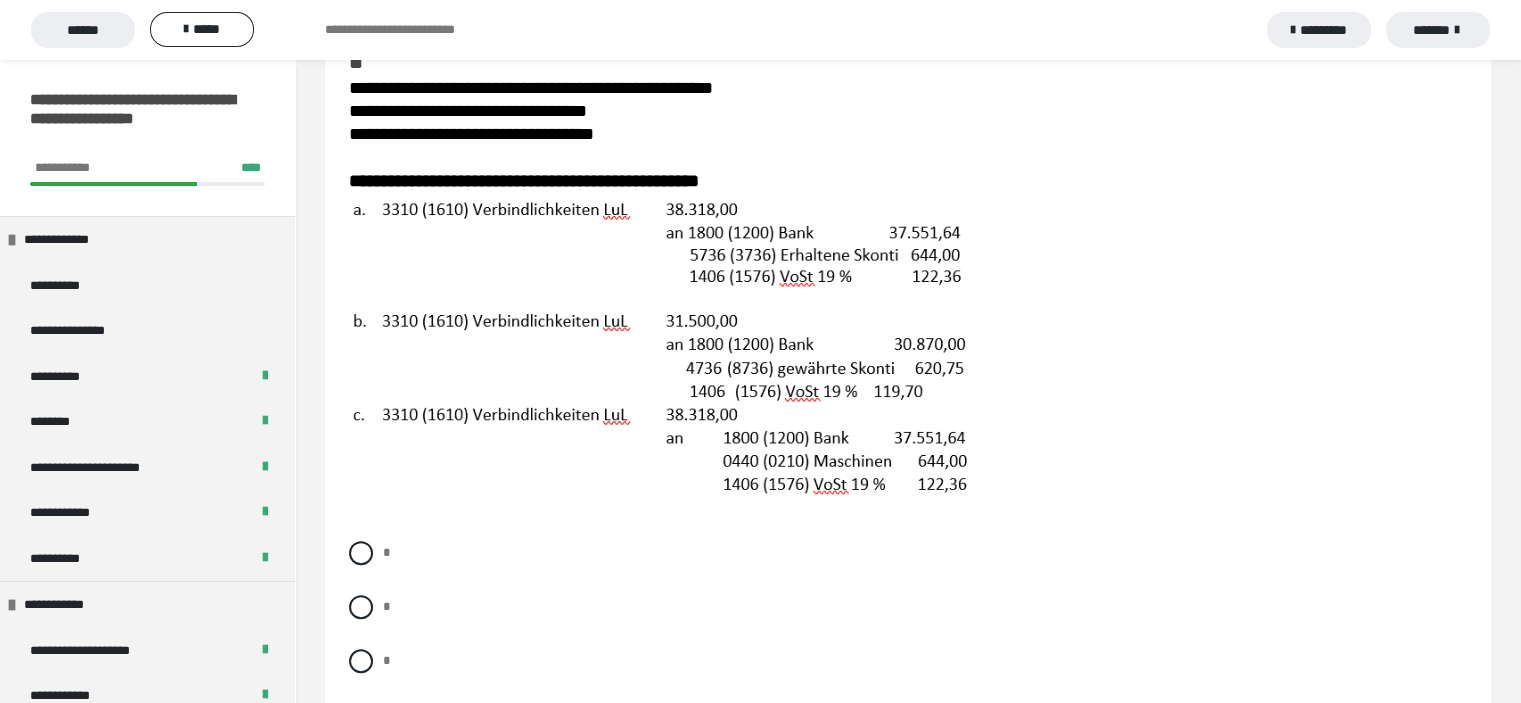 scroll, scrollTop: 900, scrollLeft: 0, axis: vertical 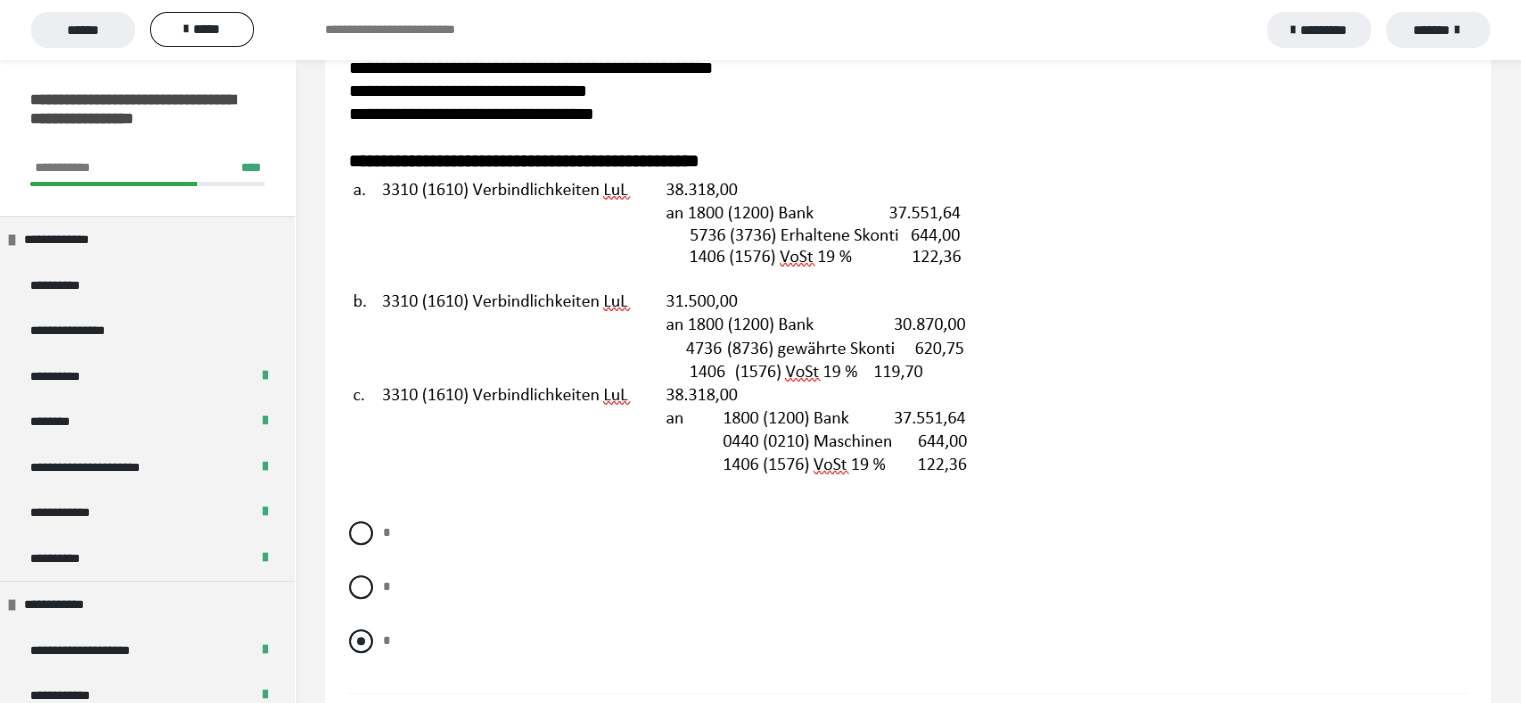 click at bounding box center (361, 641) 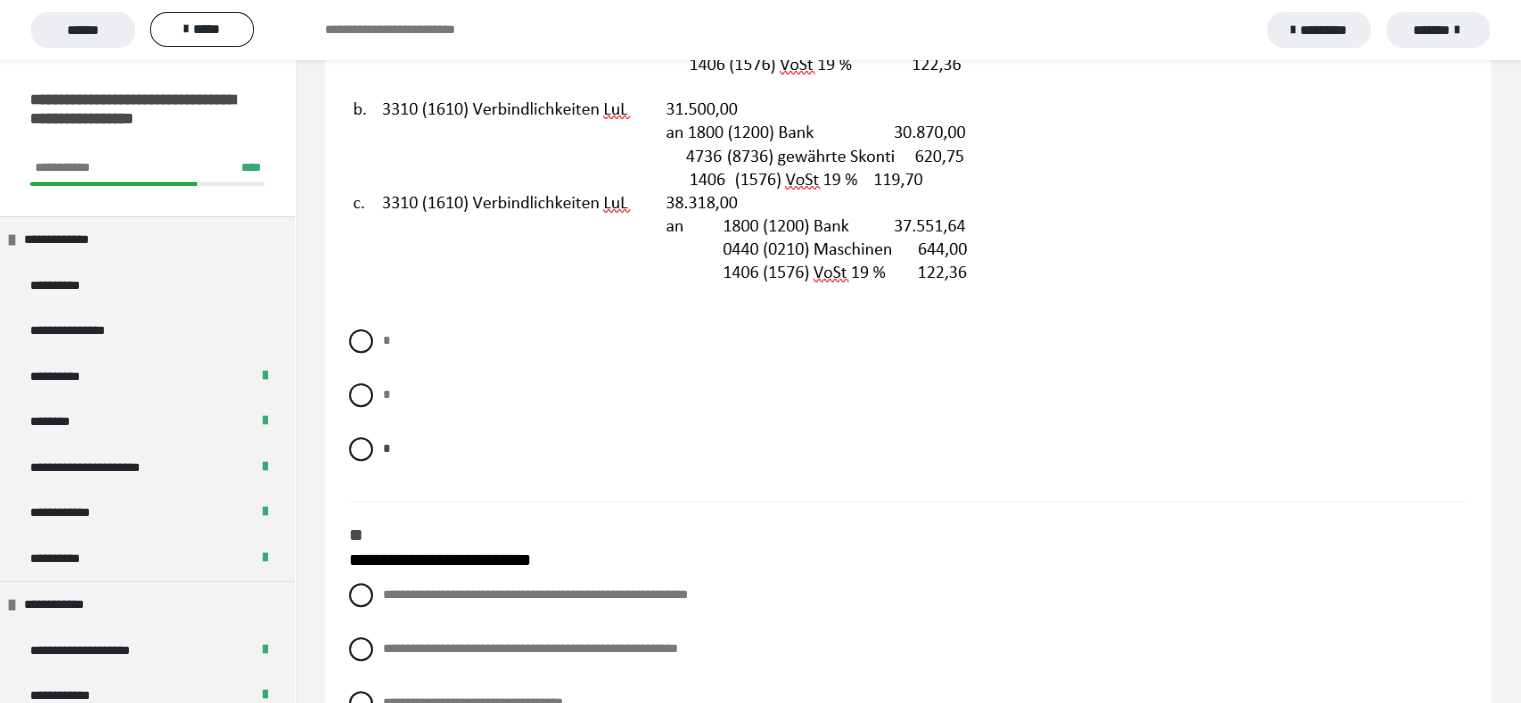 scroll, scrollTop: 1200, scrollLeft: 0, axis: vertical 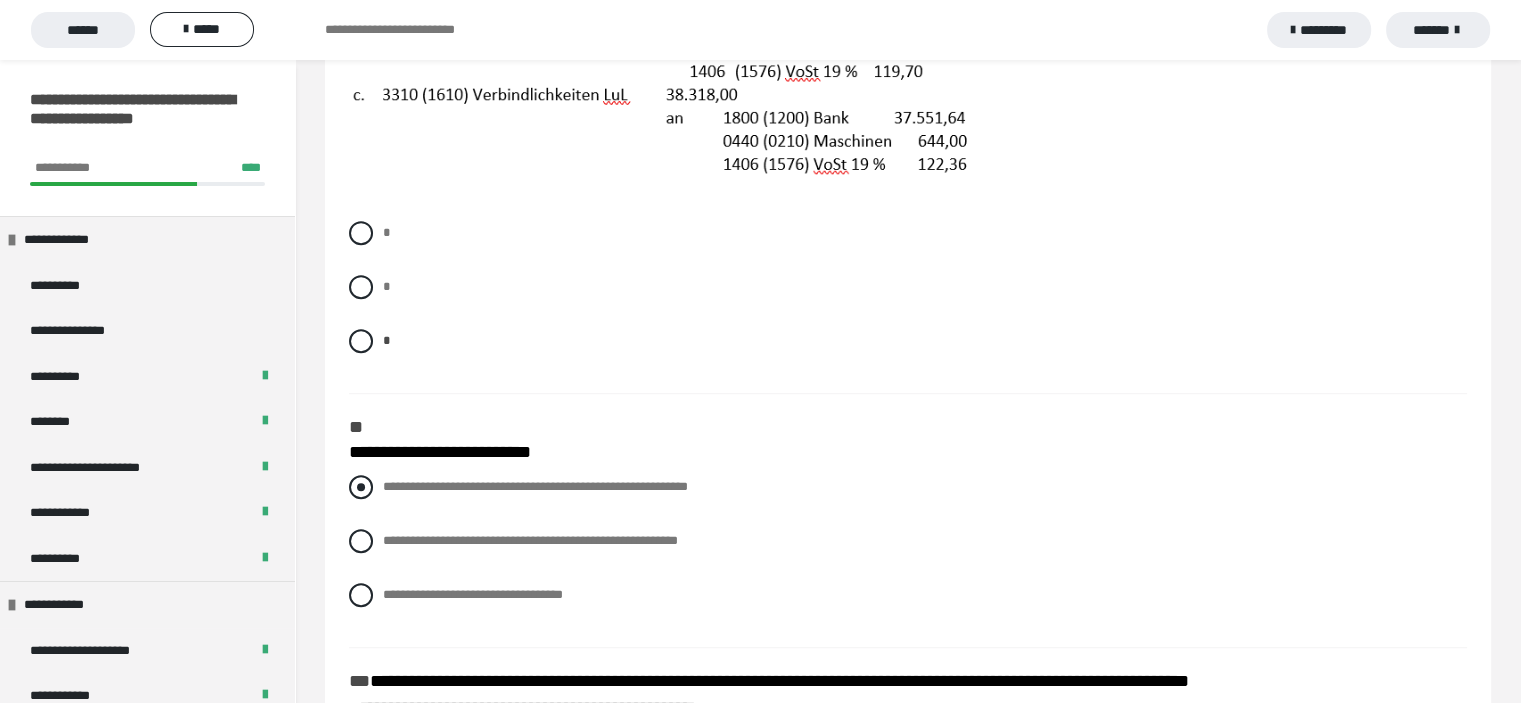 click at bounding box center (361, 487) 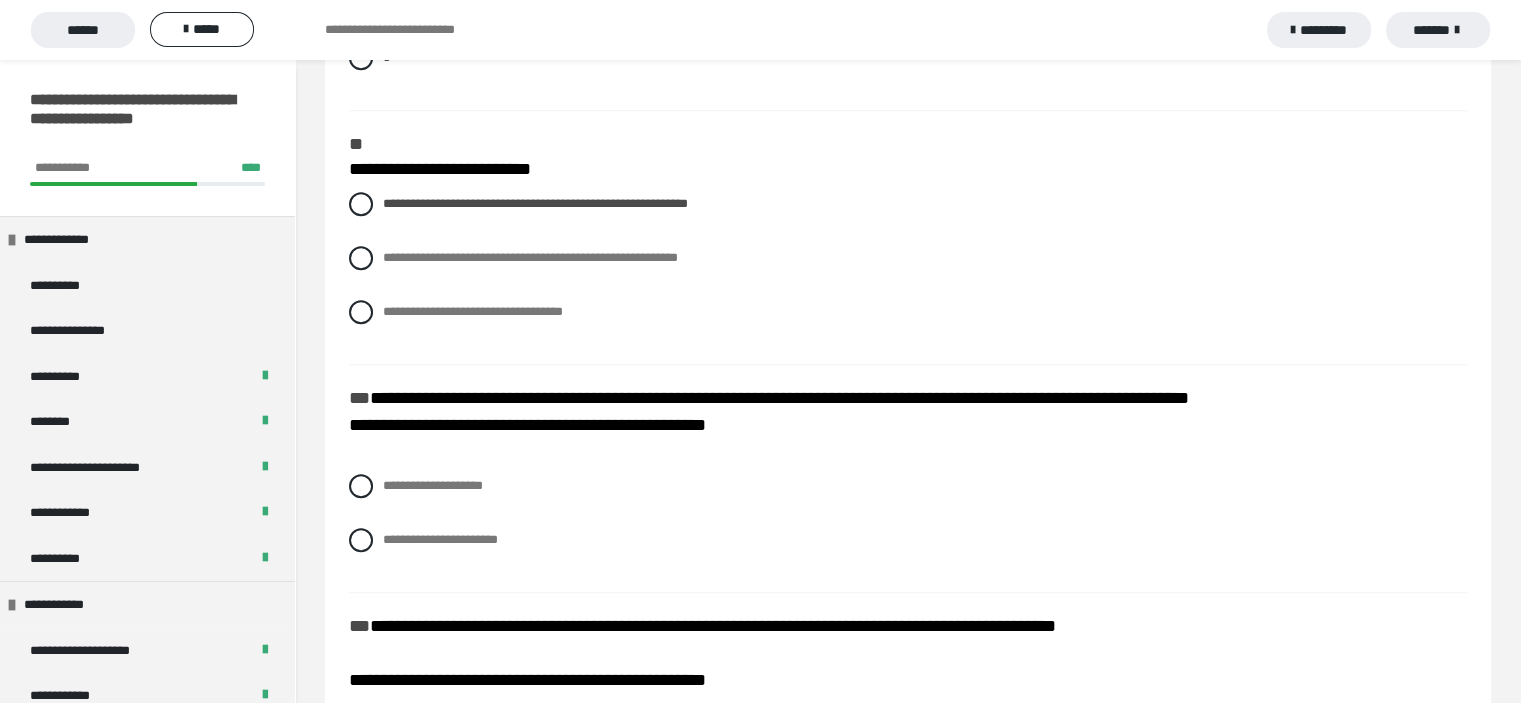 scroll, scrollTop: 1500, scrollLeft: 0, axis: vertical 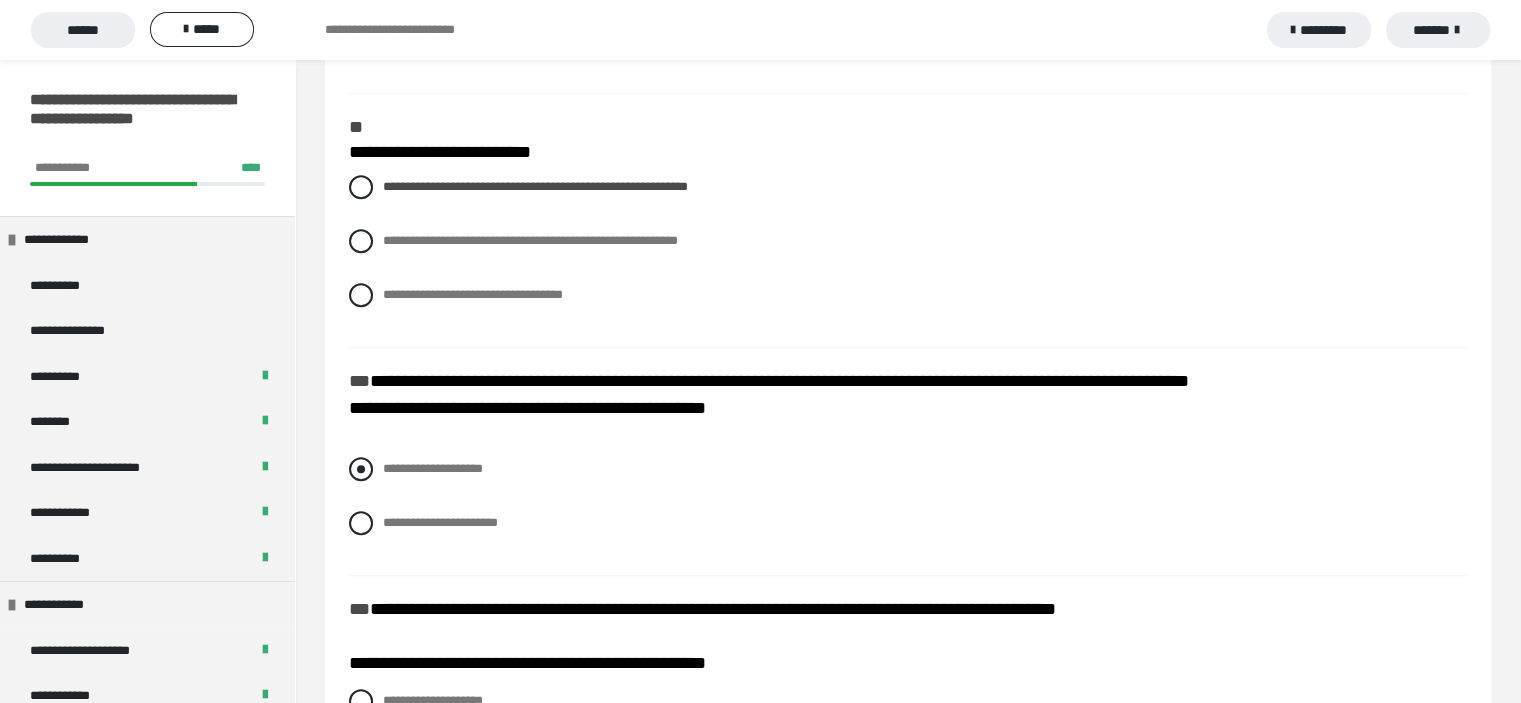 click at bounding box center [361, 469] 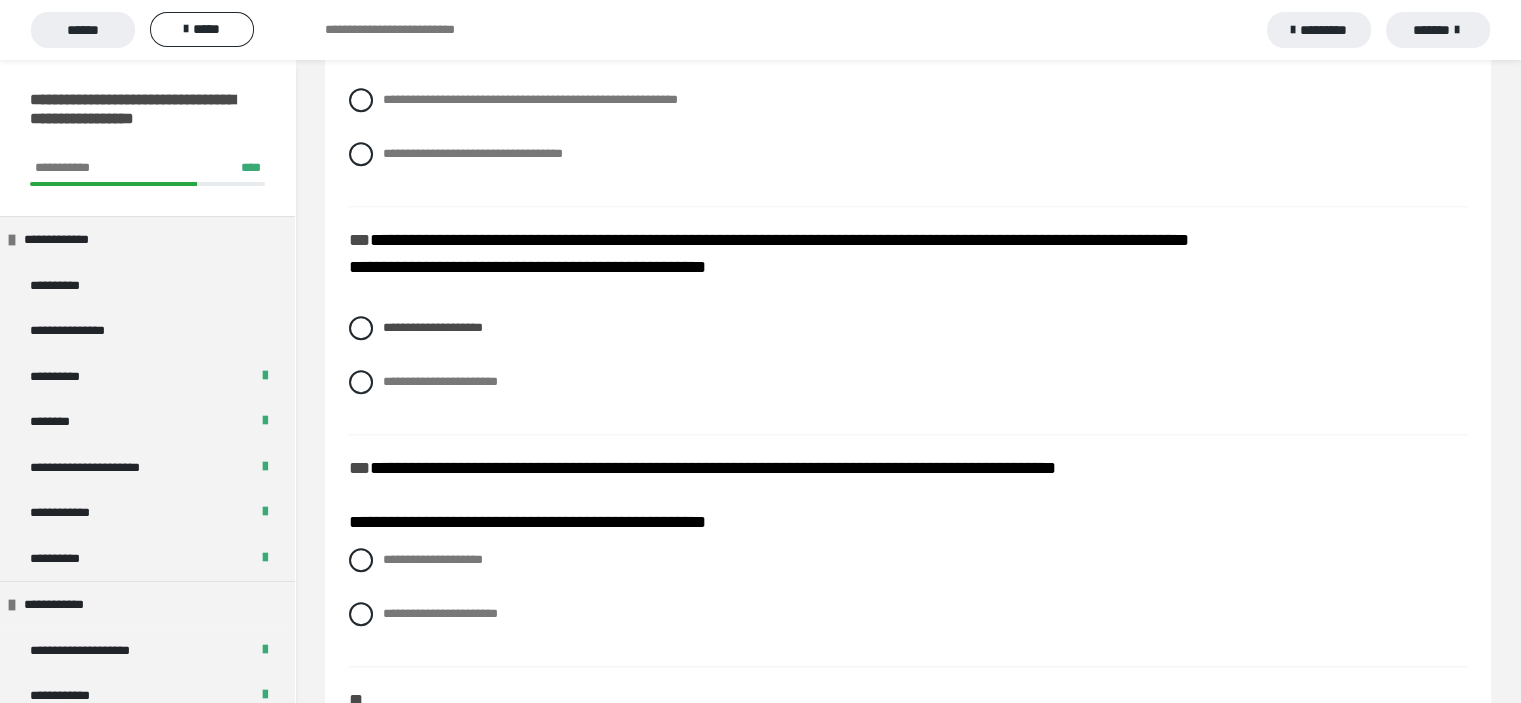 scroll, scrollTop: 1700, scrollLeft: 0, axis: vertical 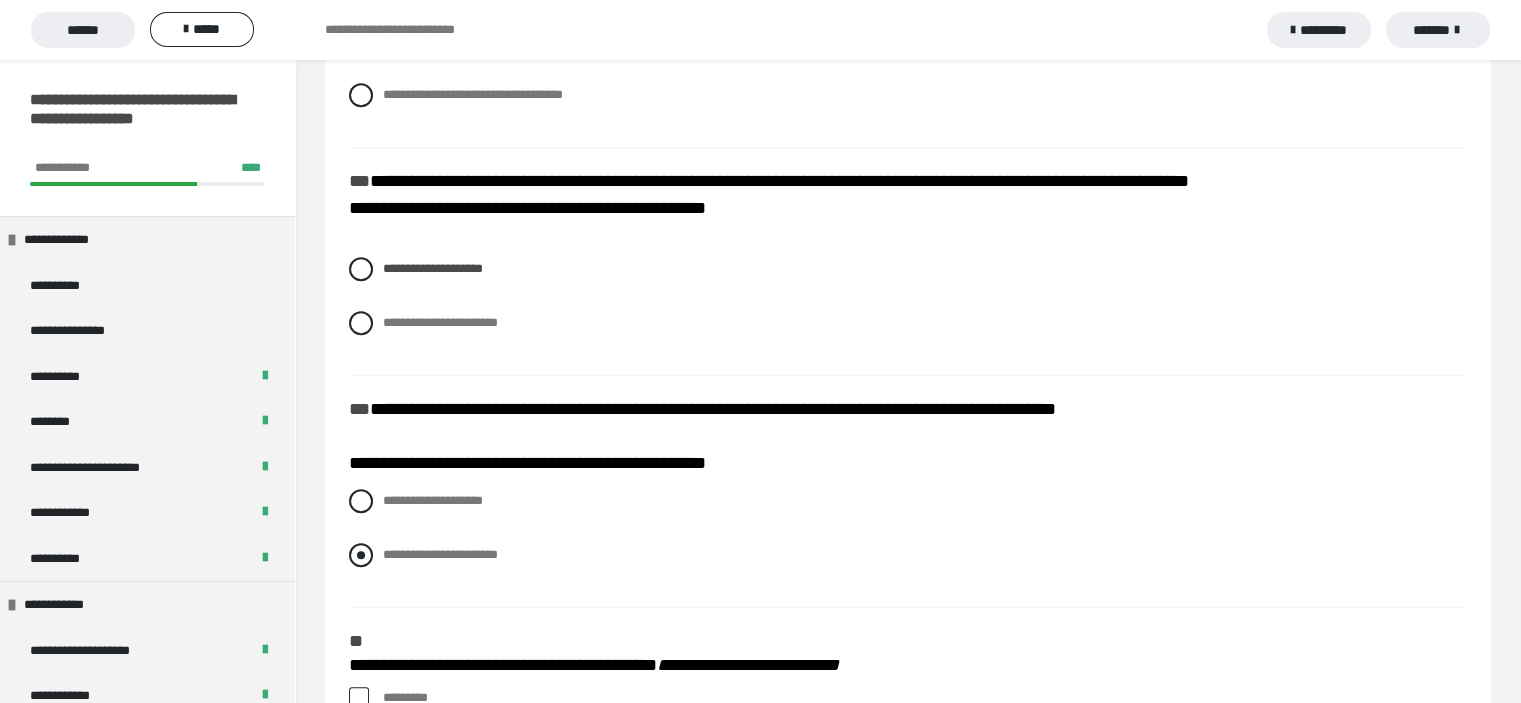 click at bounding box center (361, 555) 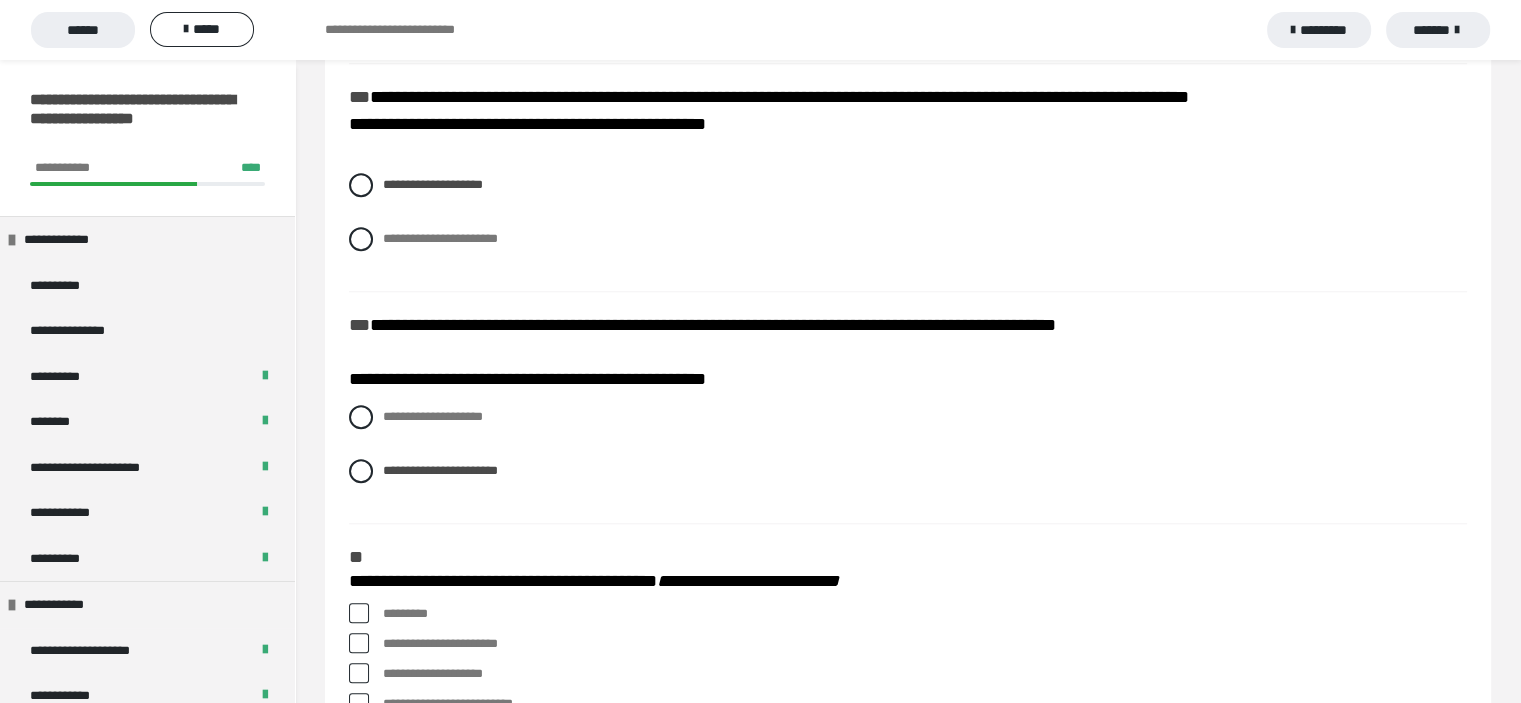 scroll, scrollTop: 1900, scrollLeft: 0, axis: vertical 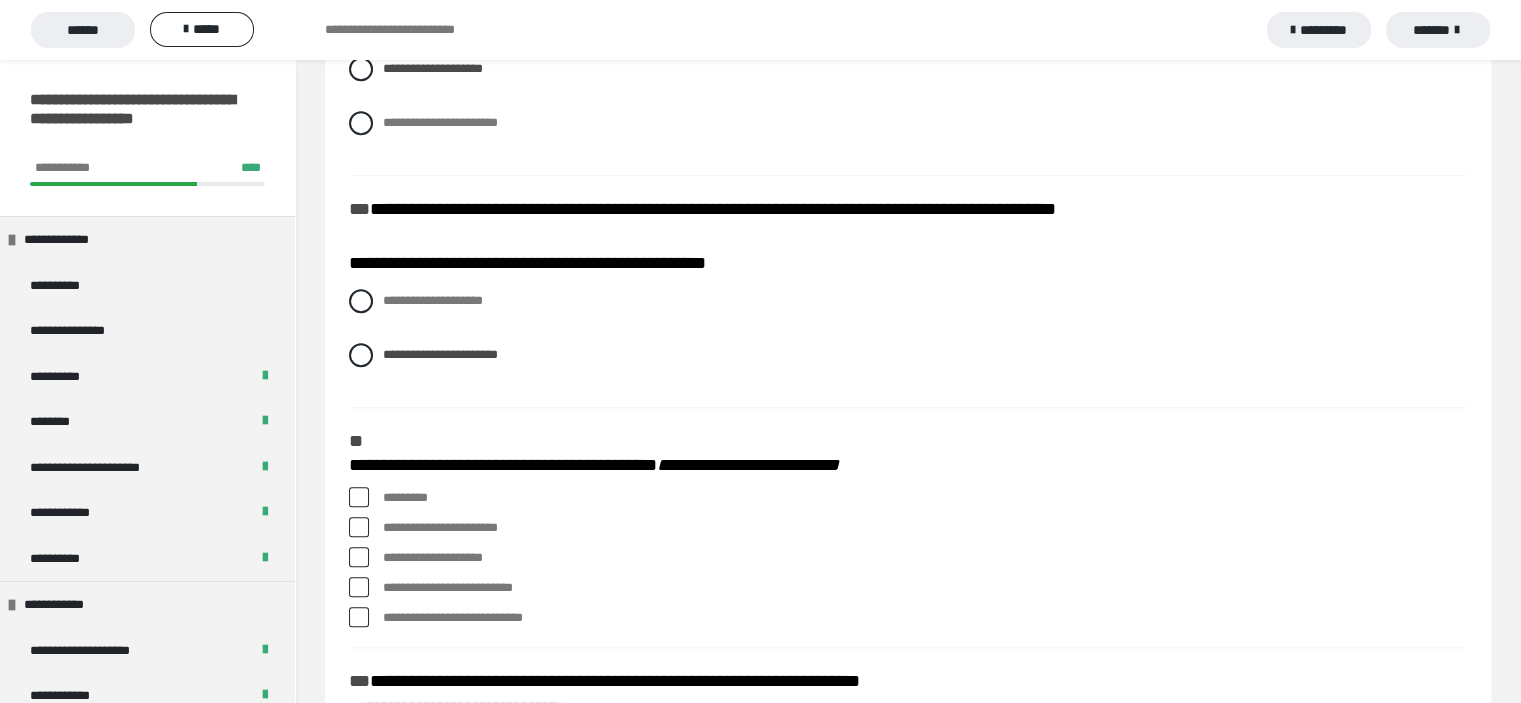 click at bounding box center (359, 497) 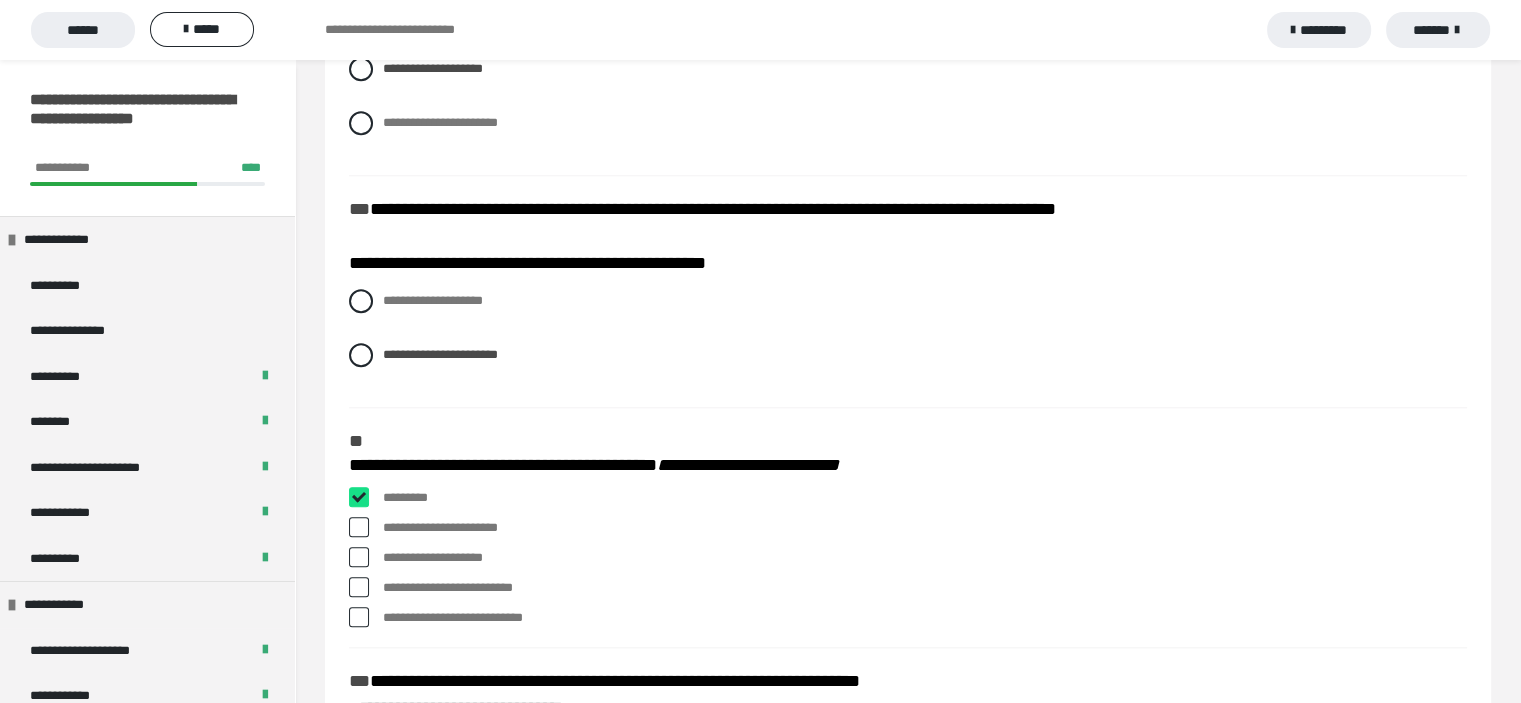 checkbox on "****" 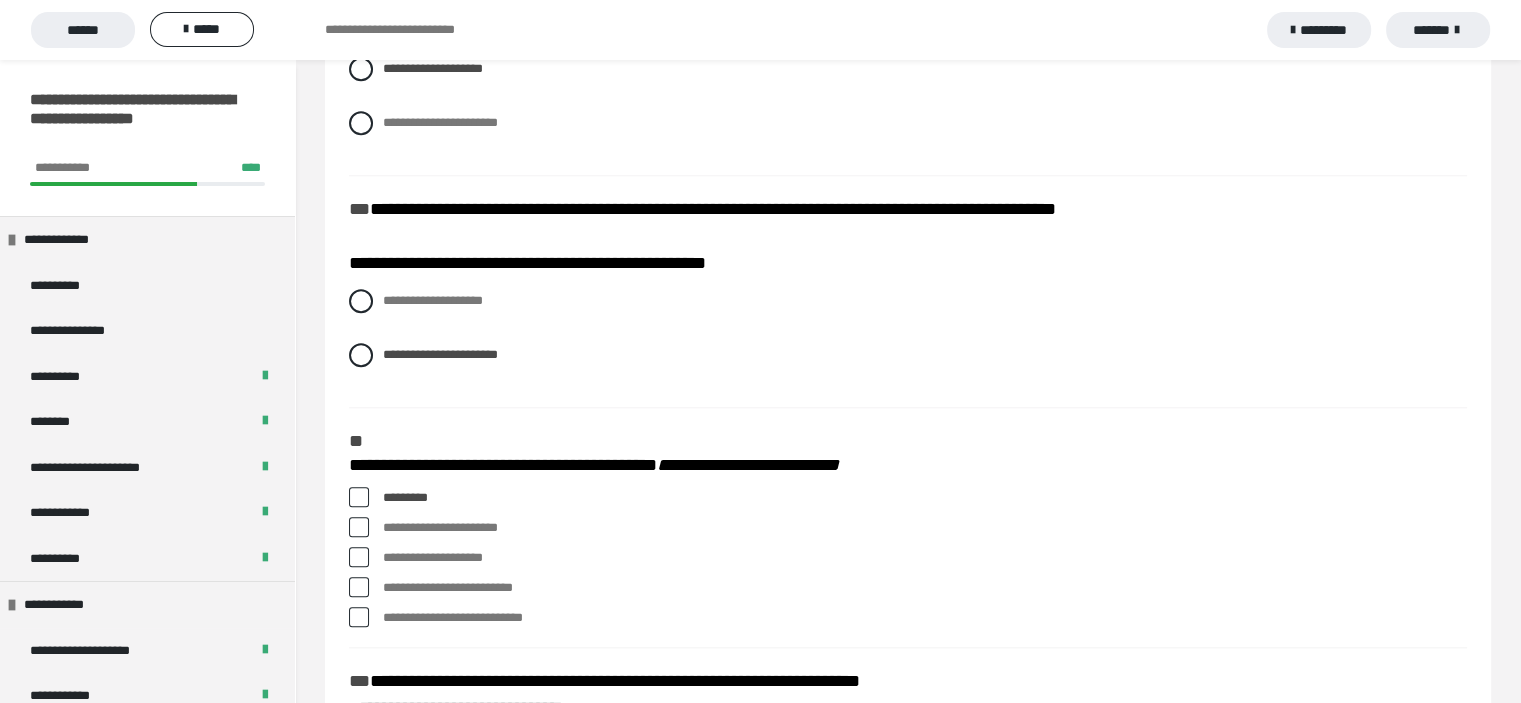 click at bounding box center (359, 527) 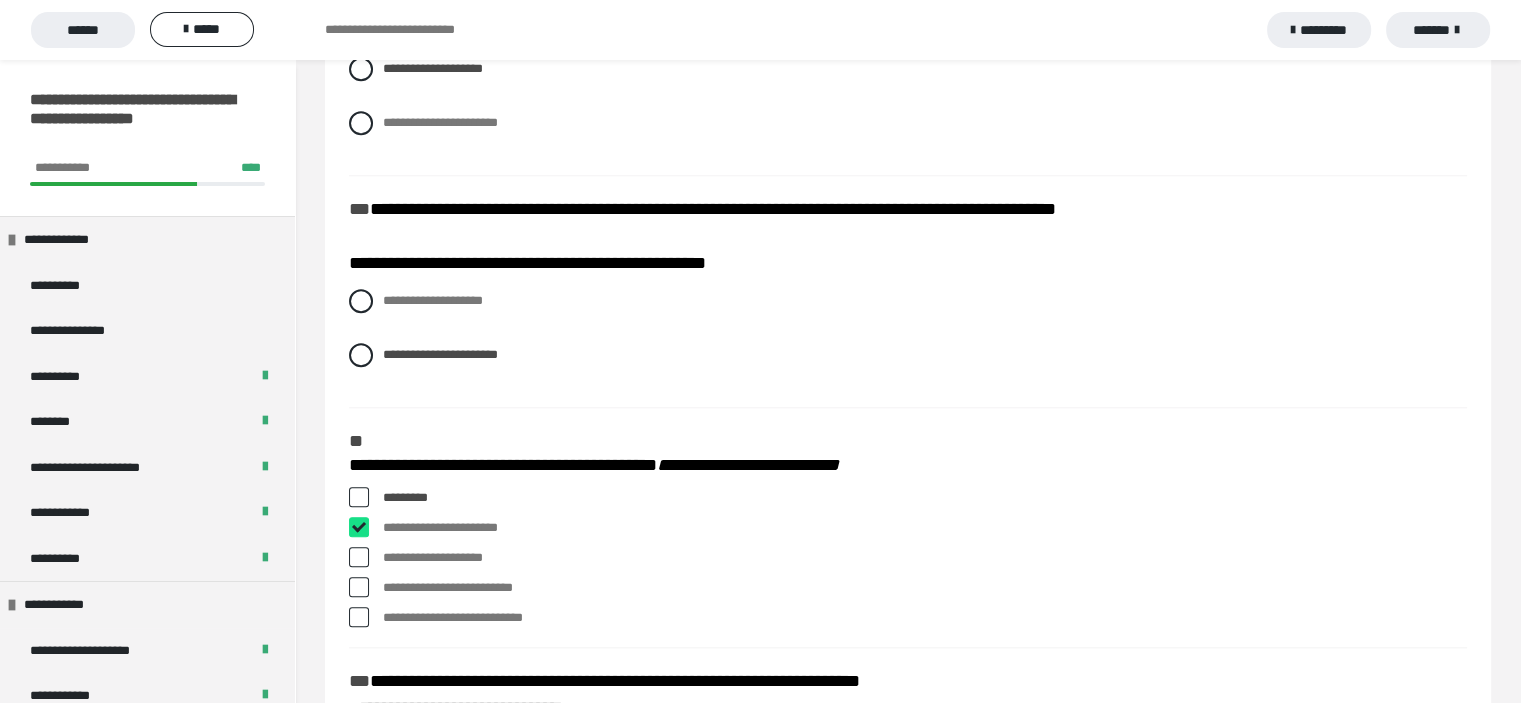 checkbox on "****" 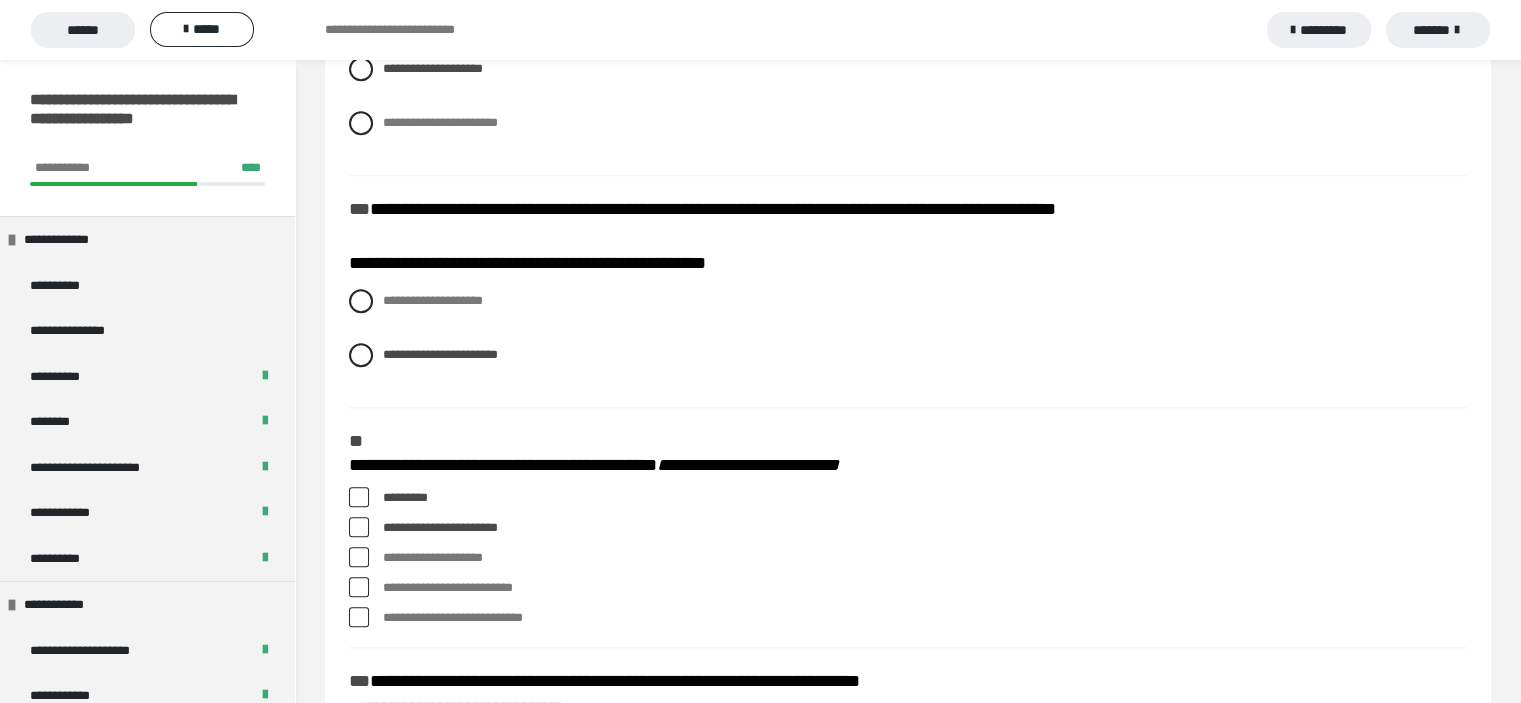 click at bounding box center [359, 587] 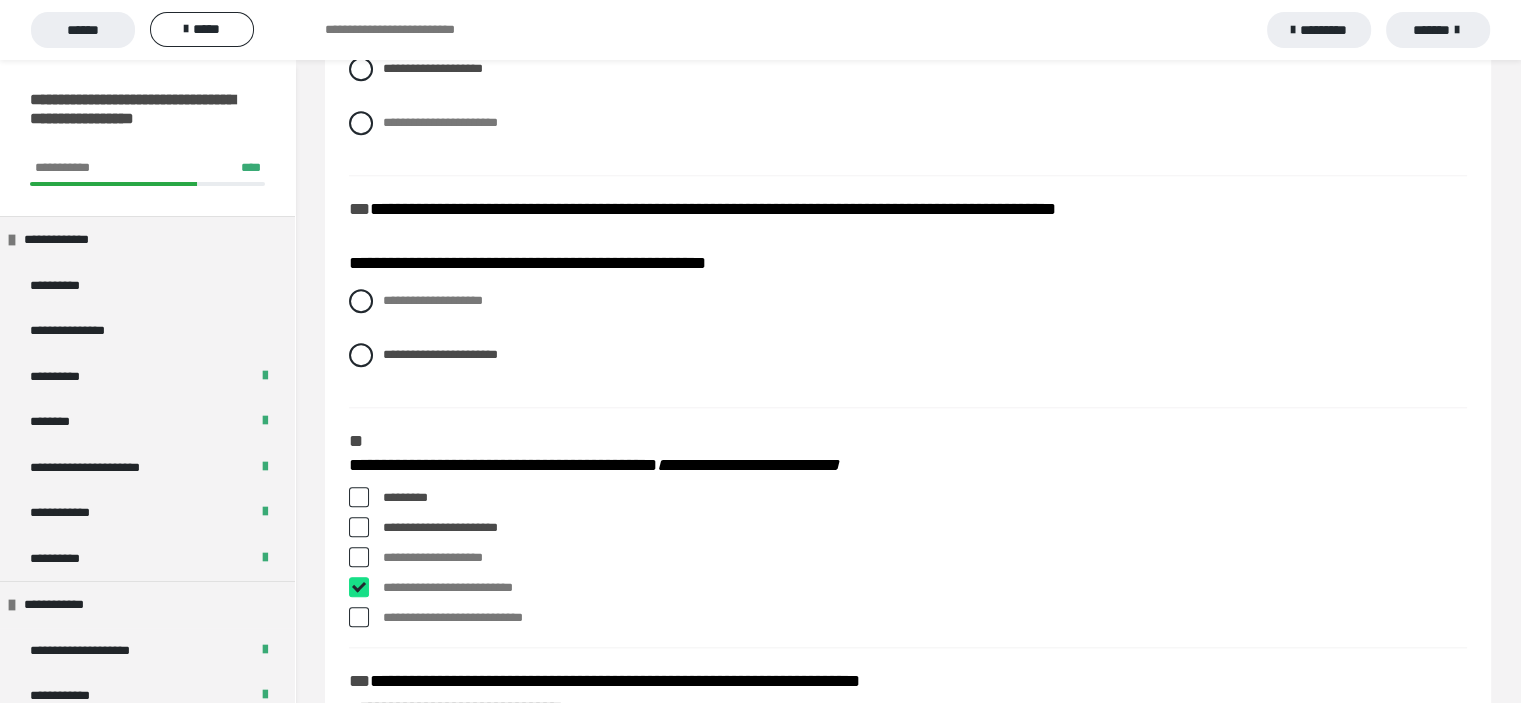 checkbox on "****" 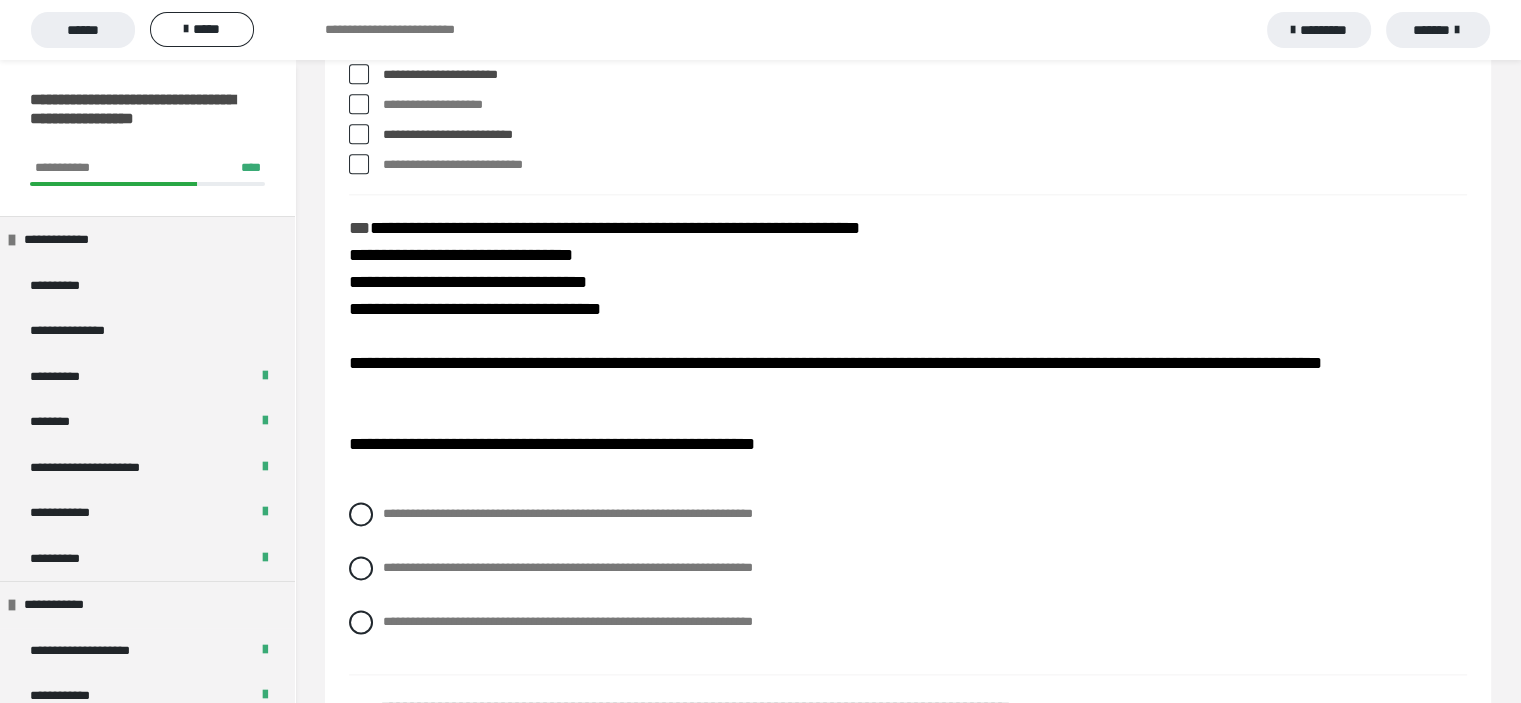 scroll, scrollTop: 2400, scrollLeft: 0, axis: vertical 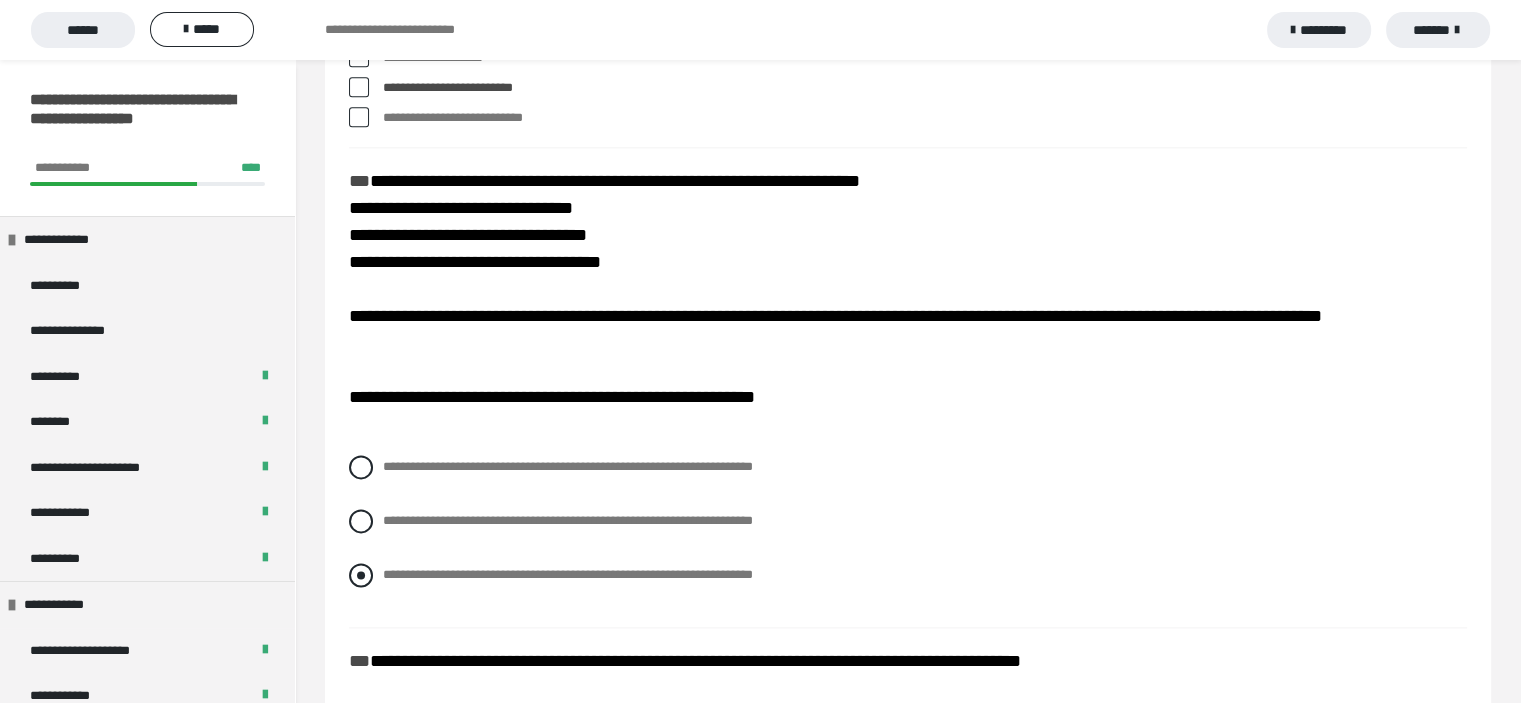click on "**********" at bounding box center [908, 575] 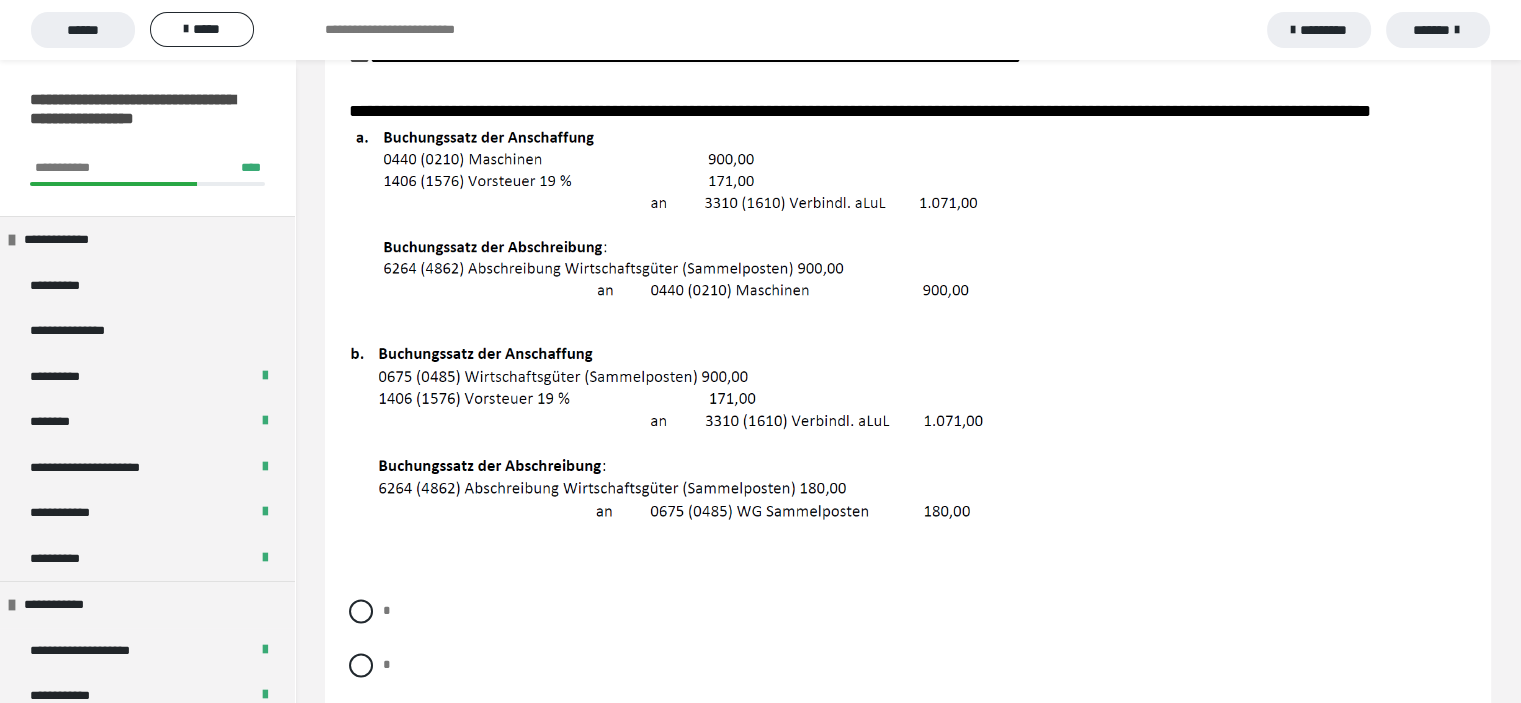 scroll, scrollTop: 3100, scrollLeft: 0, axis: vertical 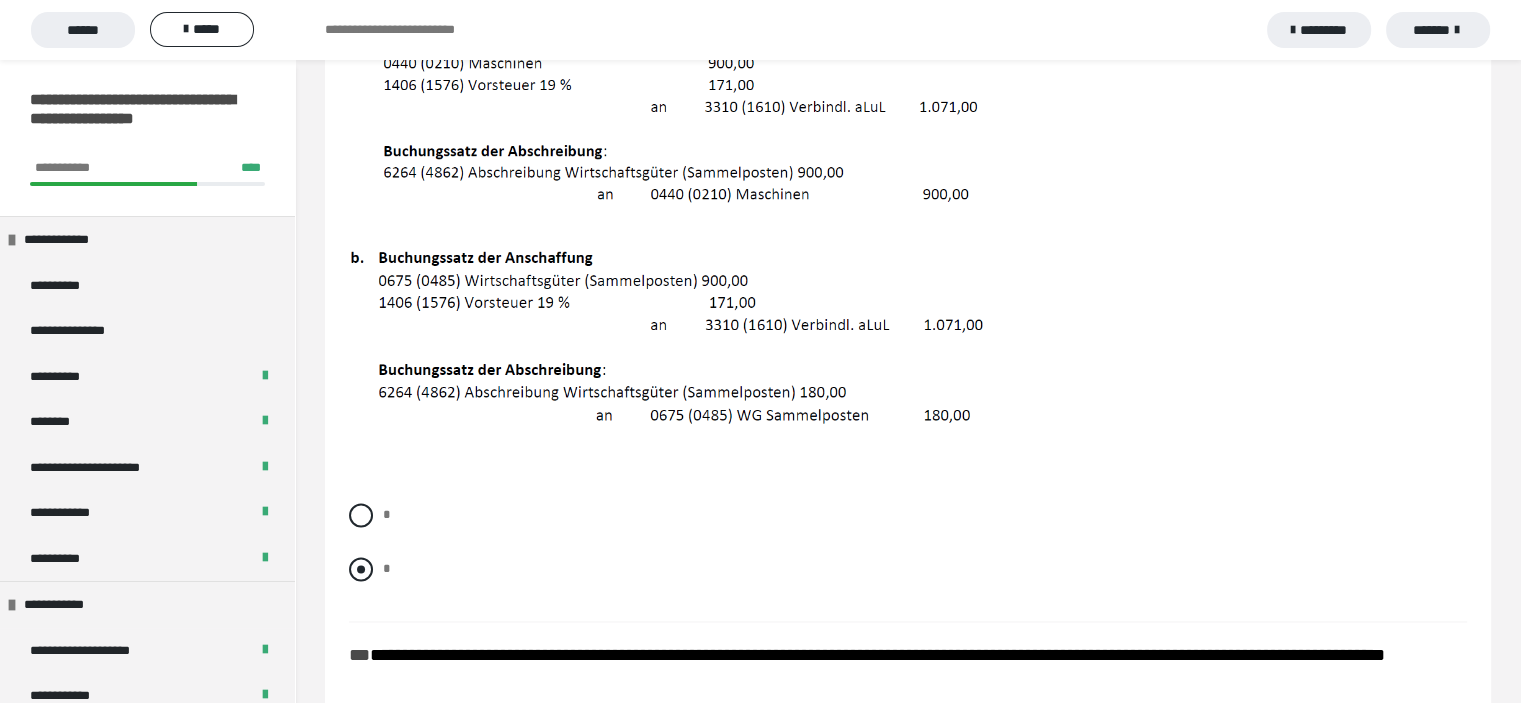 click at bounding box center (361, 569) 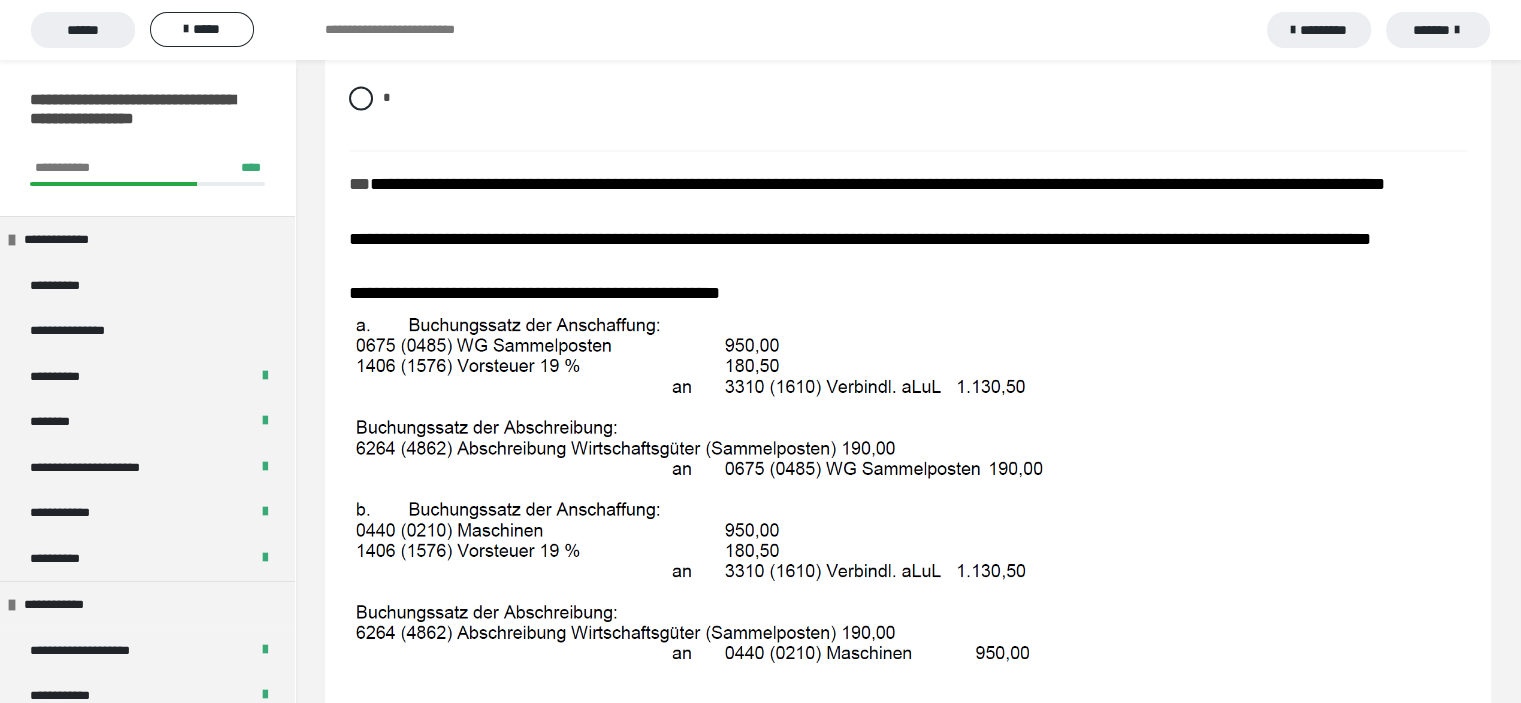 scroll, scrollTop: 3700, scrollLeft: 0, axis: vertical 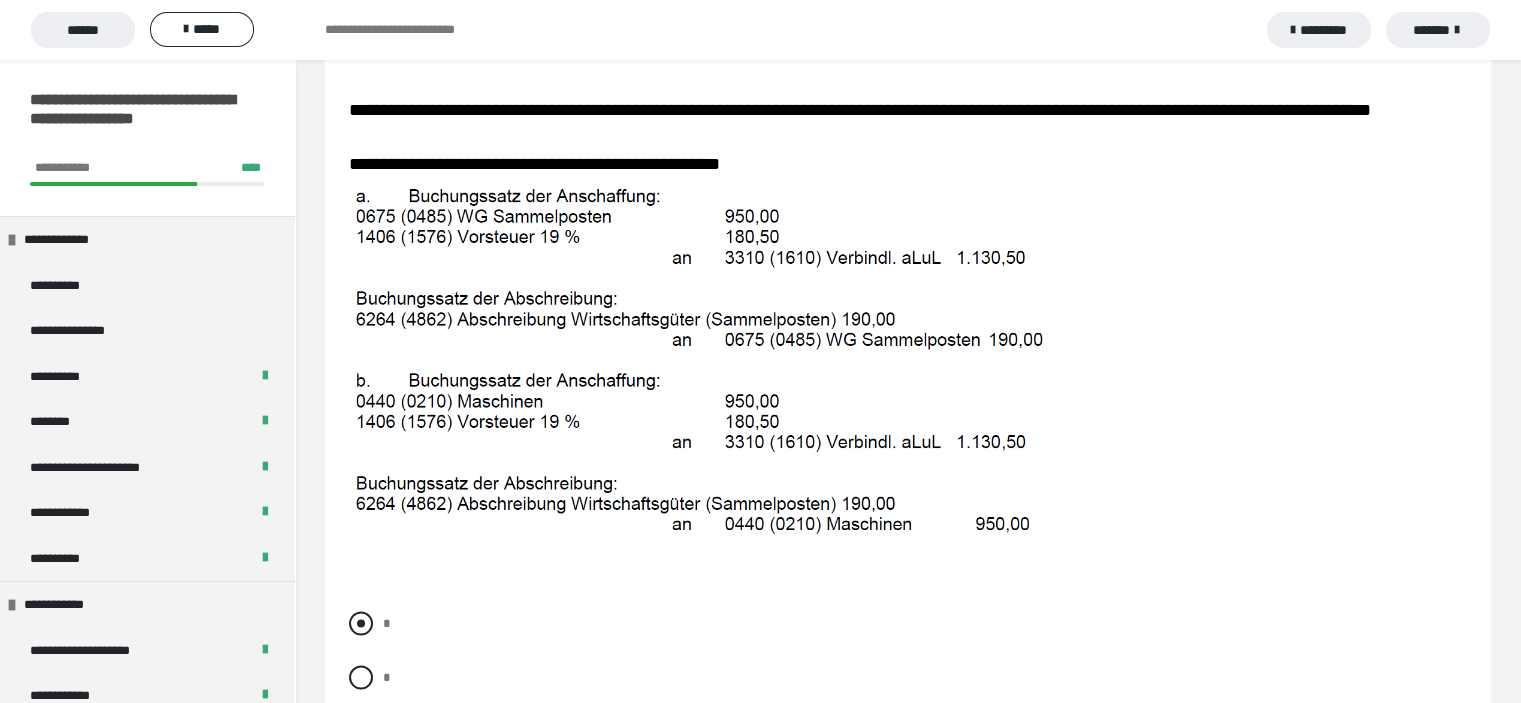click at bounding box center (361, 623) 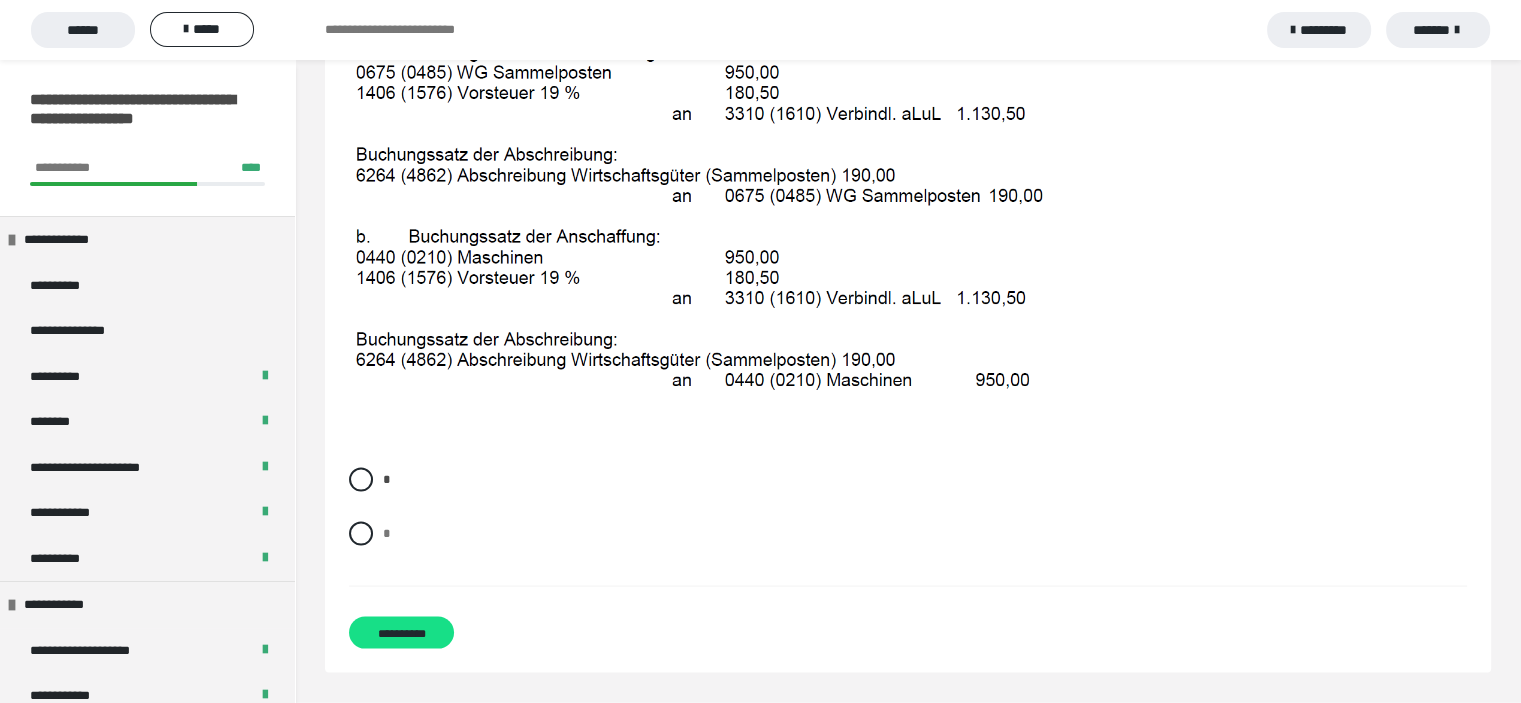 scroll, scrollTop: 3851, scrollLeft: 0, axis: vertical 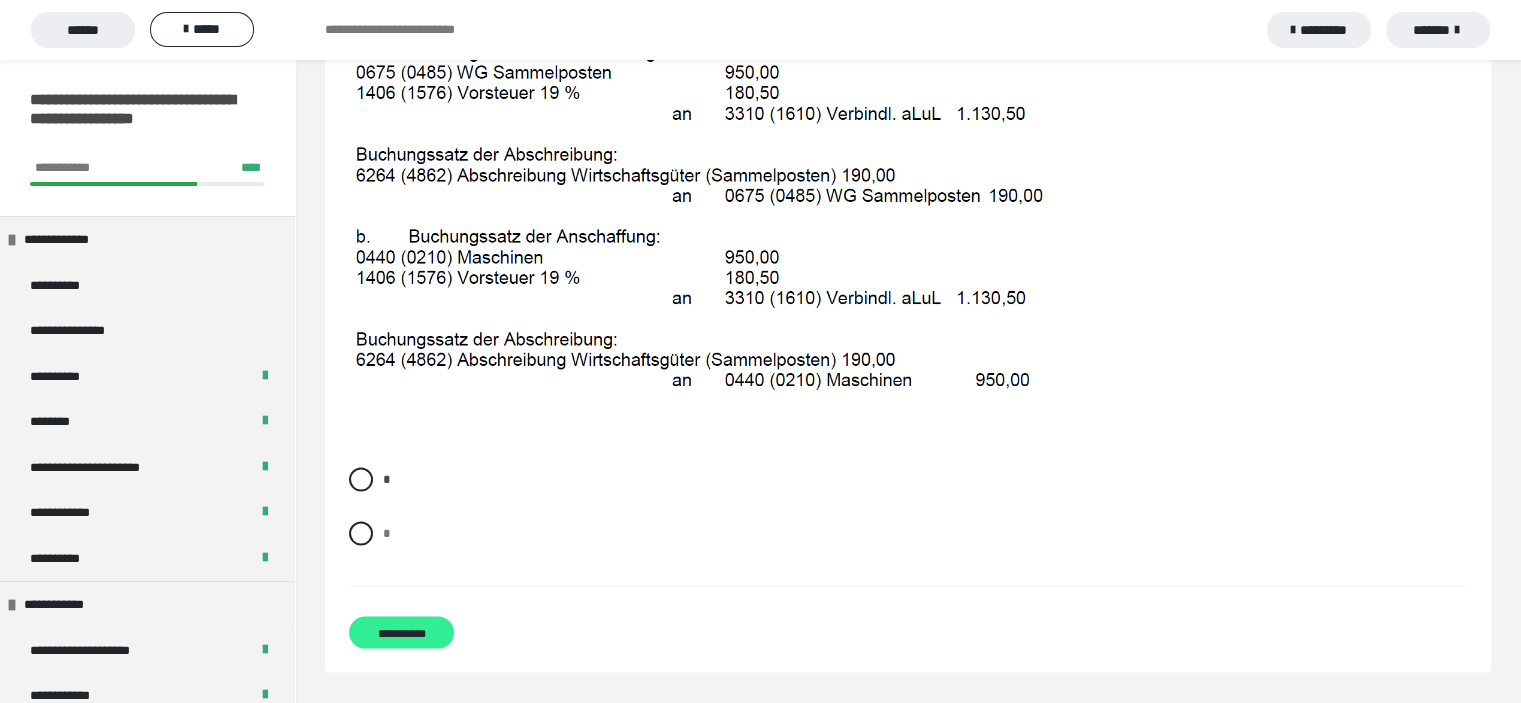click on "**********" at bounding box center [401, 633] 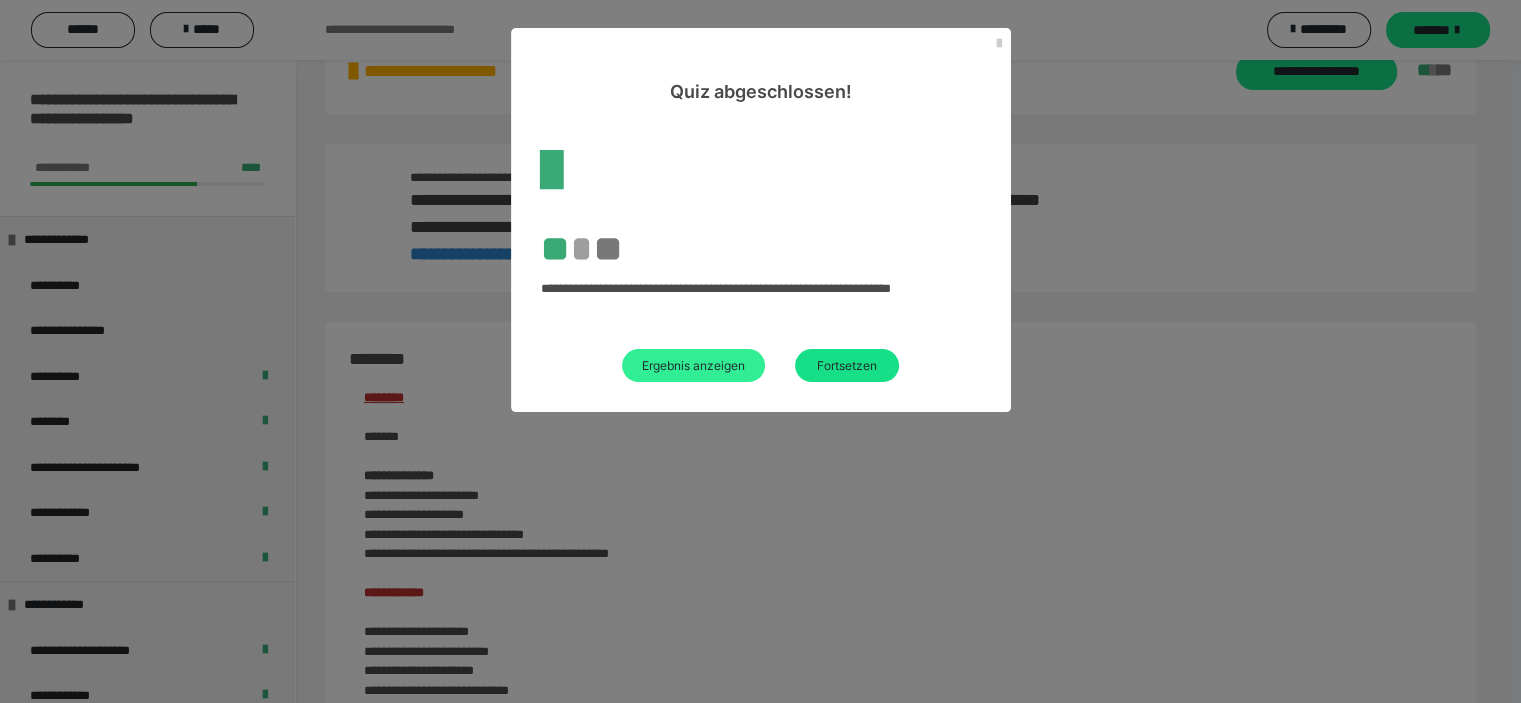 scroll, scrollTop: 2436, scrollLeft: 0, axis: vertical 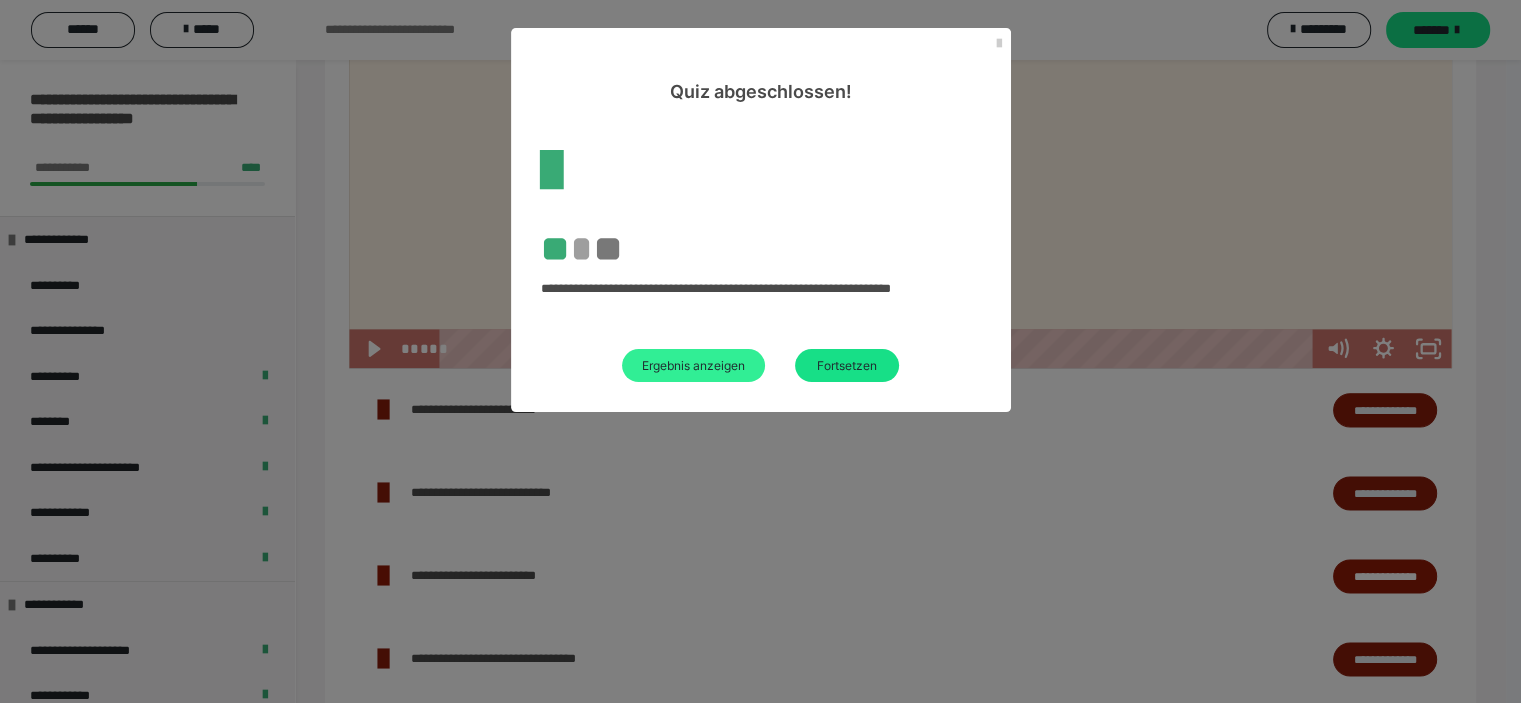 click on "Ergebnis anzeigen" at bounding box center (693, 365) 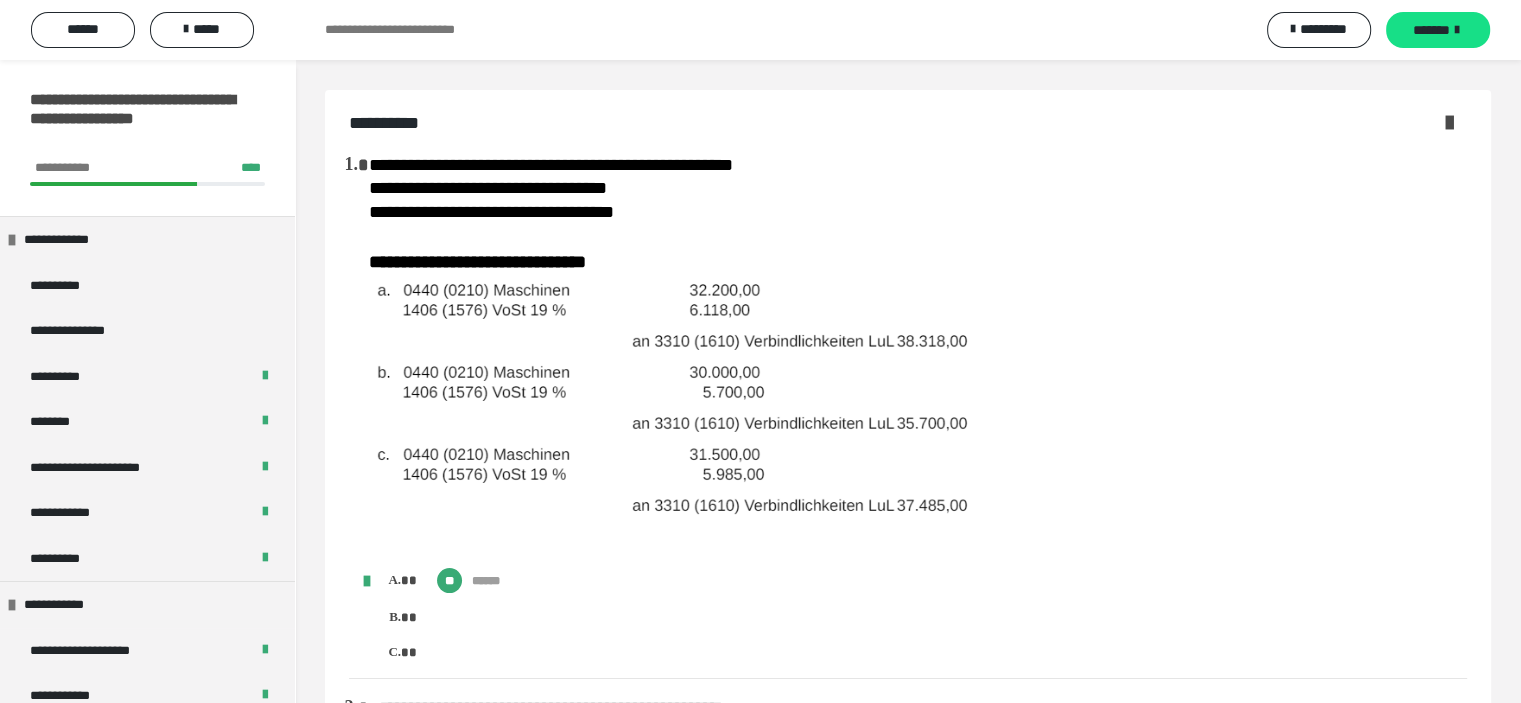 scroll, scrollTop: 500, scrollLeft: 0, axis: vertical 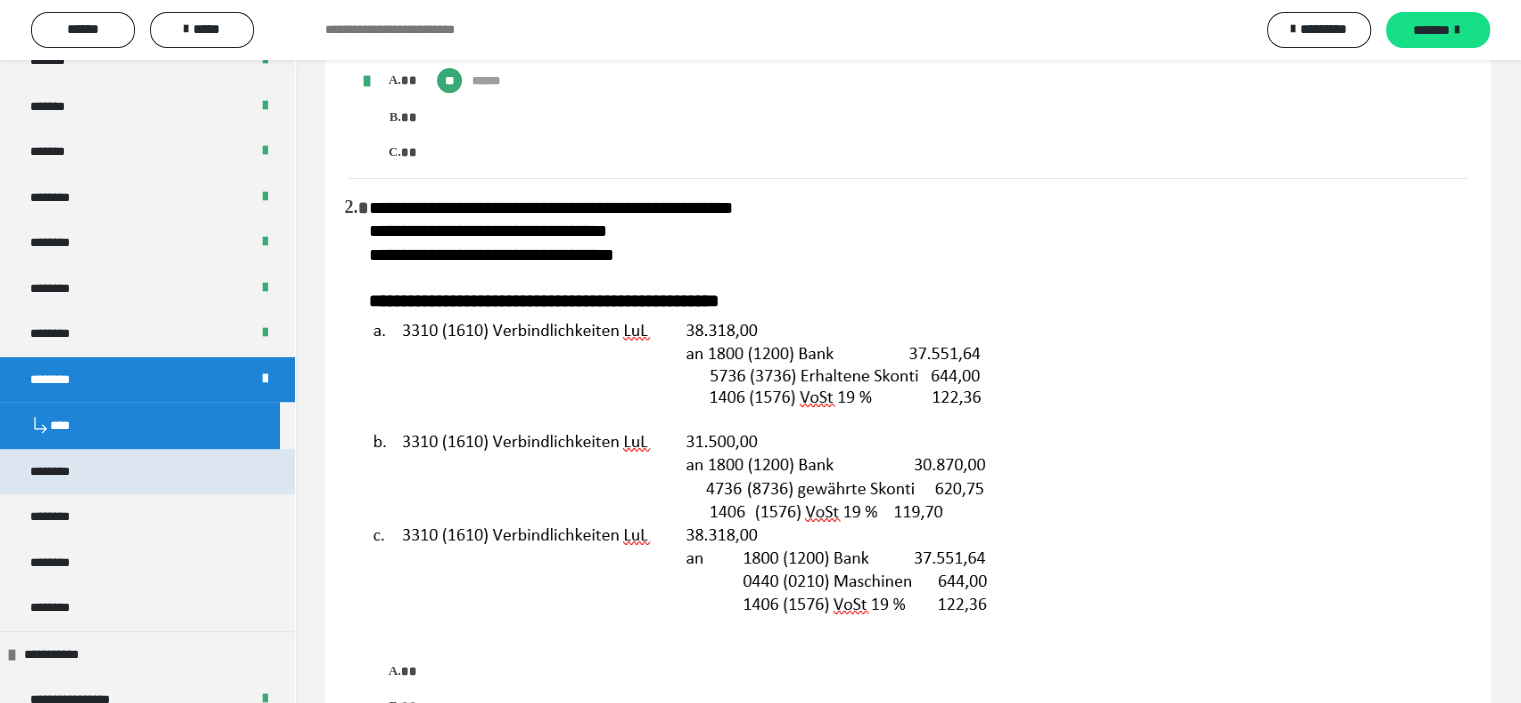 click on "********" at bounding box center (147, 472) 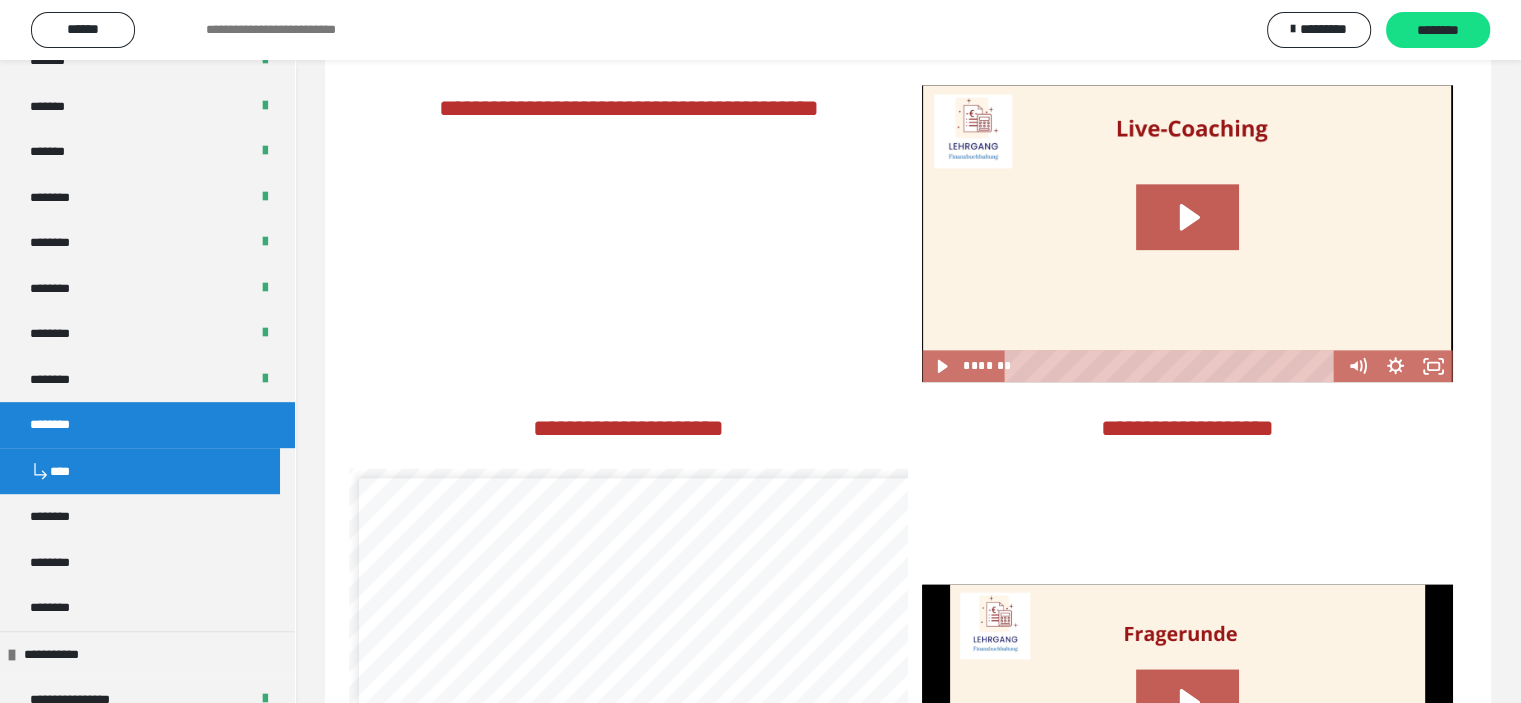 scroll, scrollTop: 2400, scrollLeft: 0, axis: vertical 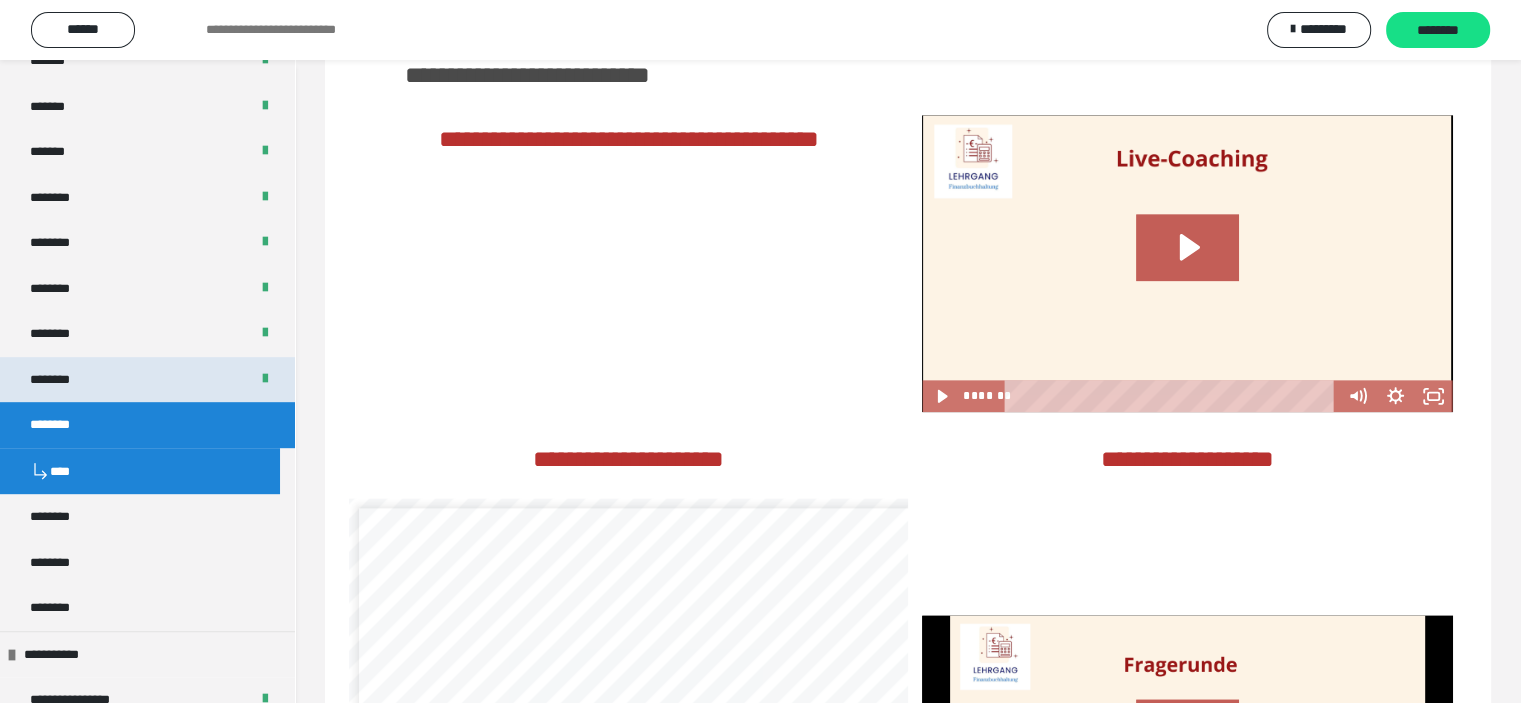 click on "********" at bounding box center (147, 380) 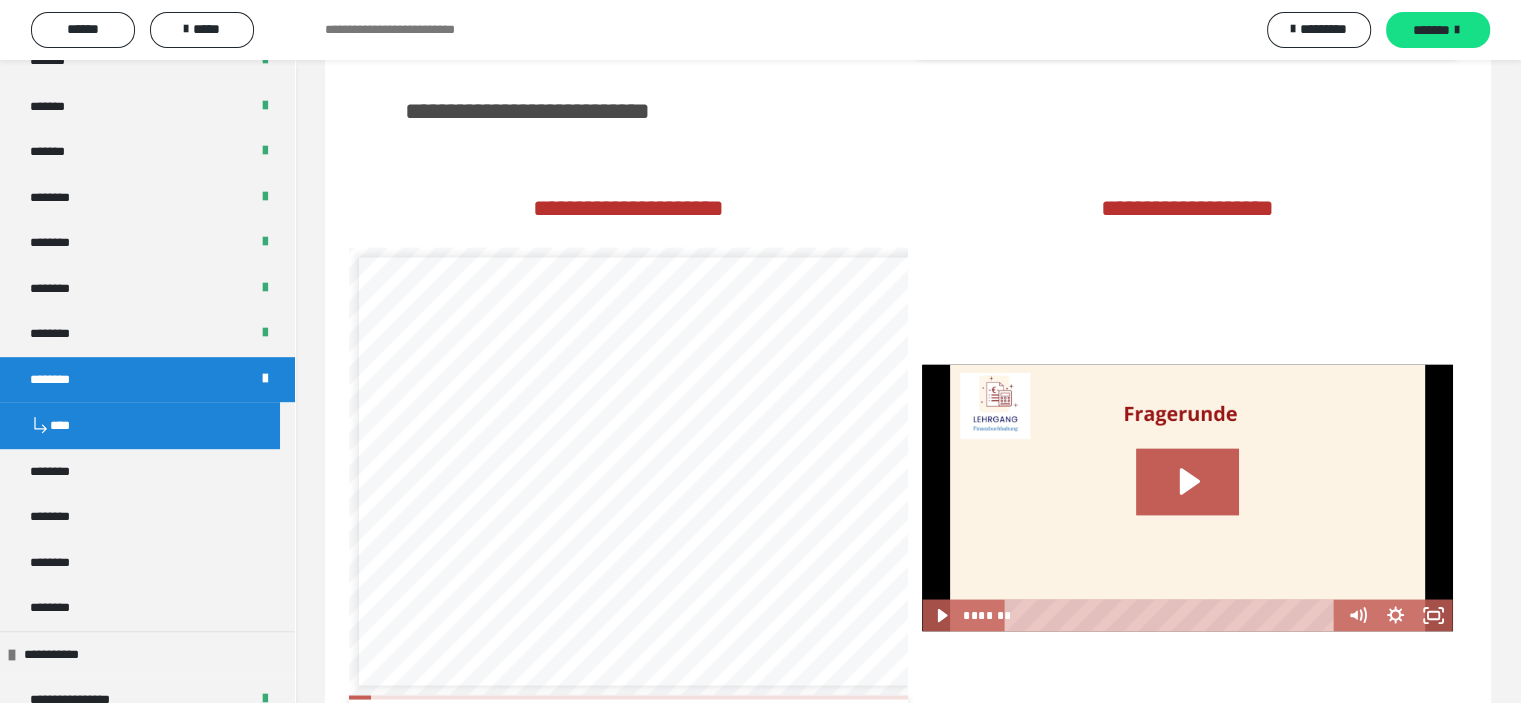 scroll, scrollTop: 3441, scrollLeft: 0, axis: vertical 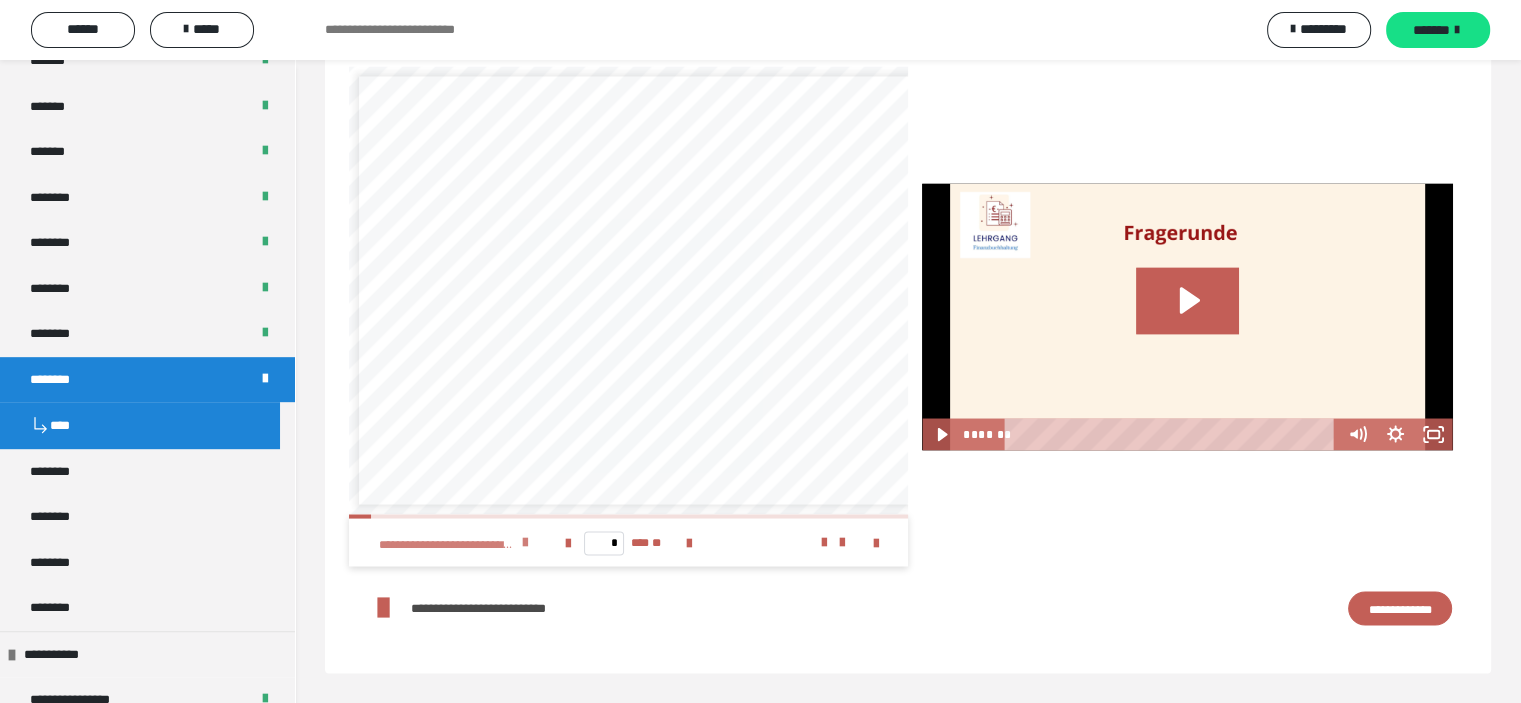 click at bounding box center (525, 542) 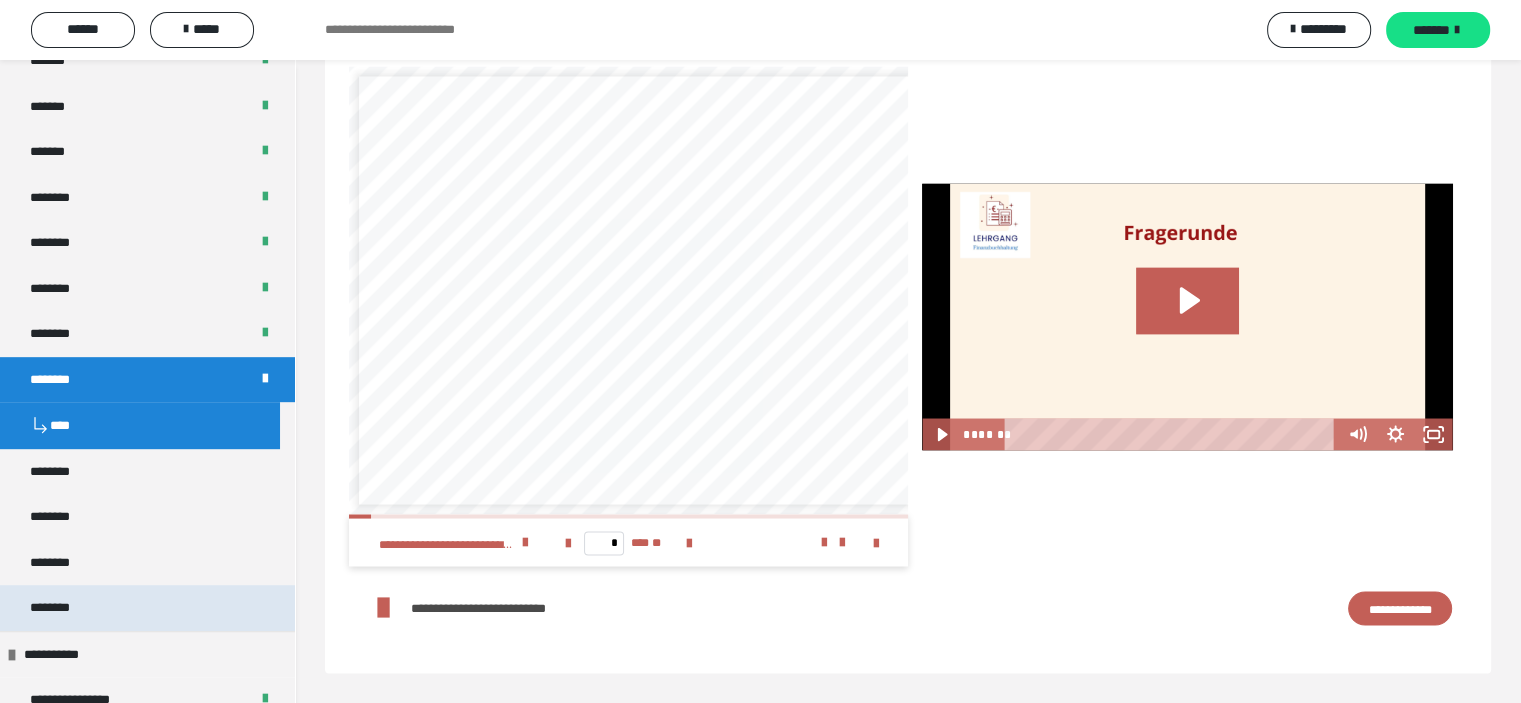 click on "********" at bounding box center [61, 608] 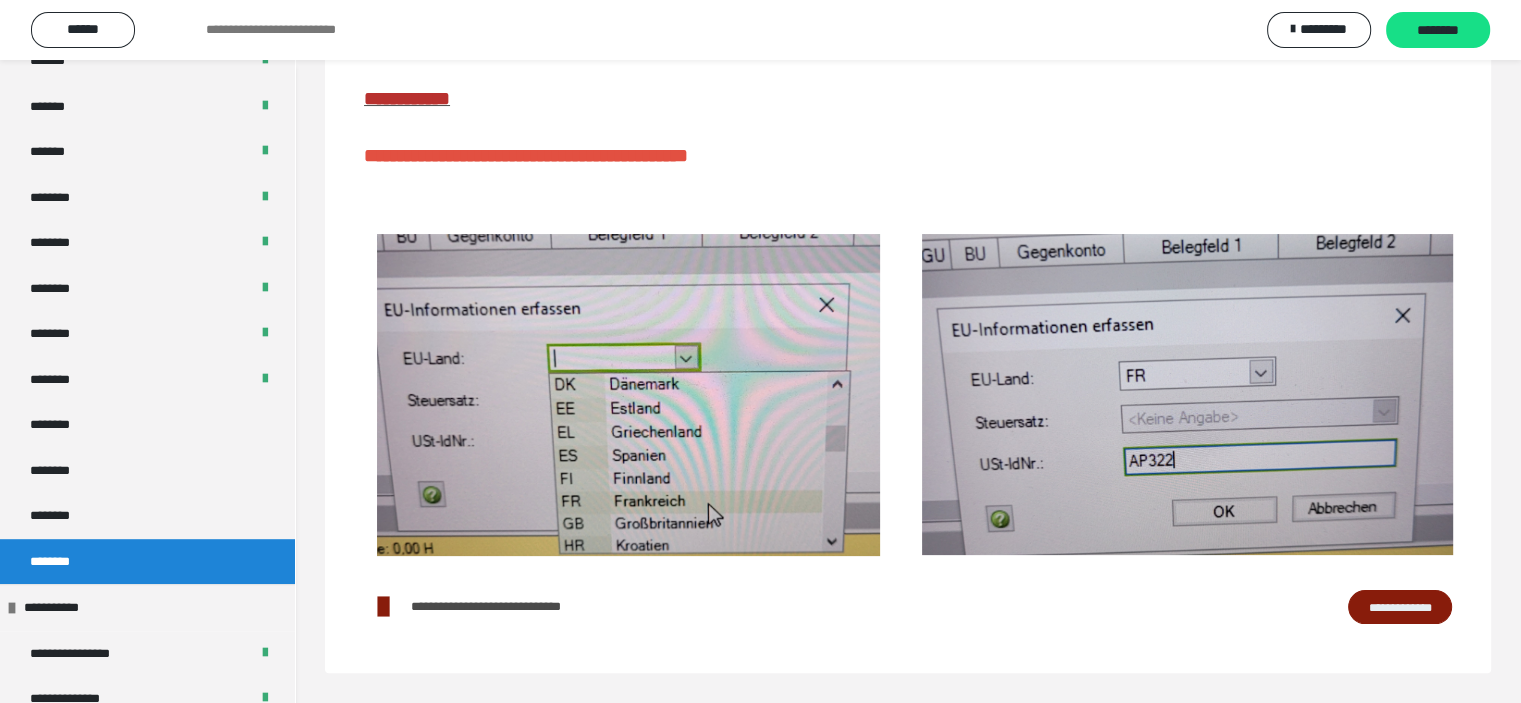 scroll, scrollTop: 337, scrollLeft: 0, axis: vertical 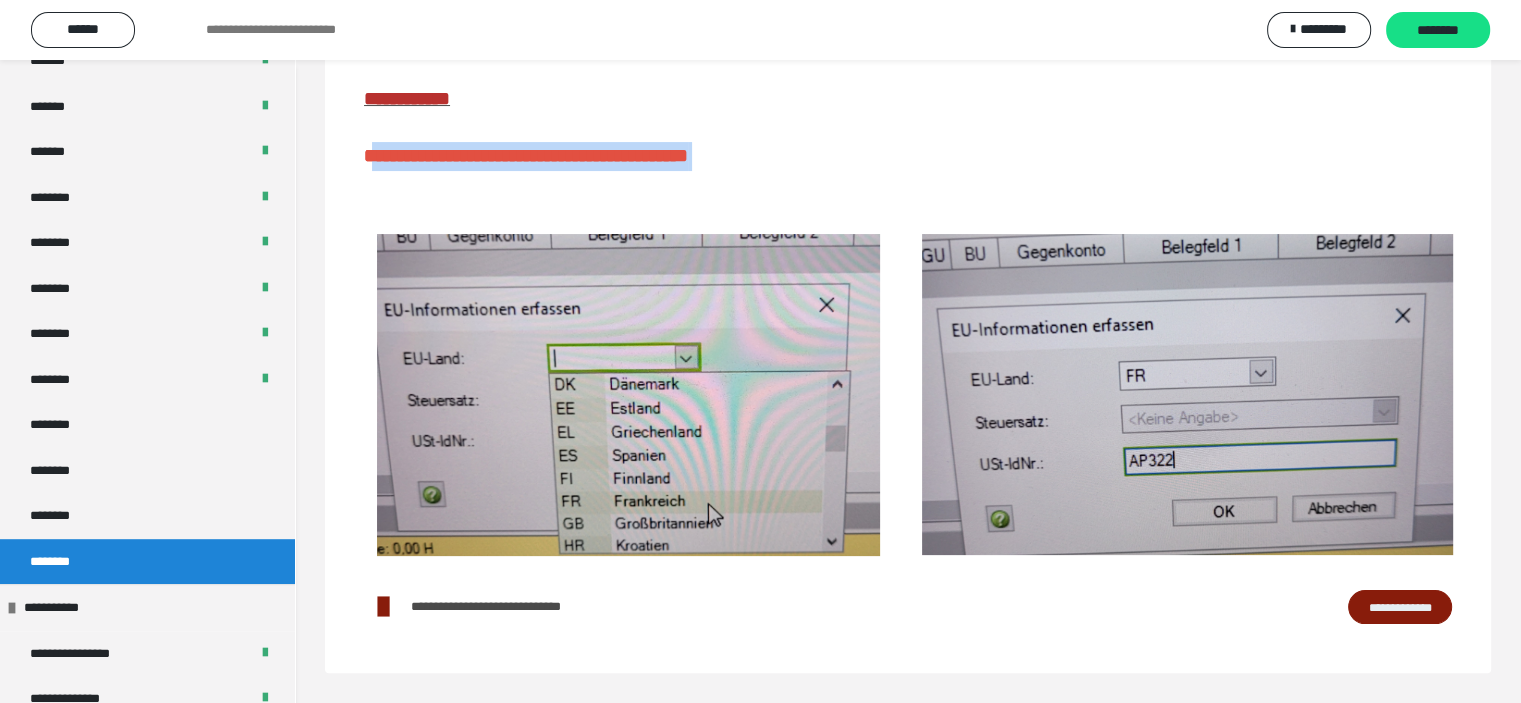 drag, startPoint x: 372, startPoint y: 148, endPoint x: 849, endPoint y: 179, distance: 478.0063 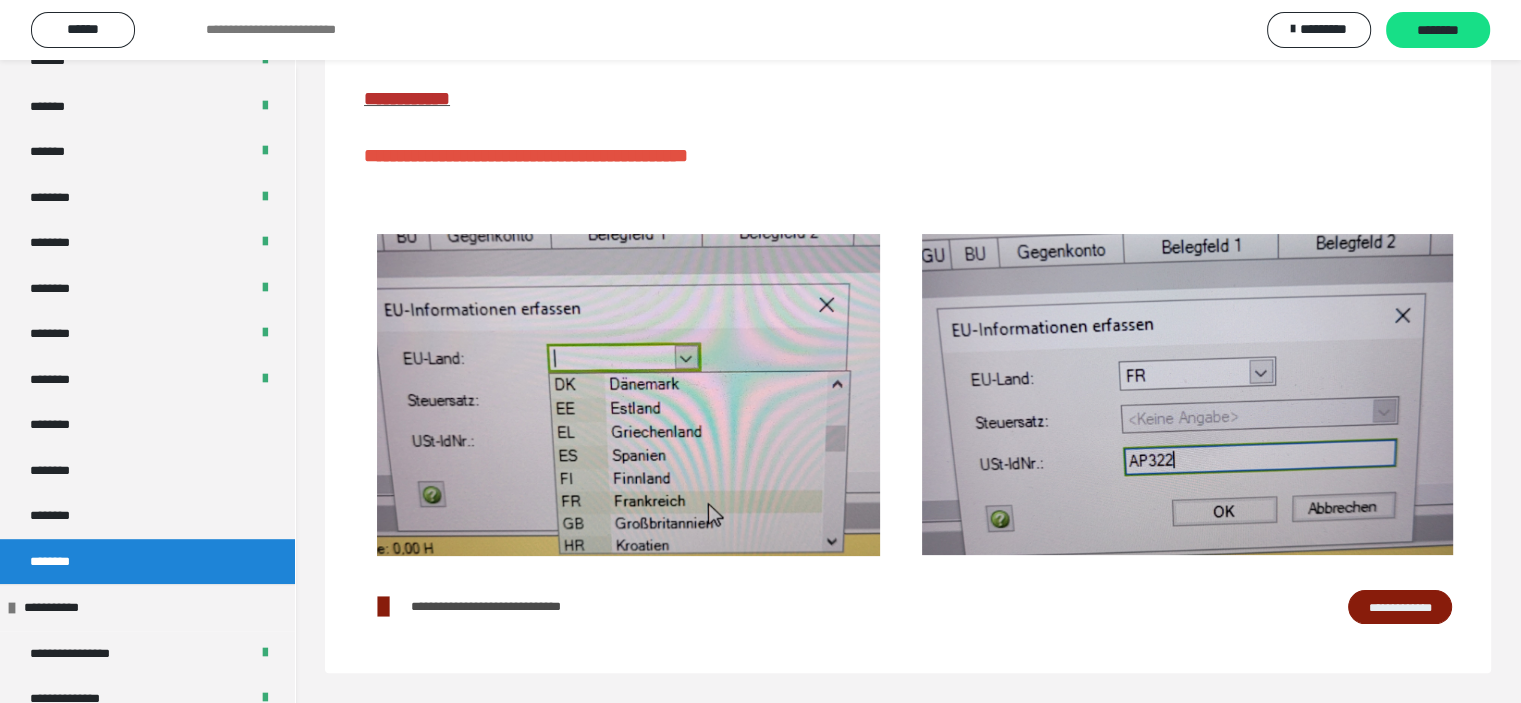 click on "**********" at bounding box center [407, 98] 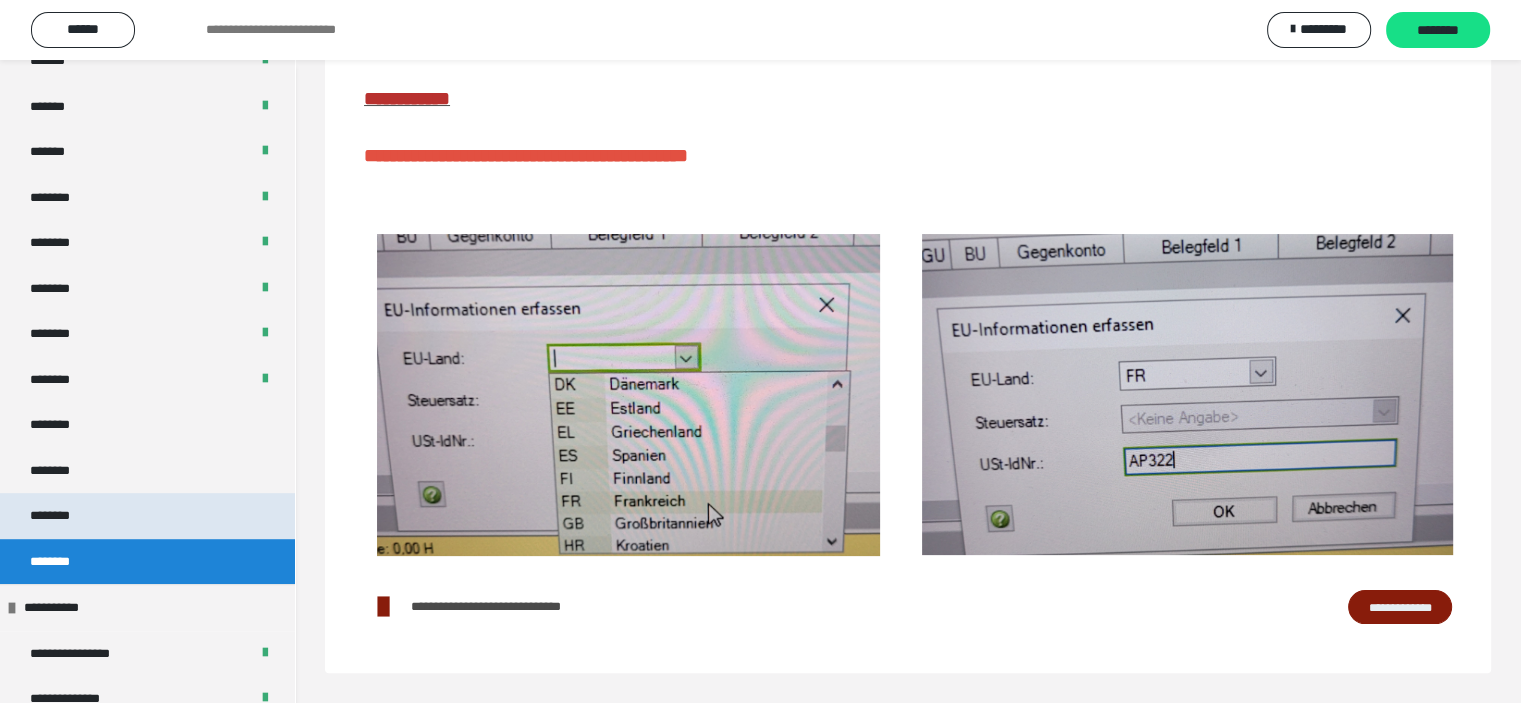 click on "********" at bounding box center [147, 516] 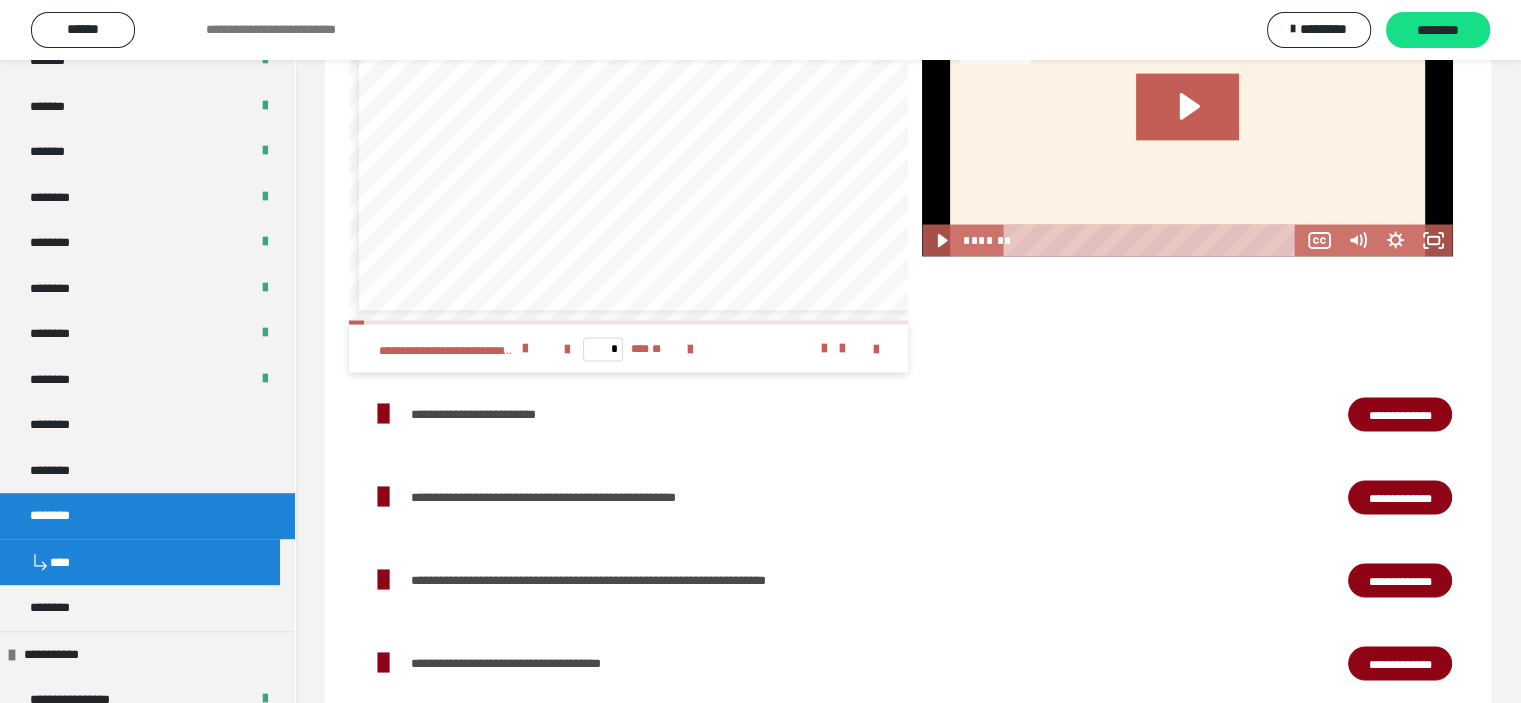 scroll, scrollTop: 3742, scrollLeft: 0, axis: vertical 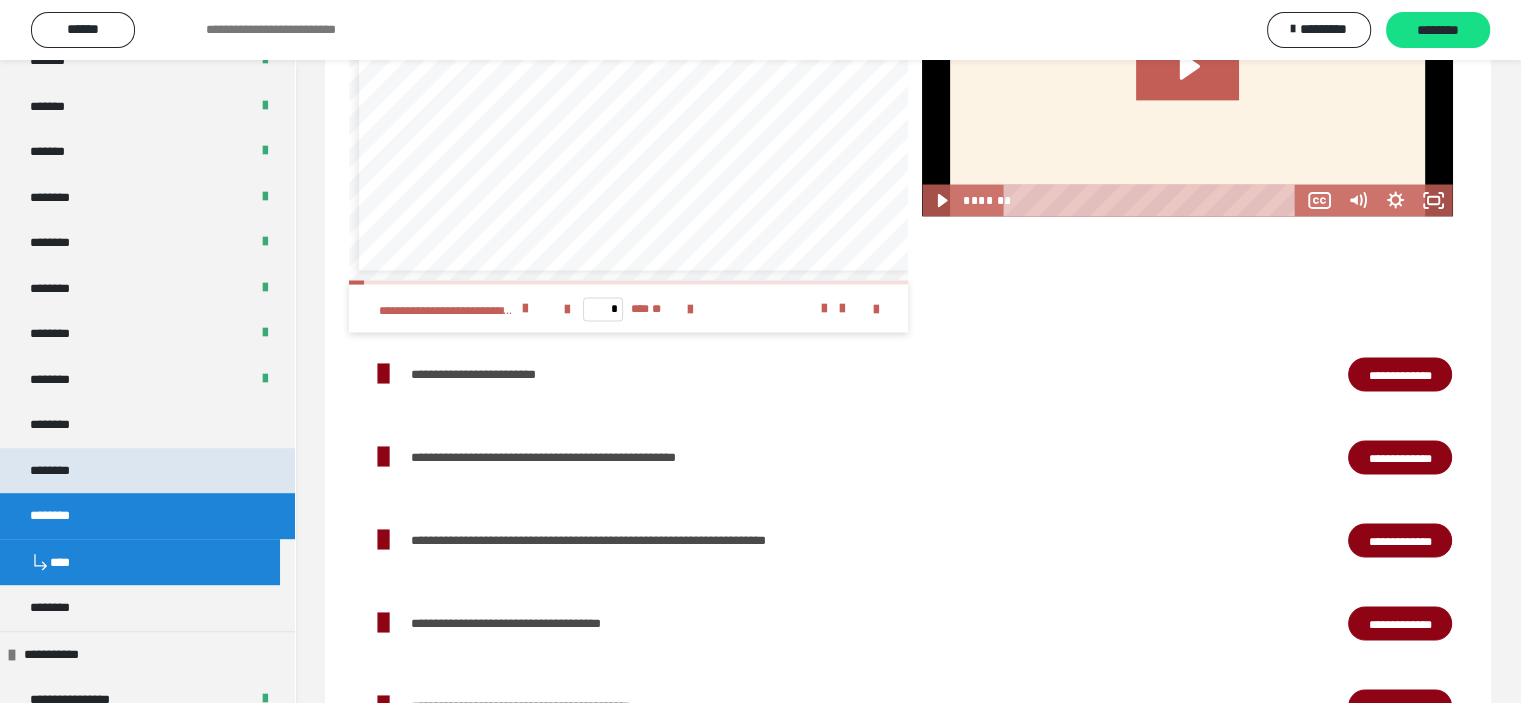 click on "********" at bounding box center [61, 471] 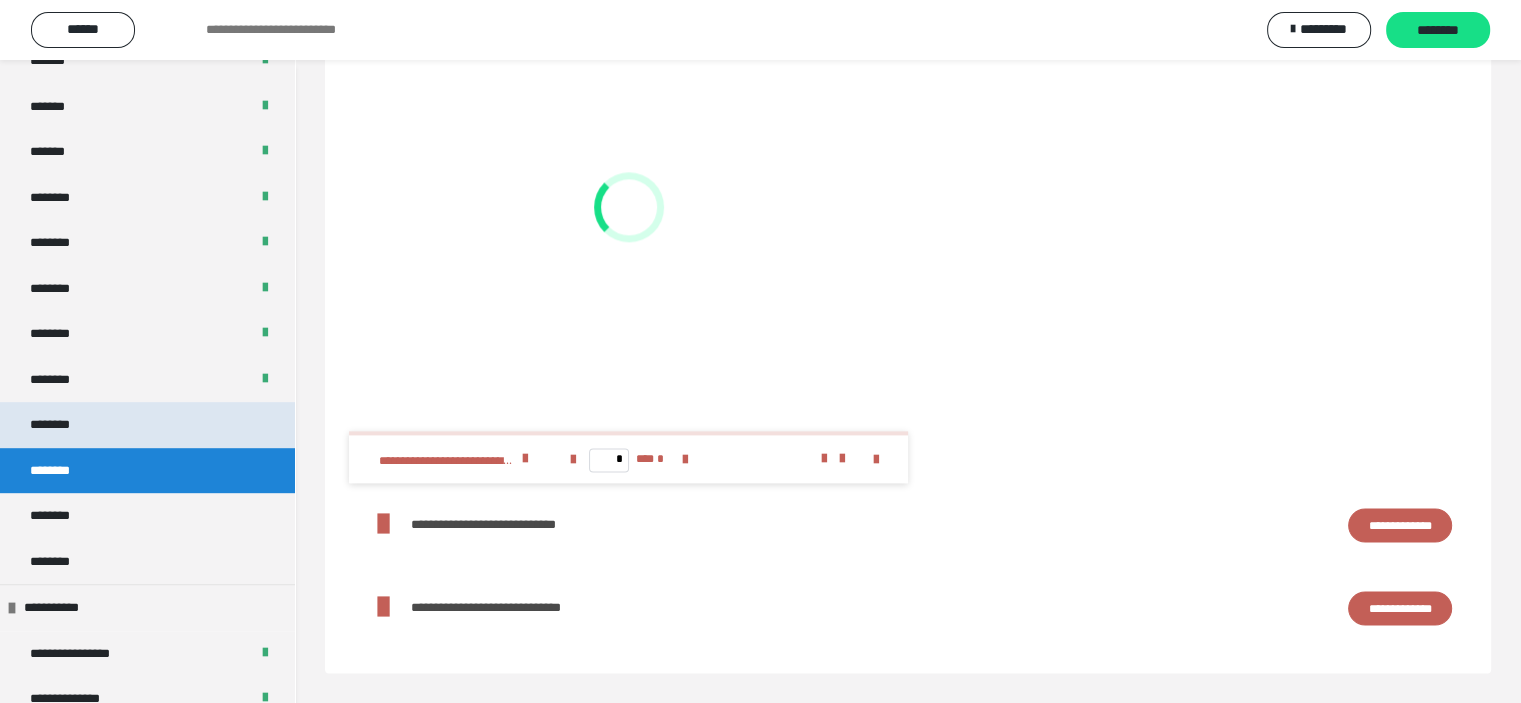 scroll, scrollTop: 2449, scrollLeft: 0, axis: vertical 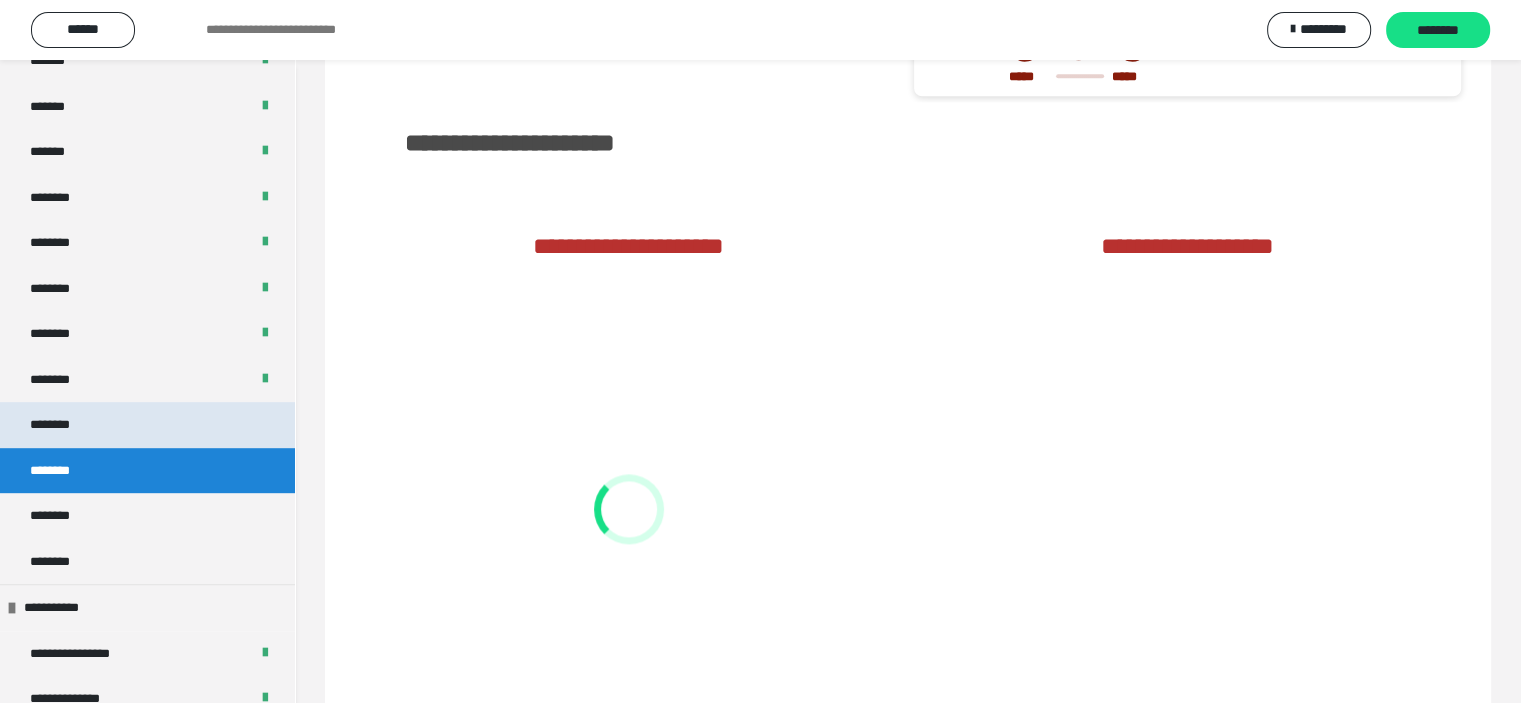 click on "********" at bounding box center (60, 425) 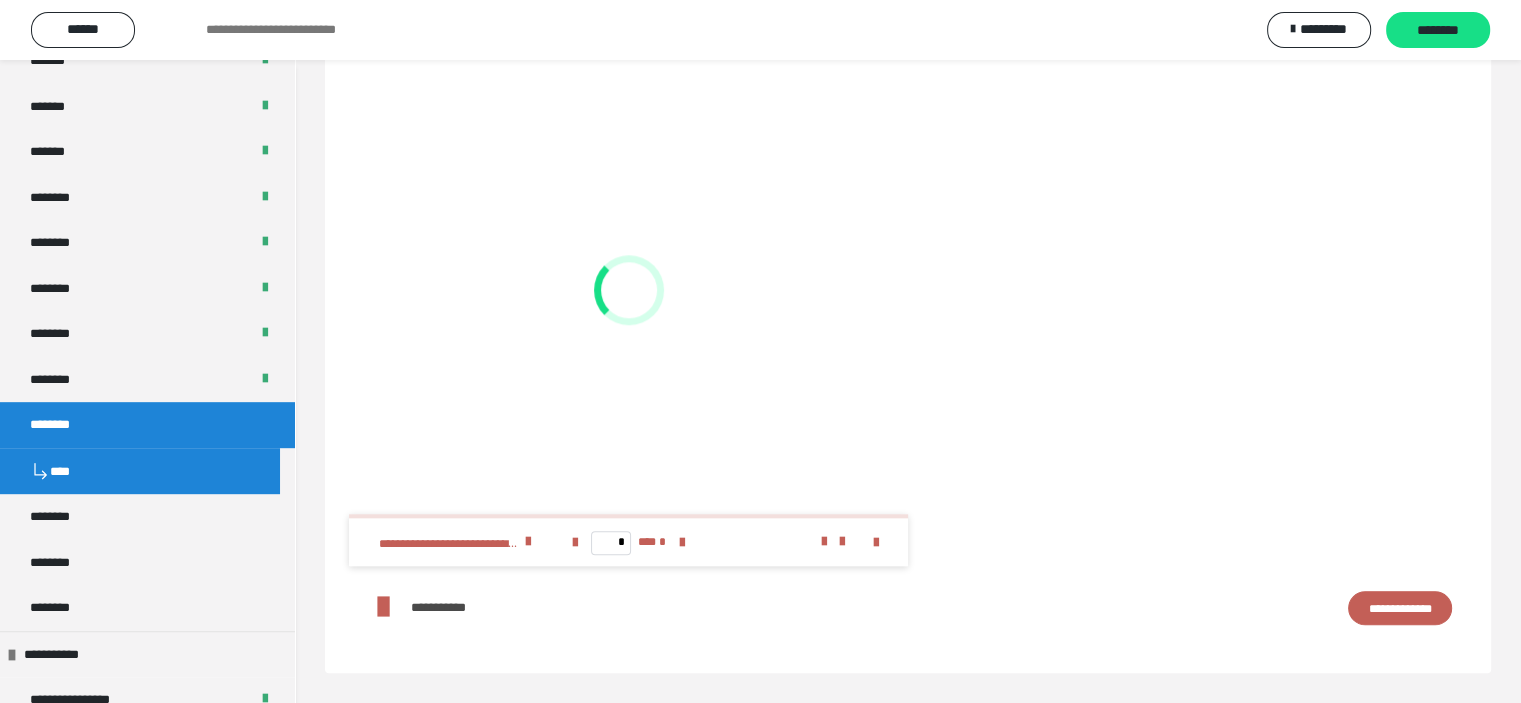scroll, scrollTop: 2117, scrollLeft: 0, axis: vertical 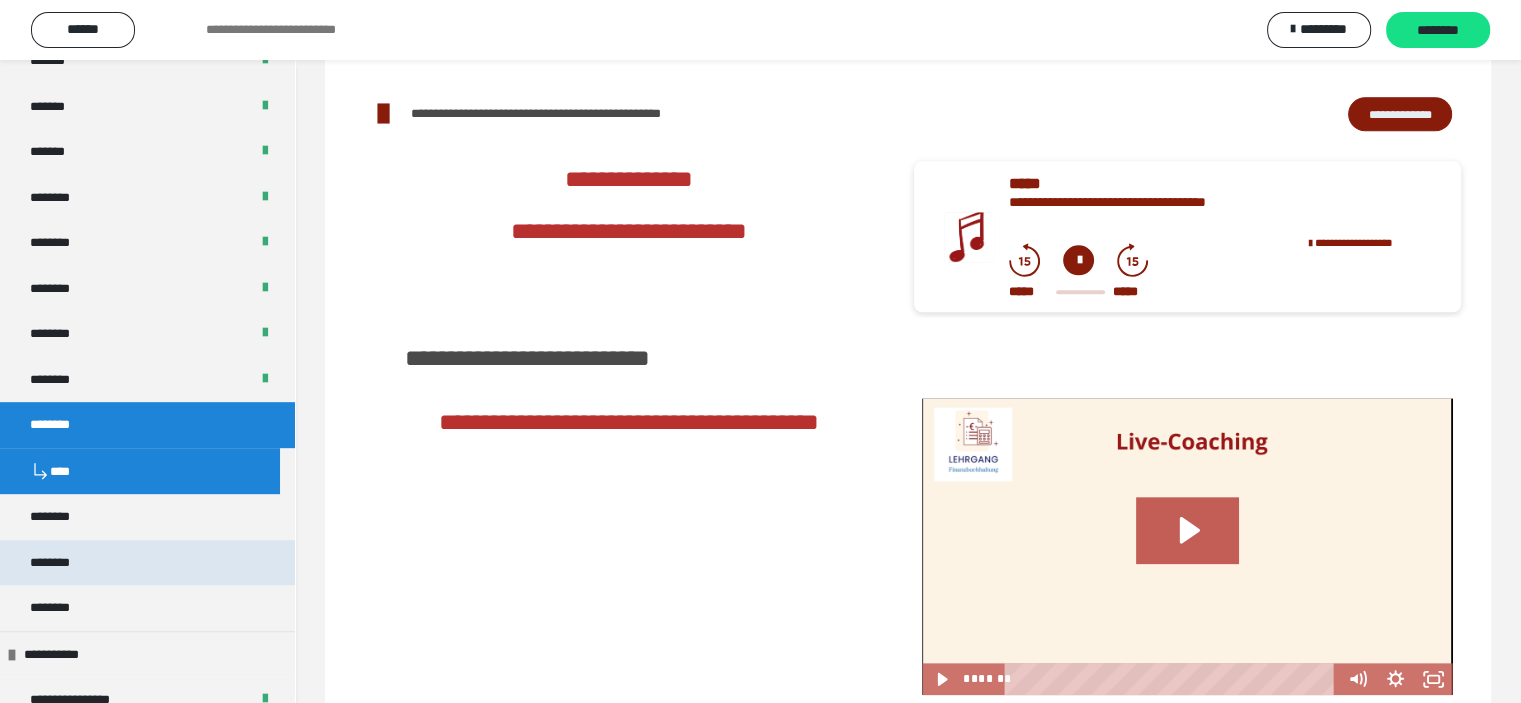 click on "********" at bounding box center [61, 563] 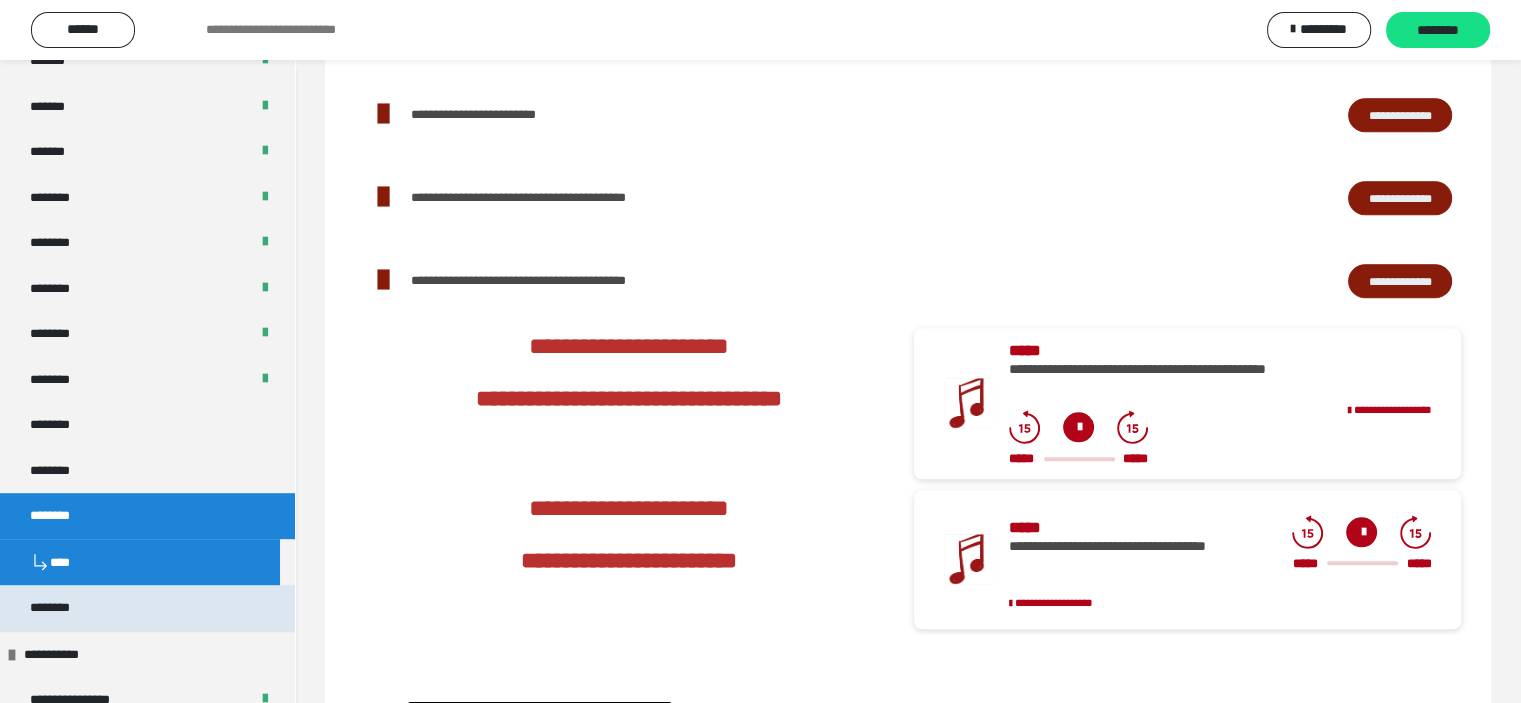 click on "********" at bounding box center (61, 608) 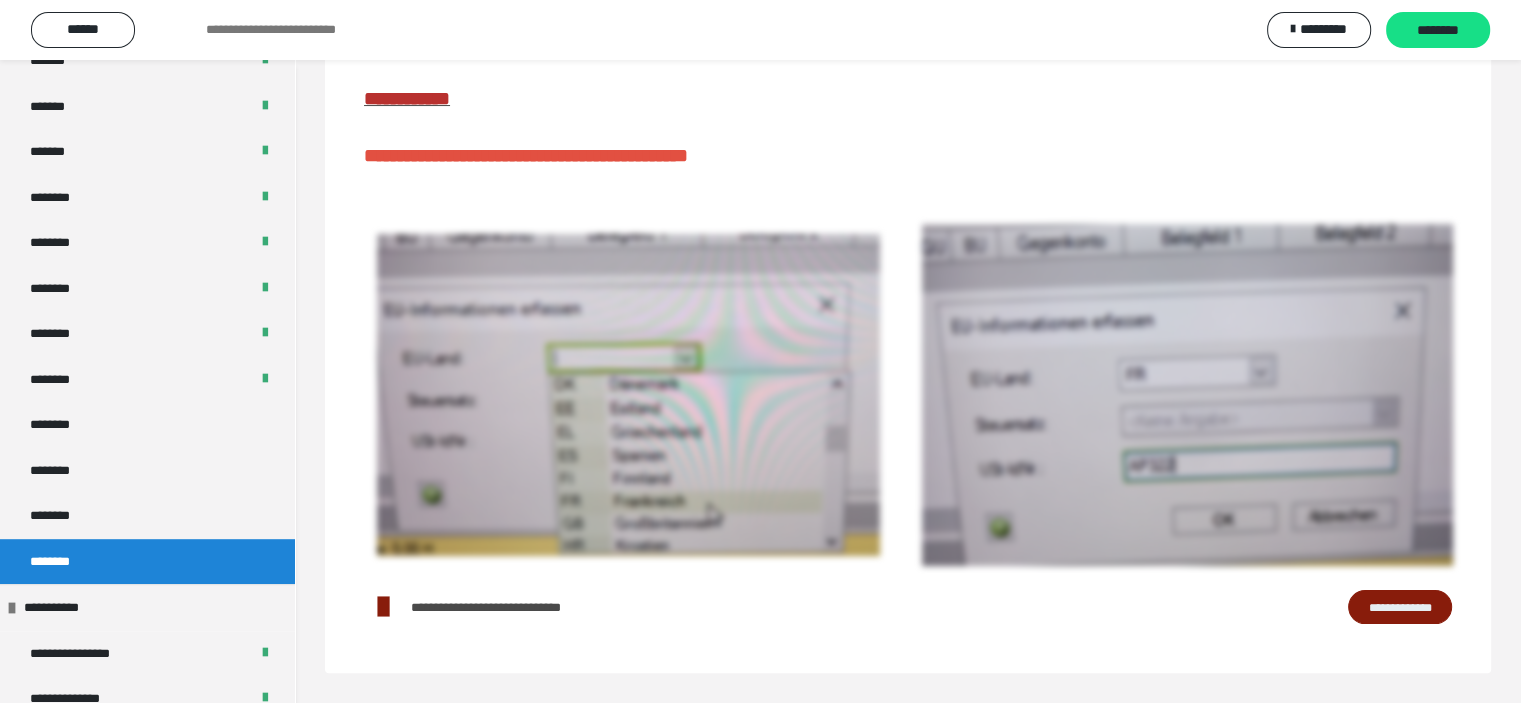 scroll, scrollTop: 337, scrollLeft: 0, axis: vertical 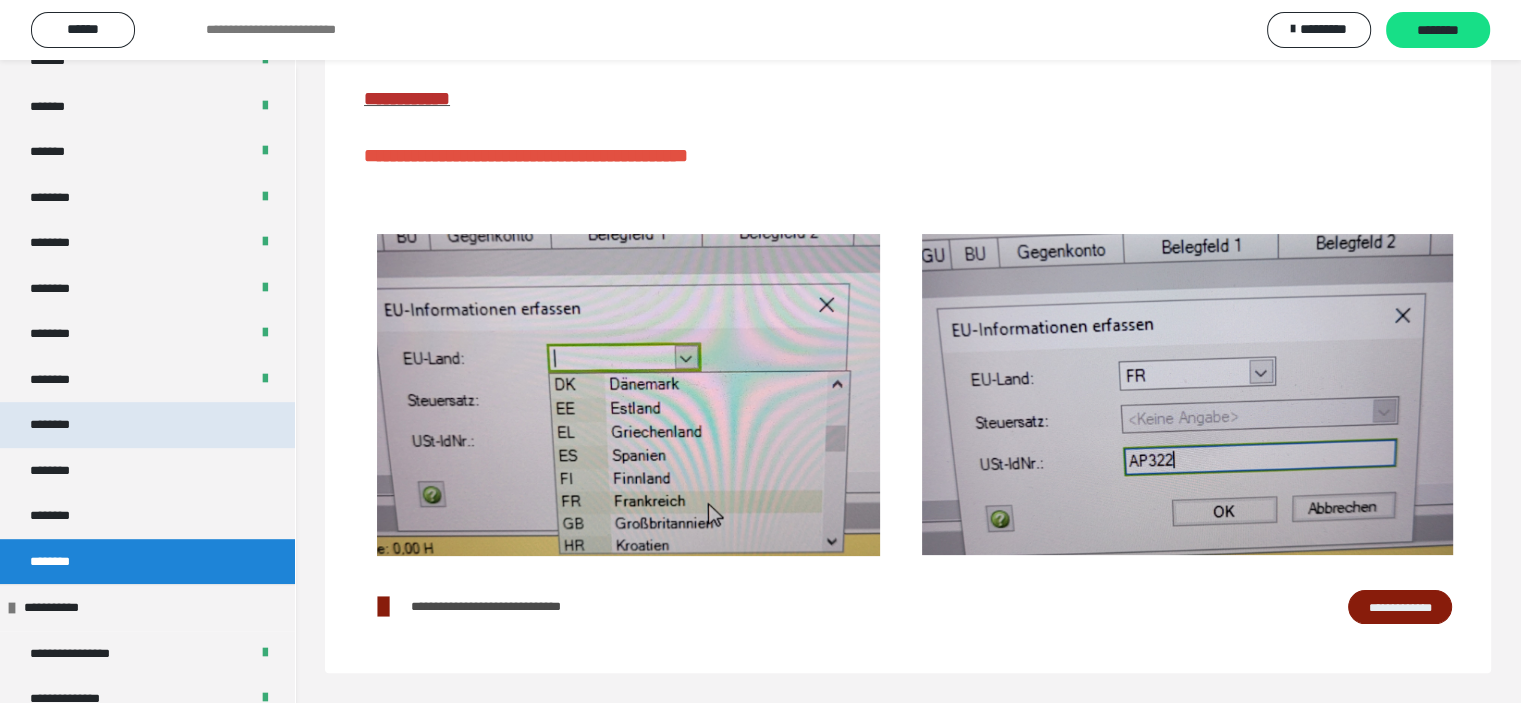 click on "********" at bounding box center [60, 425] 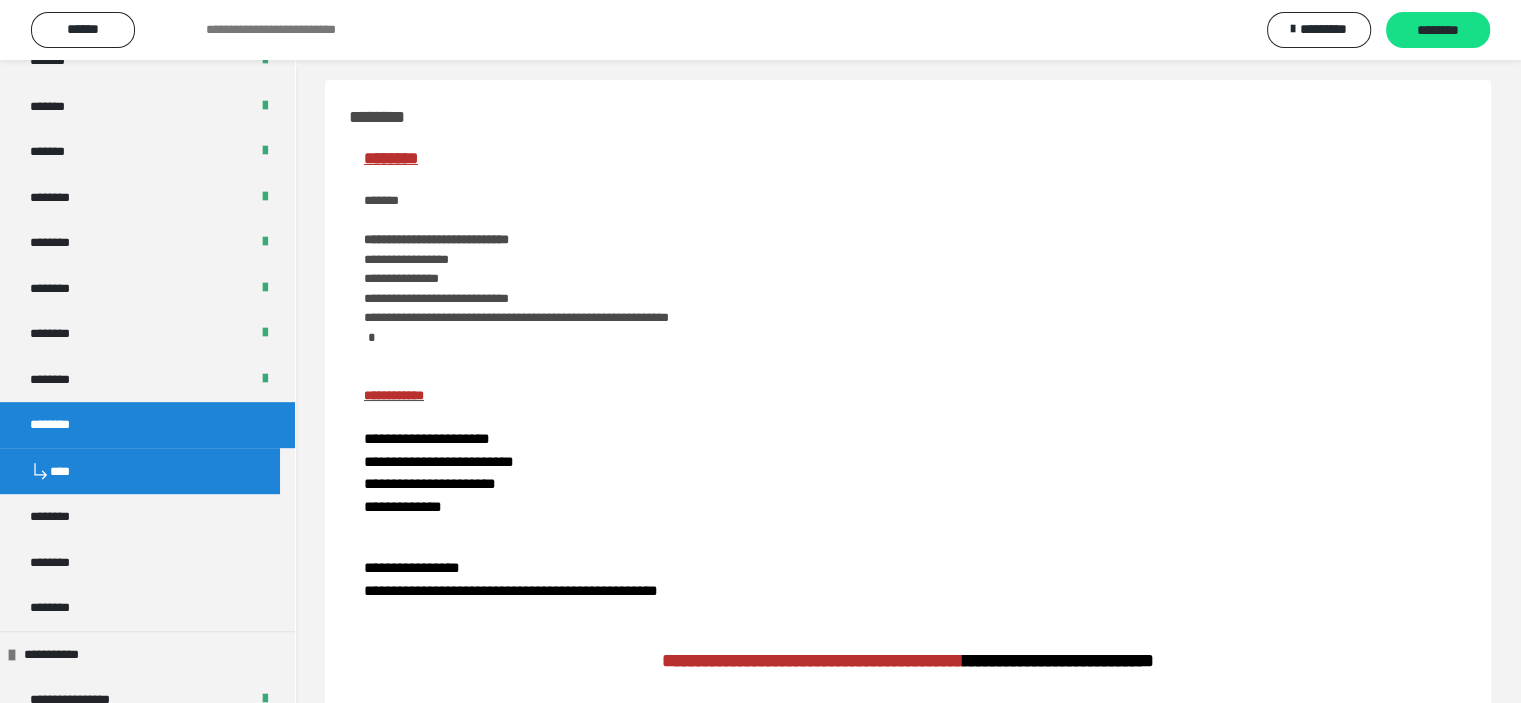 scroll, scrollTop: 0, scrollLeft: 0, axis: both 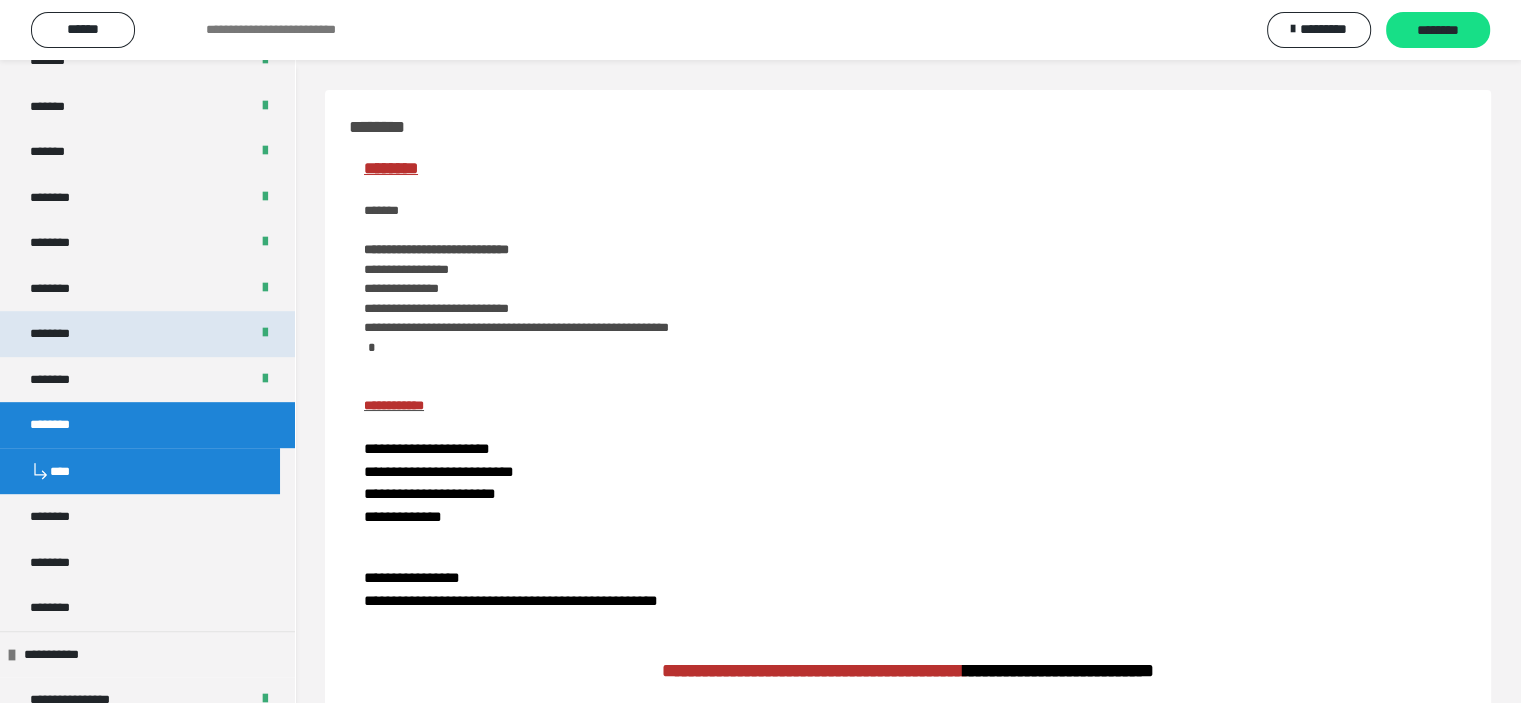 drag, startPoint x: 60, startPoint y: 345, endPoint x: 83, endPoint y: 327, distance: 29.206163 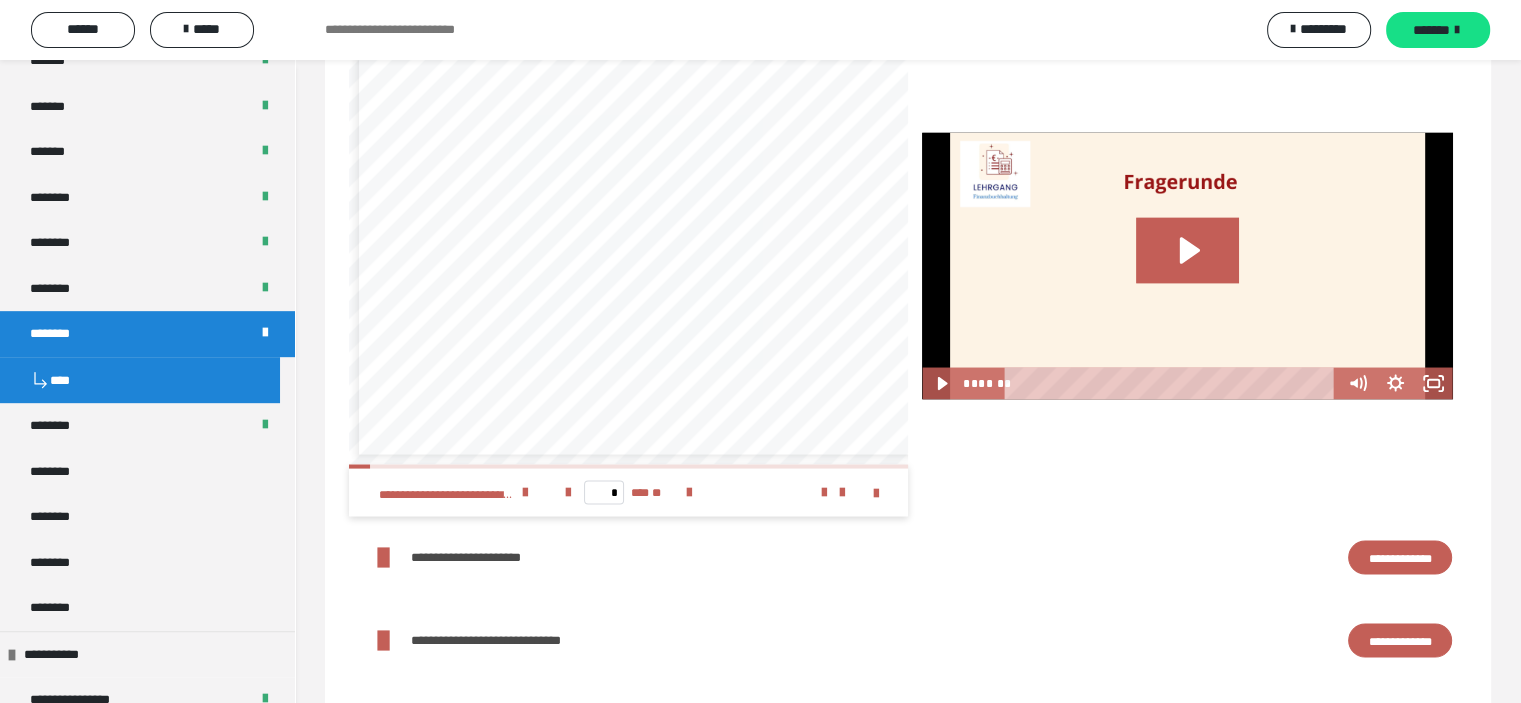 scroll, scrollTop: 3700, scrollLeft: 0, axis: vertical 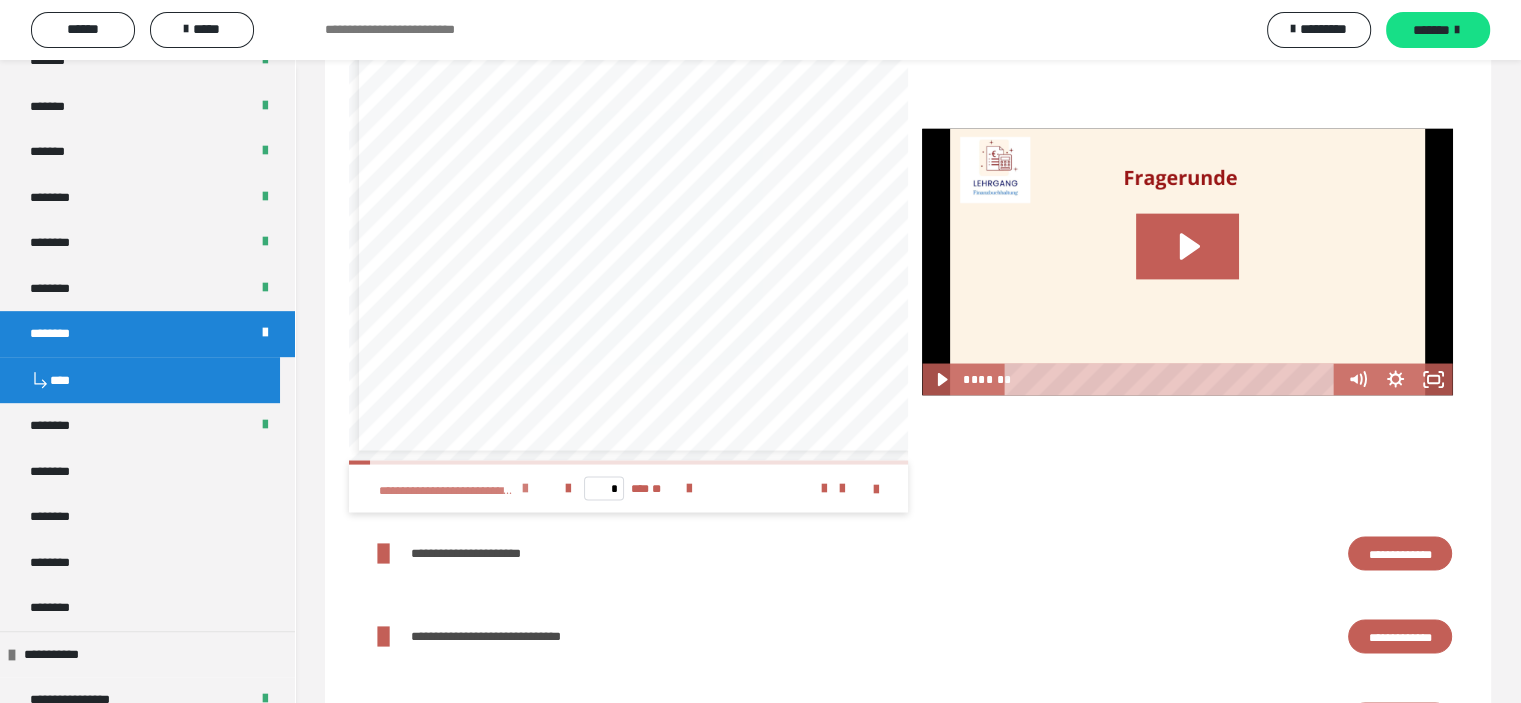 click on "**********" at bounding box center (447, 490) 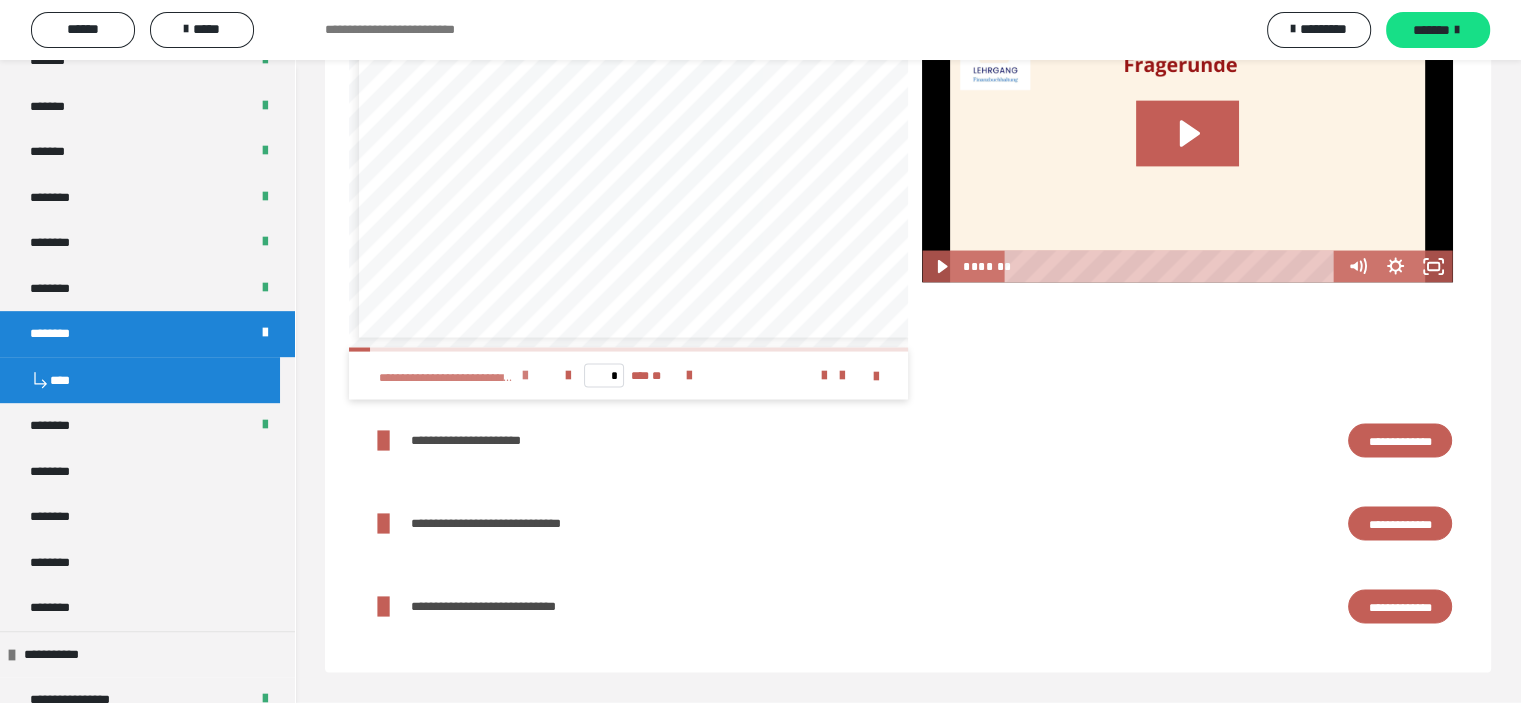 scroll, scrollTop: 3847, scrollLeft: 0, axis: vertical 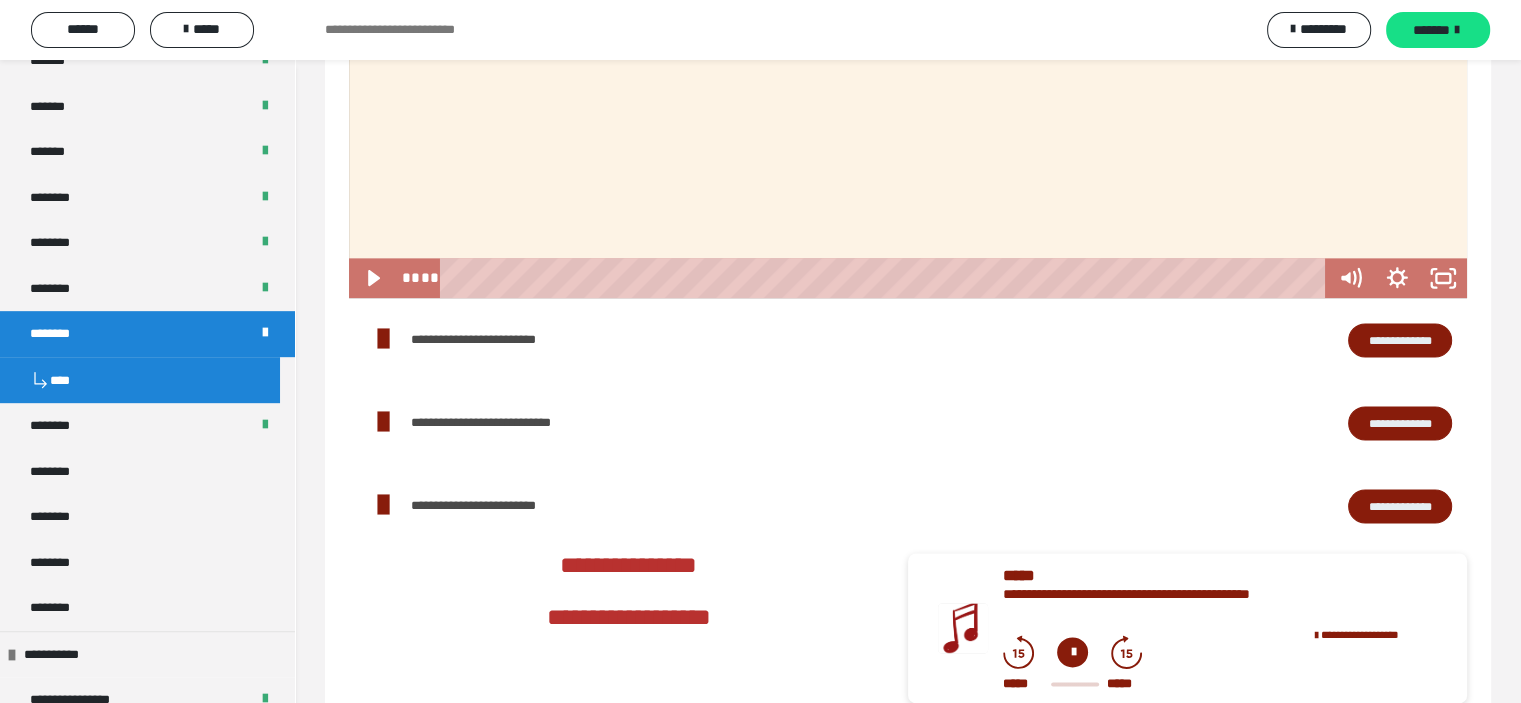 click on "**********" at bounding box center (1400, 506) 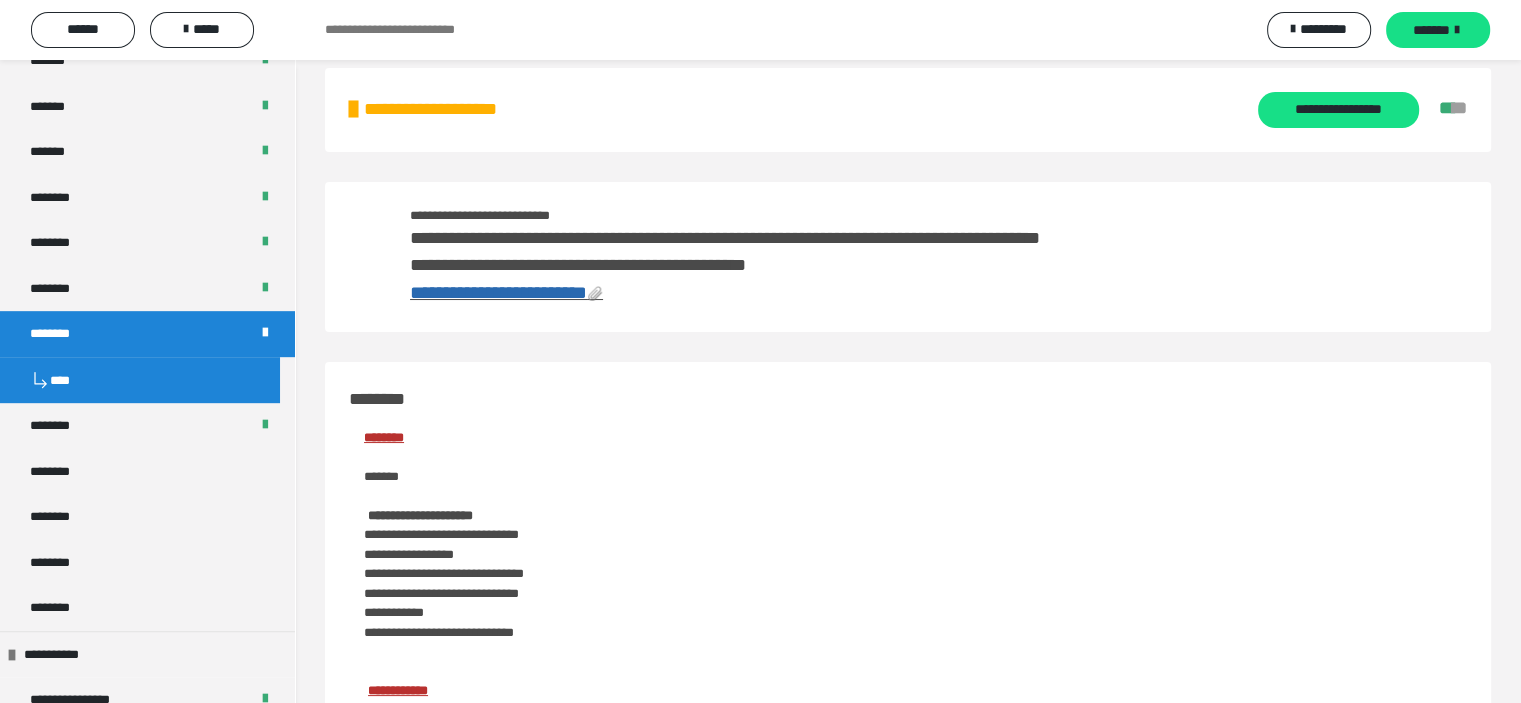 scroll, scrollTop: 0, scrollLeft: 0, axis: both 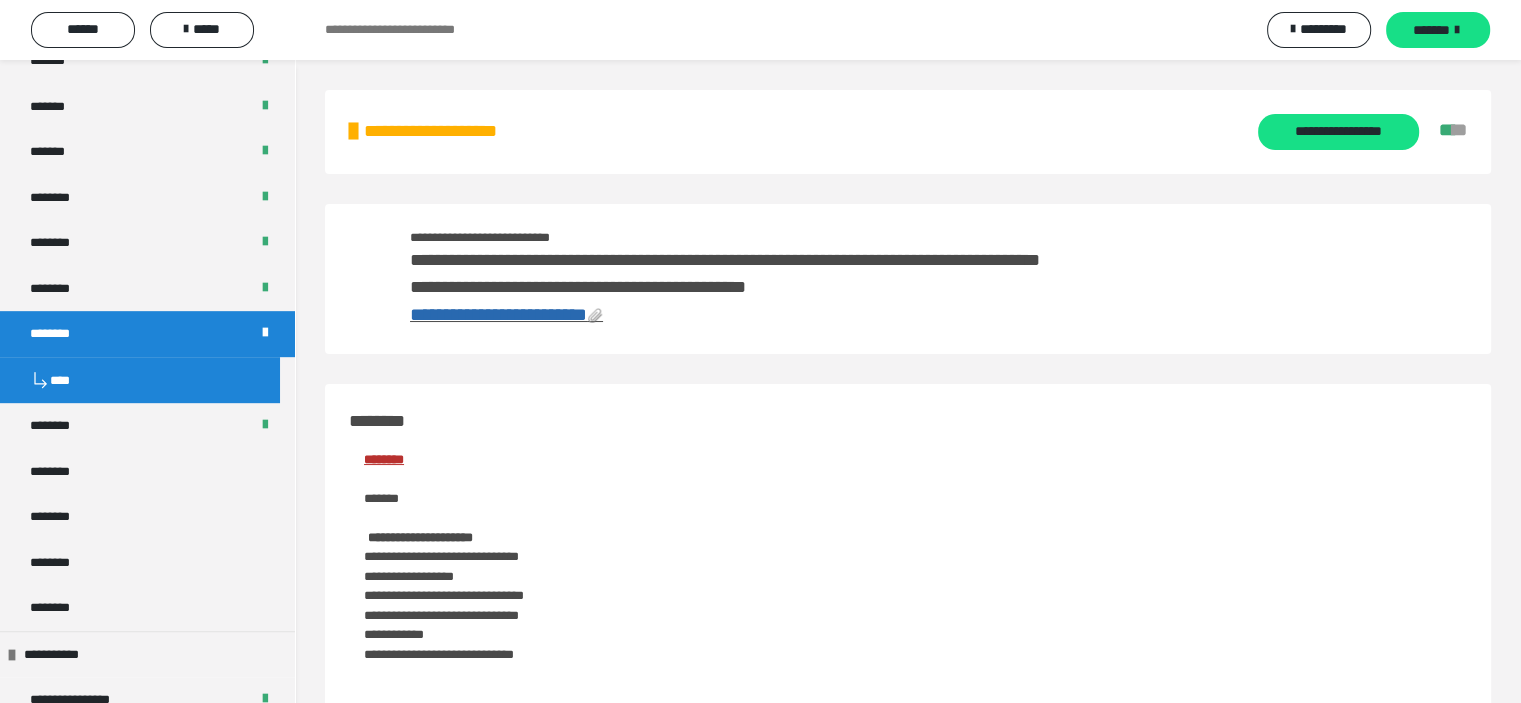 click on "**********" at bounding box center (498, 314) 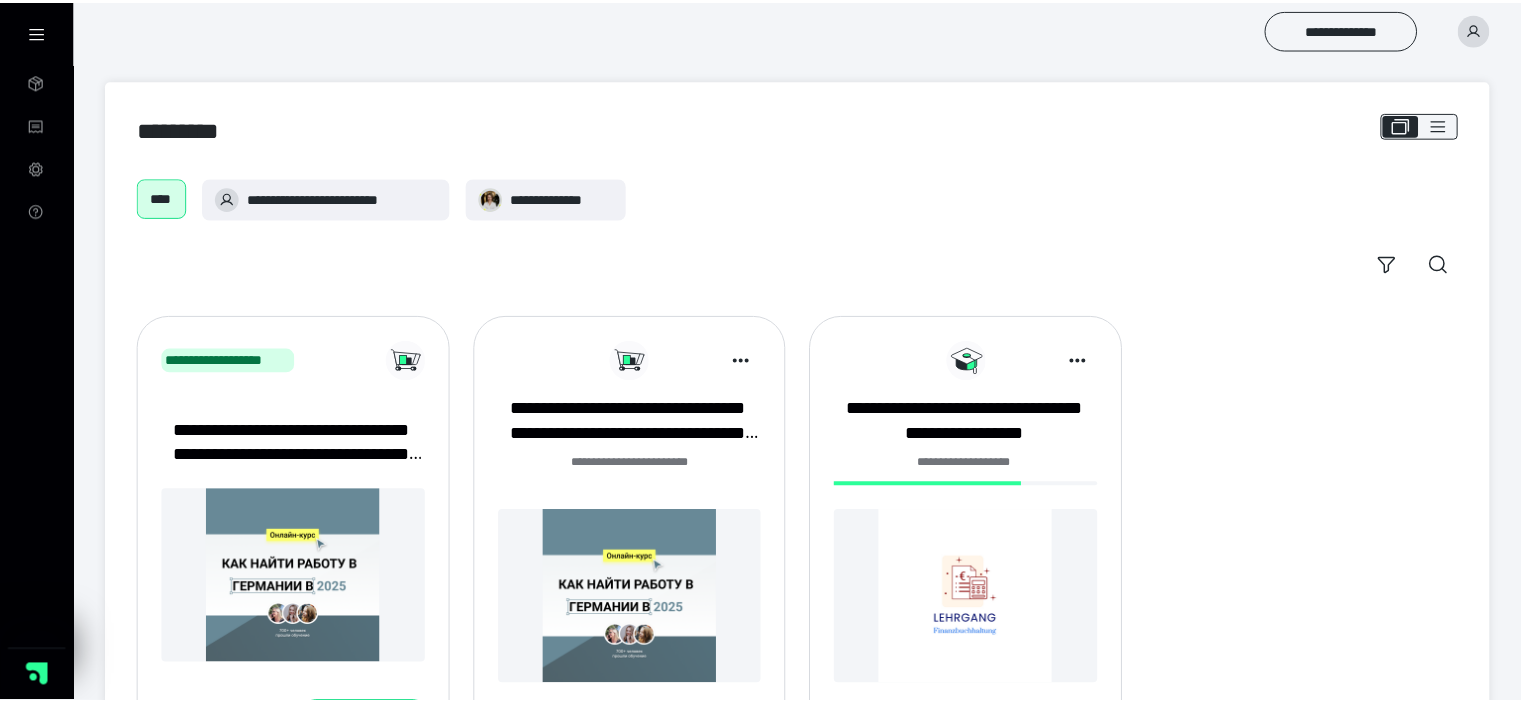 scroll, scrollTop: 0, scrollLeft: 0, axis: both 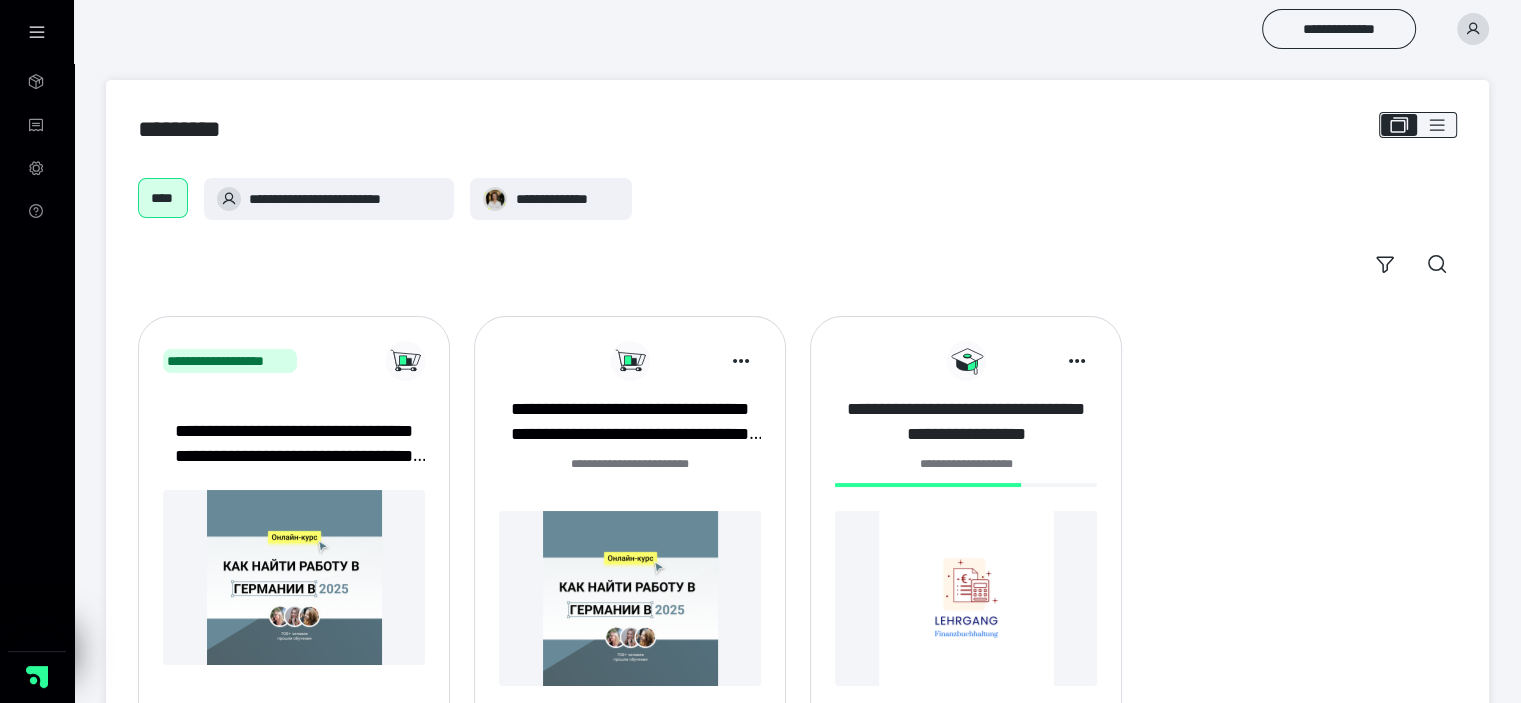 click on "**********" at bounding box center [966, 422] 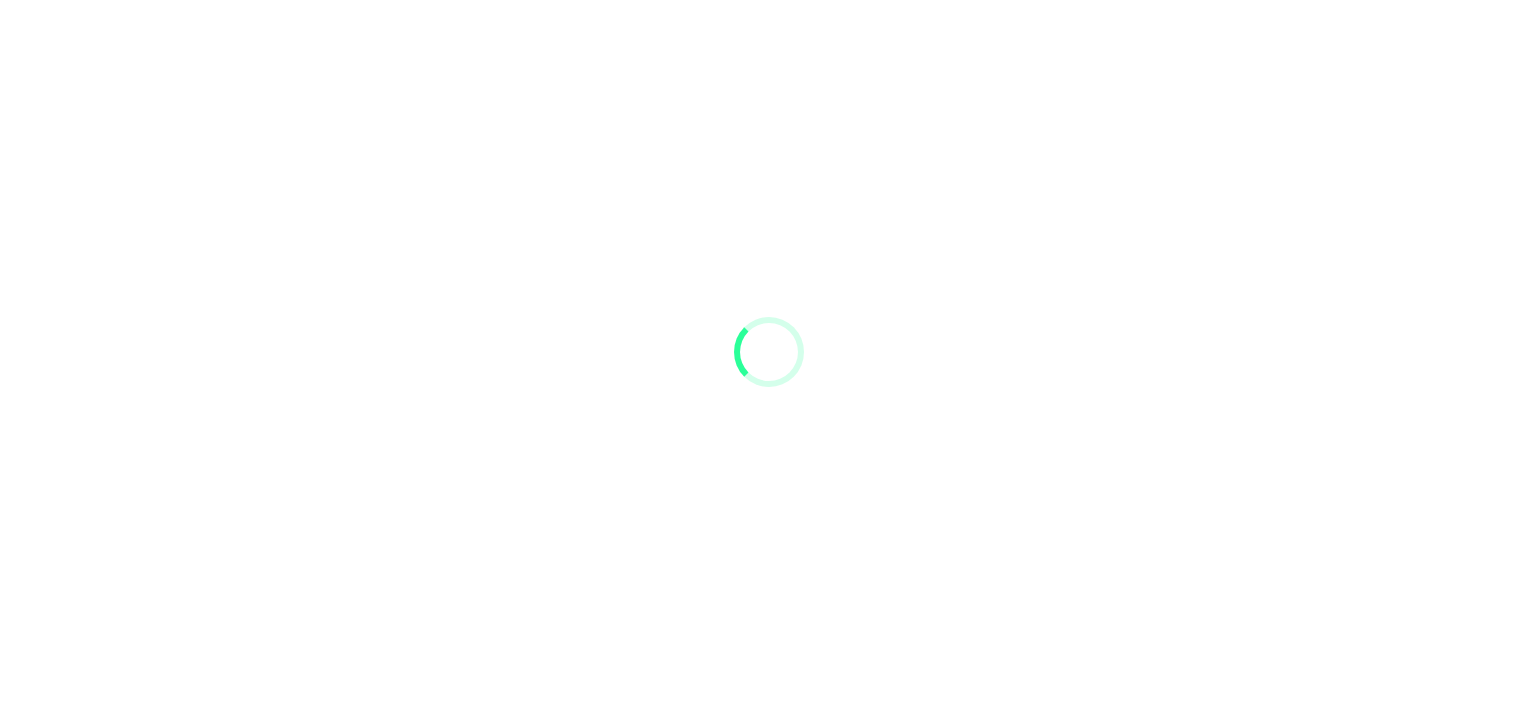 scroll, scrollTop: 0, scrollLeft: 0, axis: both 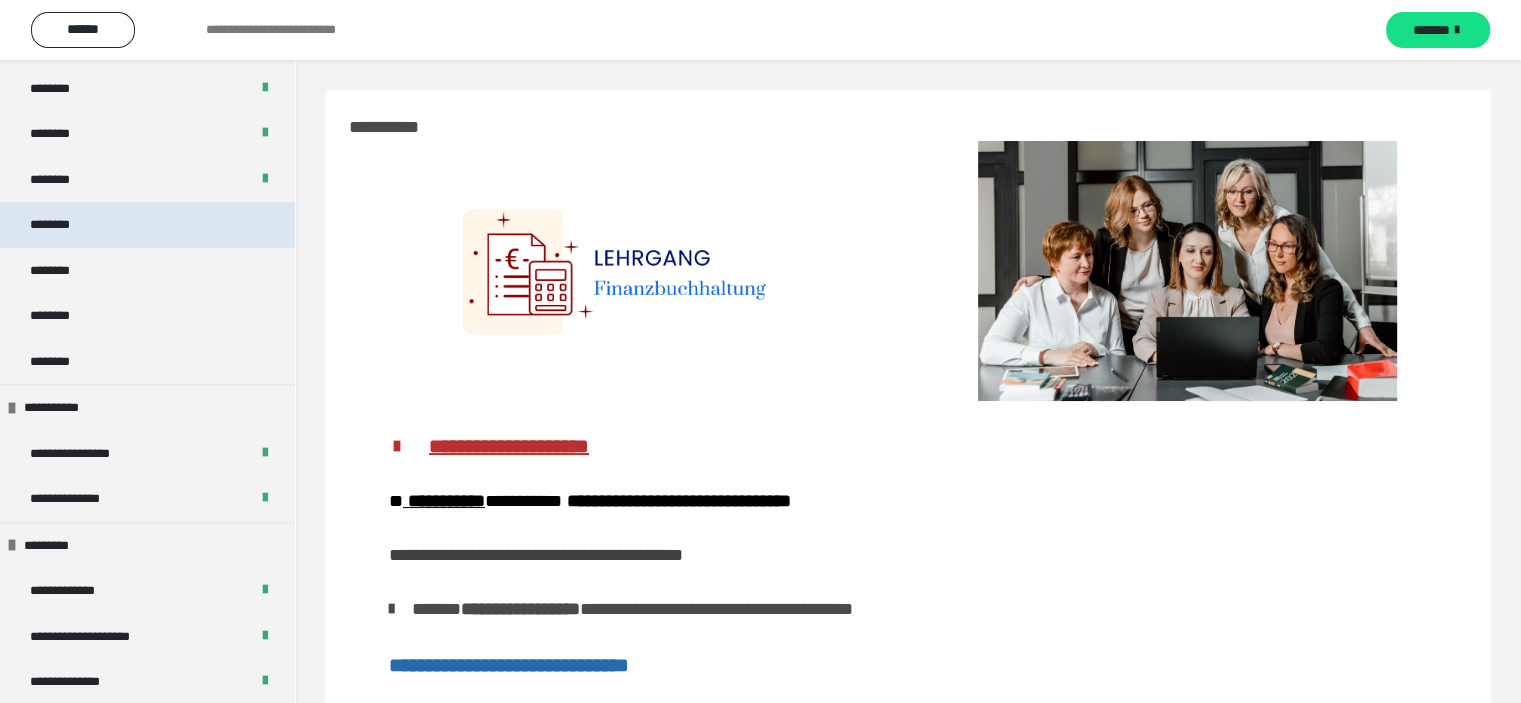 click on "********" at bounding box center (147, 225) 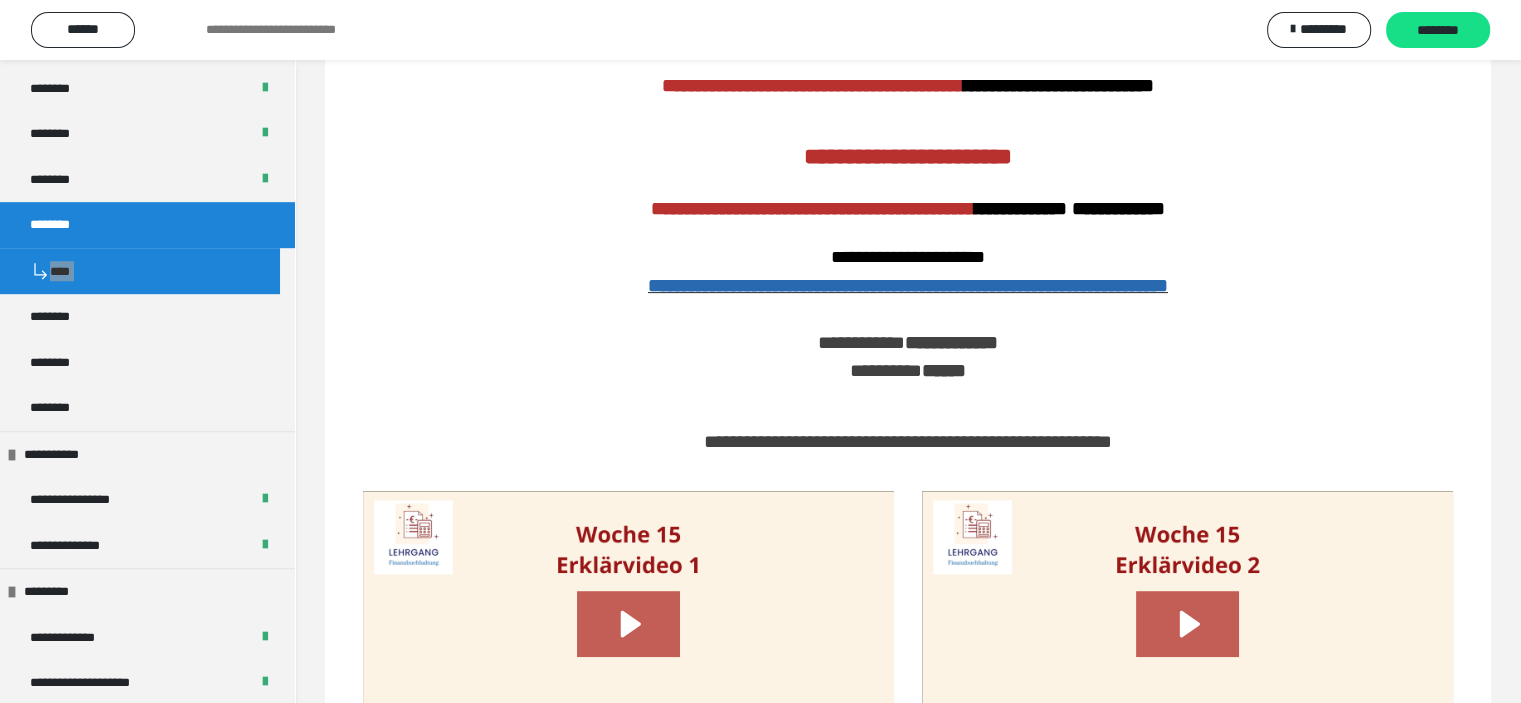 scroll, scrollTop: 800, scrollLeft: 0, axis: vertical 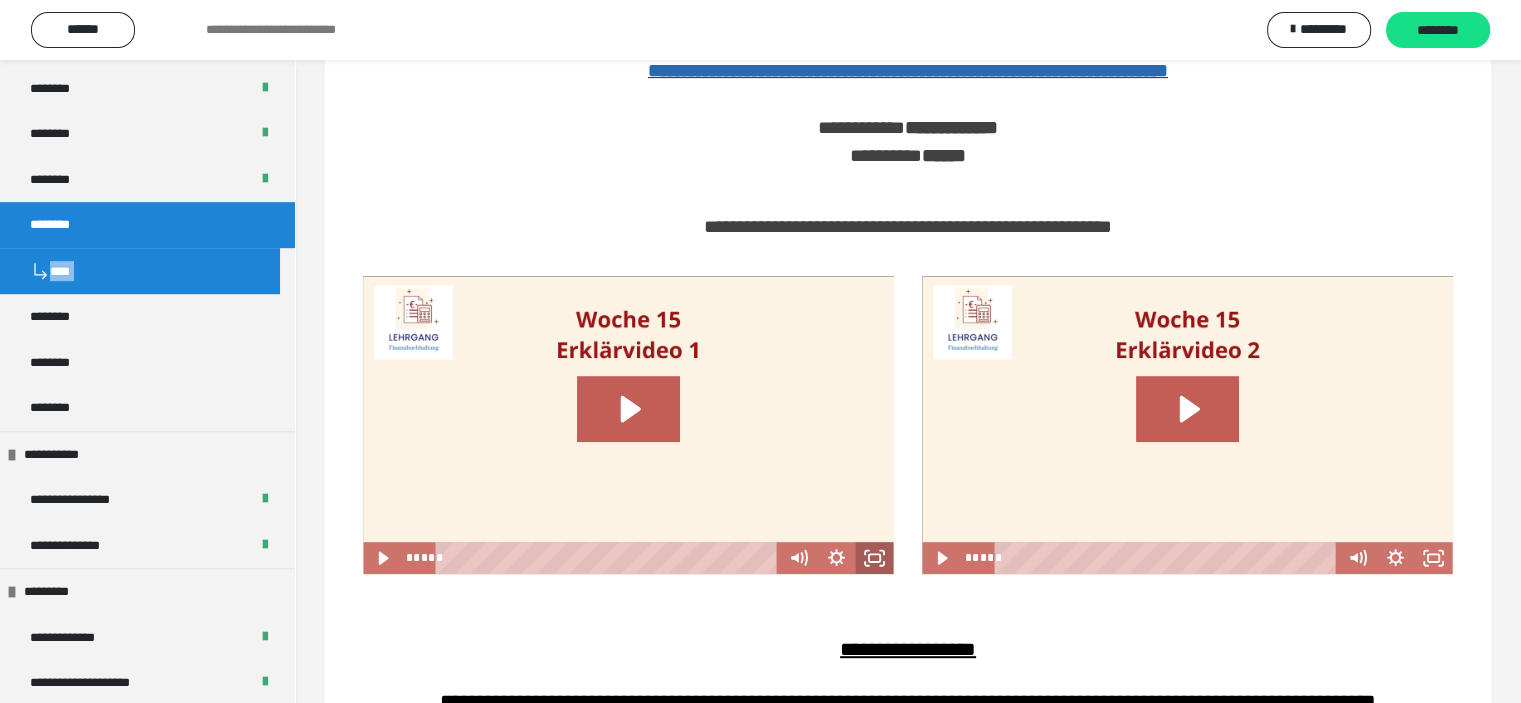 click 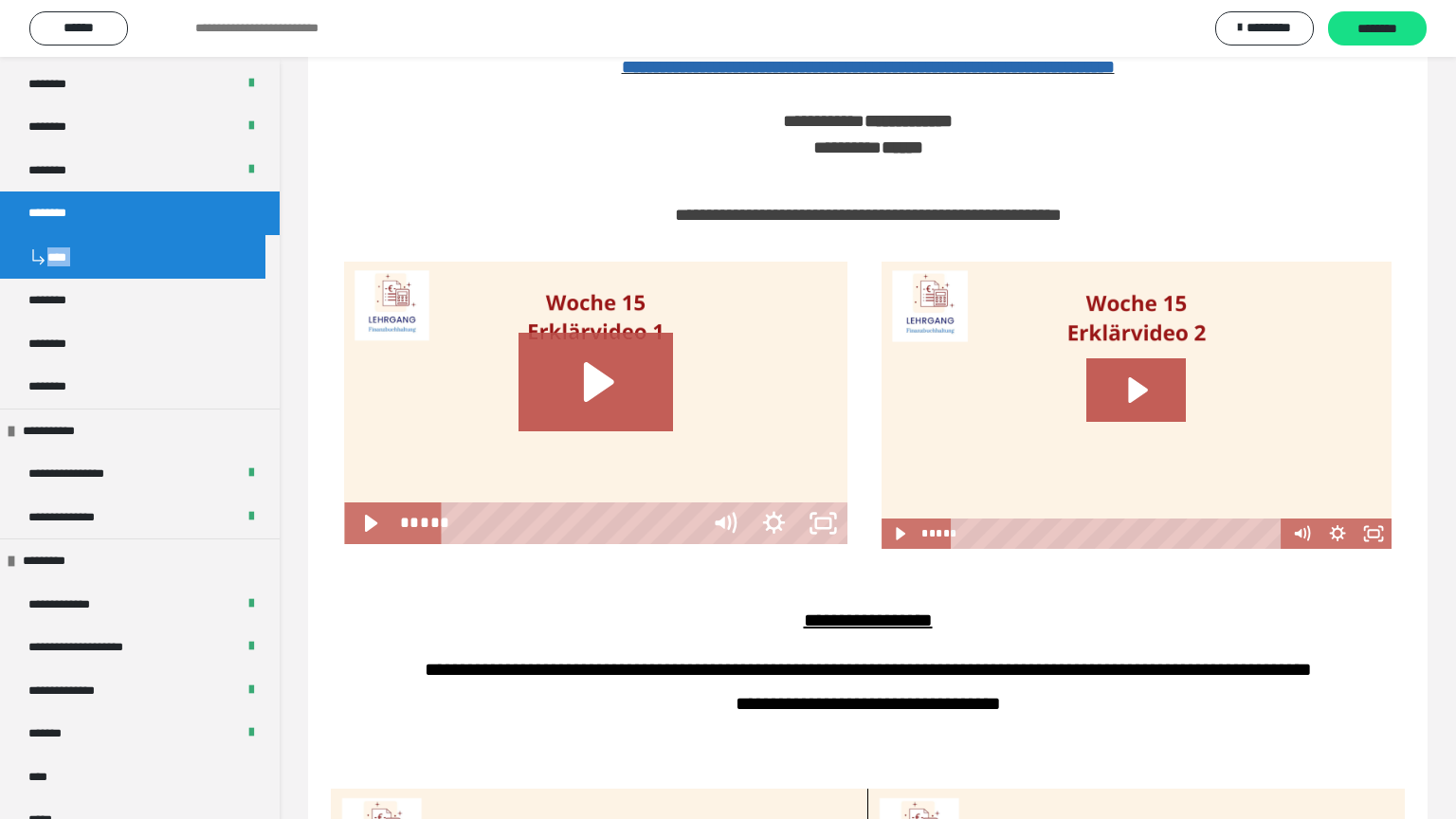 type 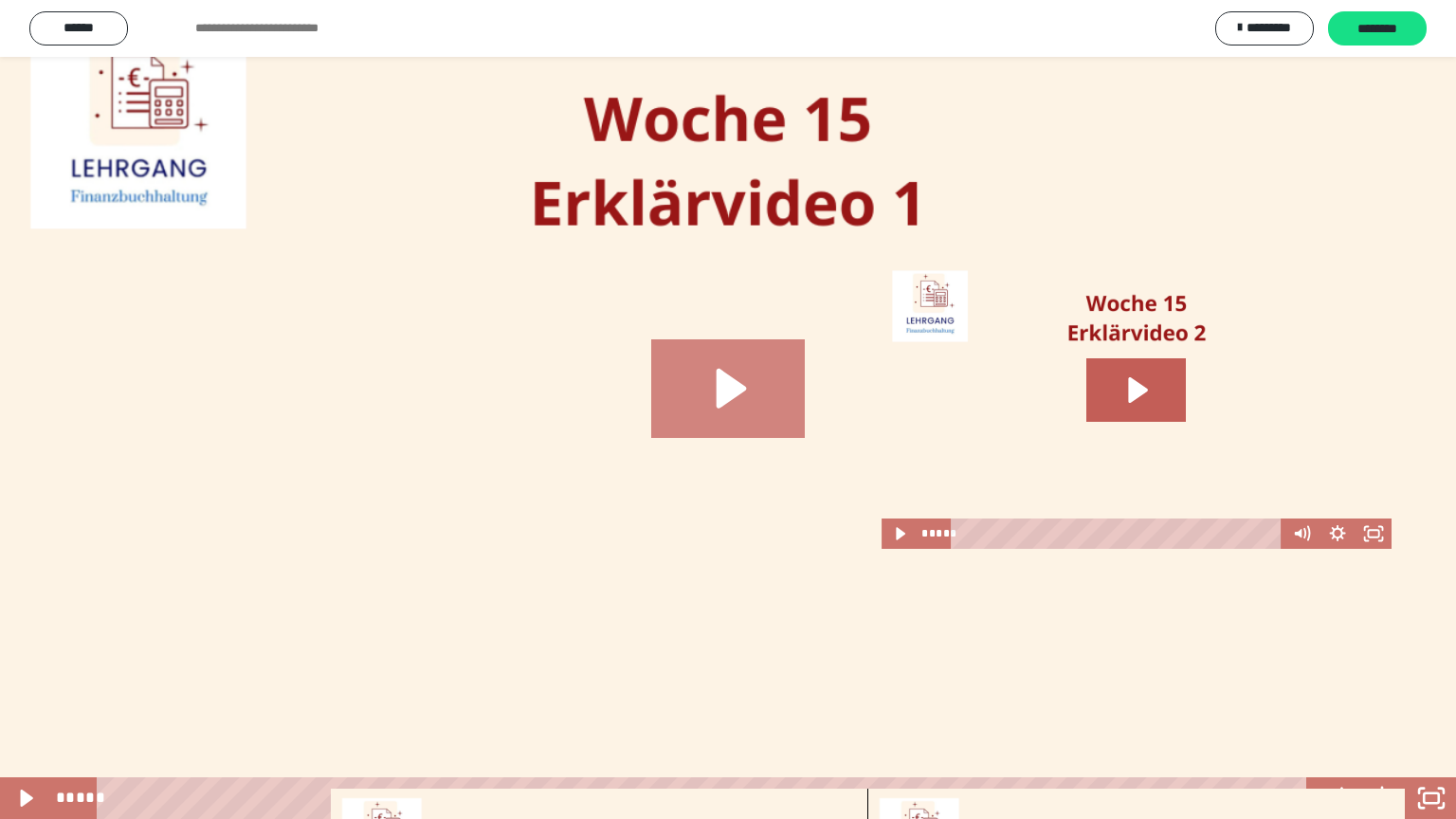 click 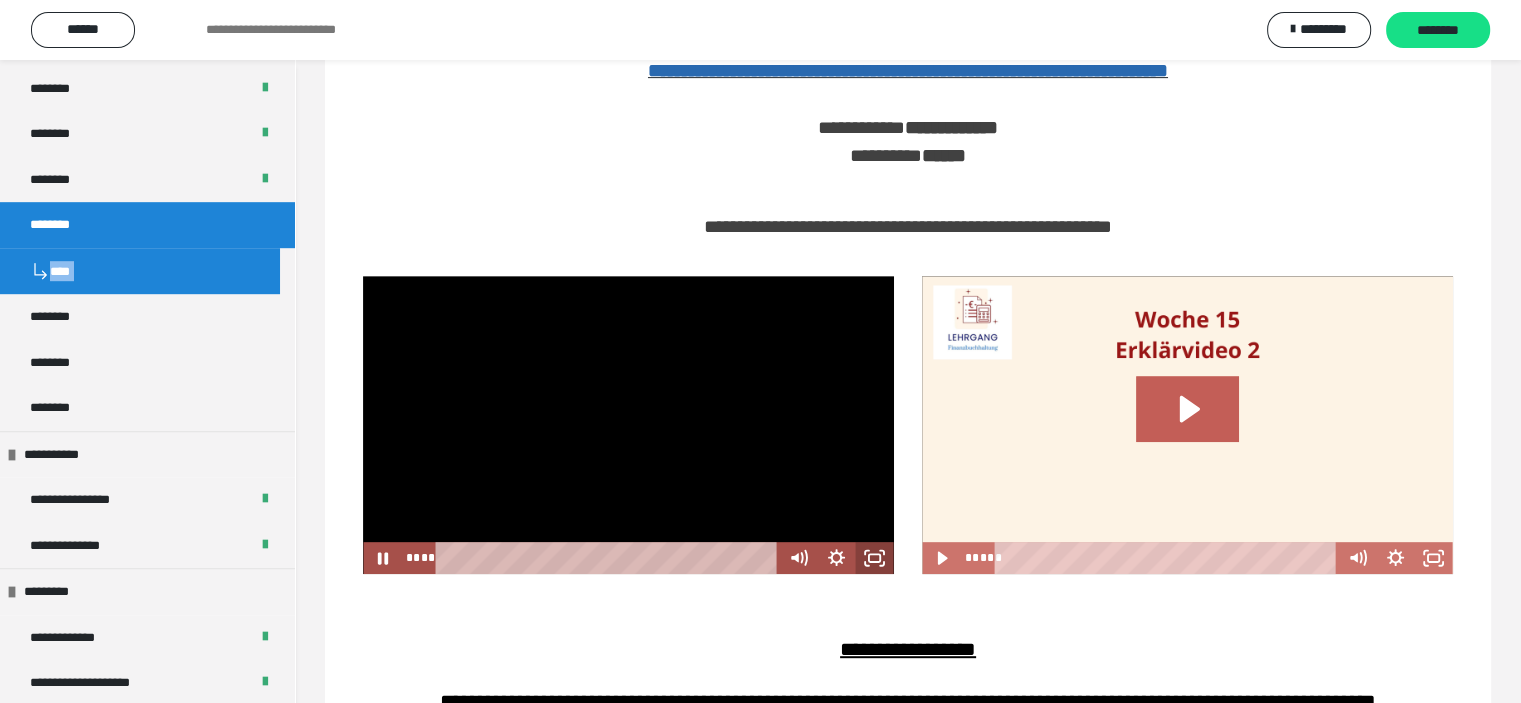 click 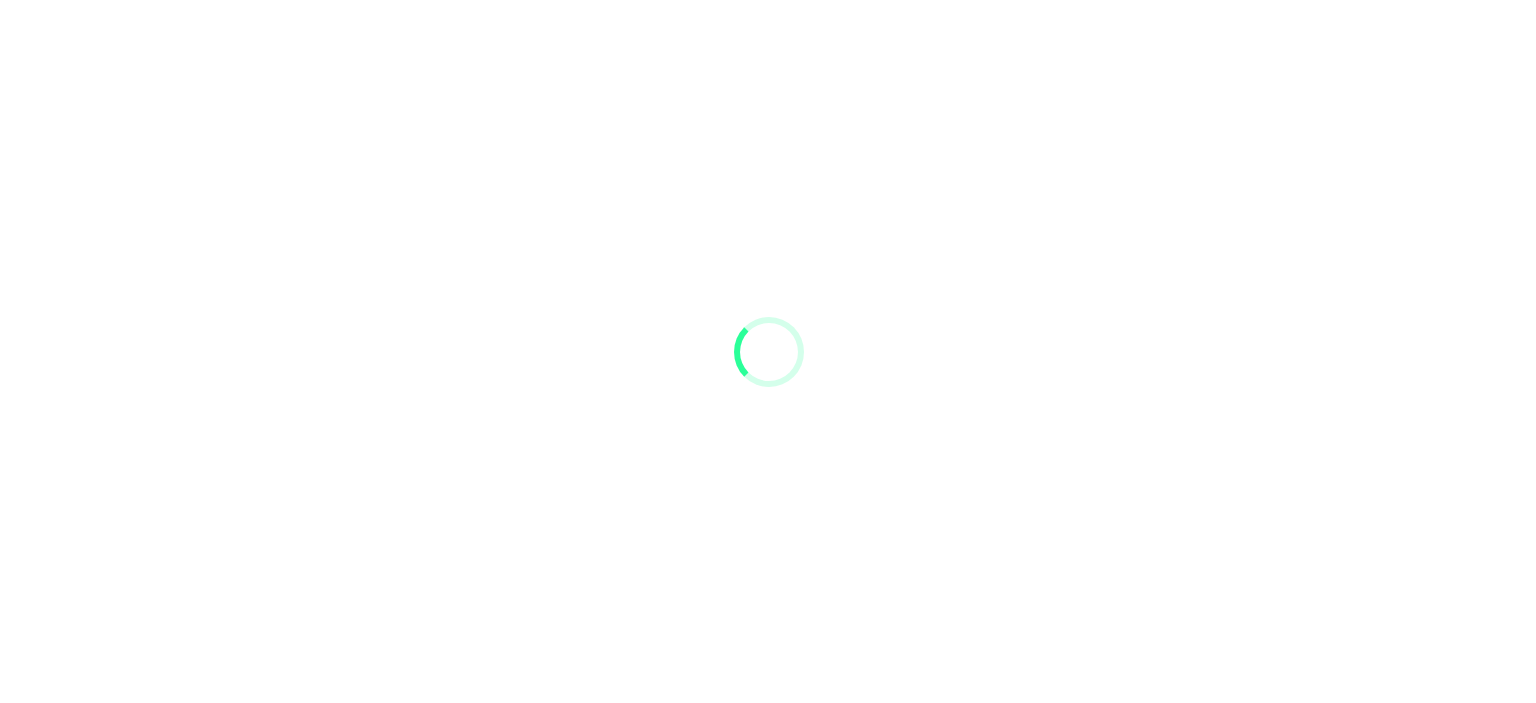 scroll, scrollTop: 0, scrollLeft: 0, axis: both 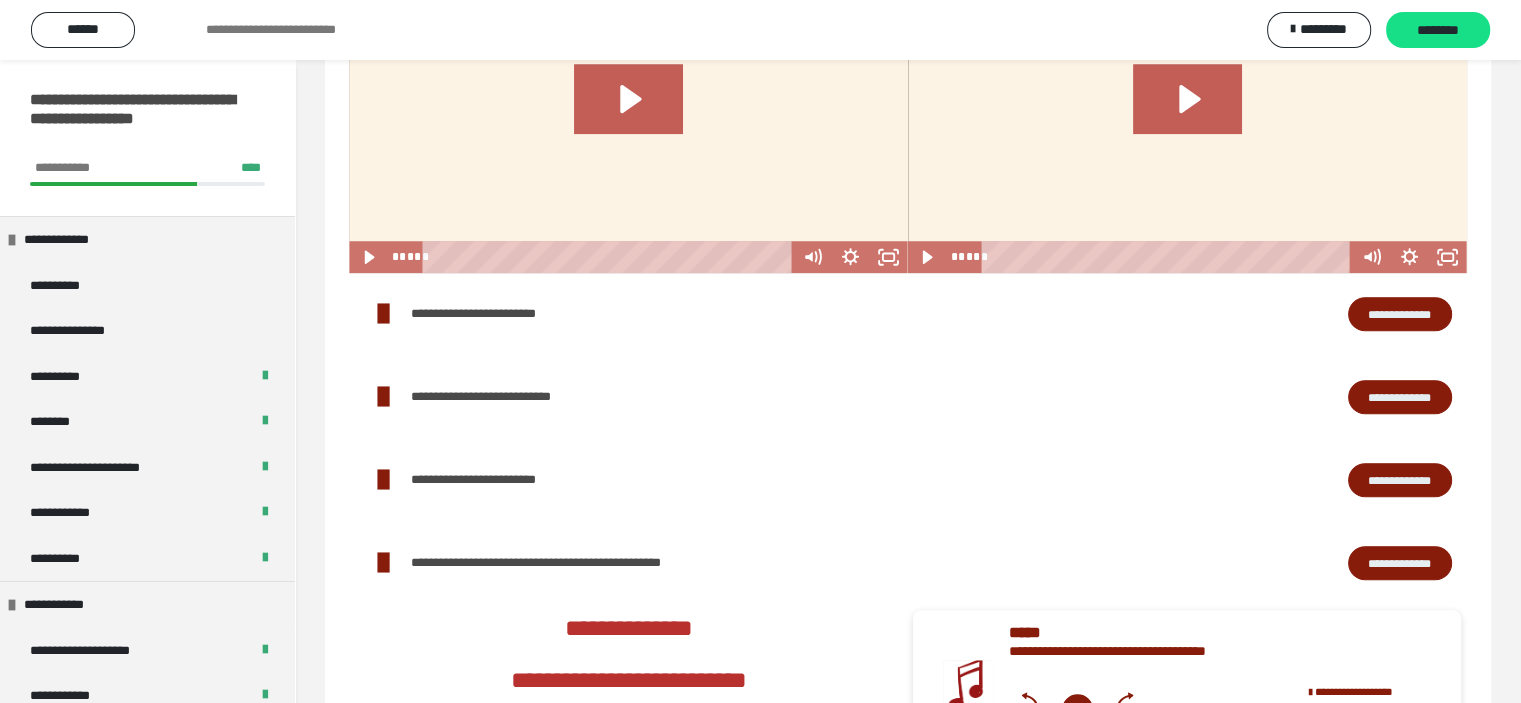 click on "**********" at bounding box center [1400, 314] 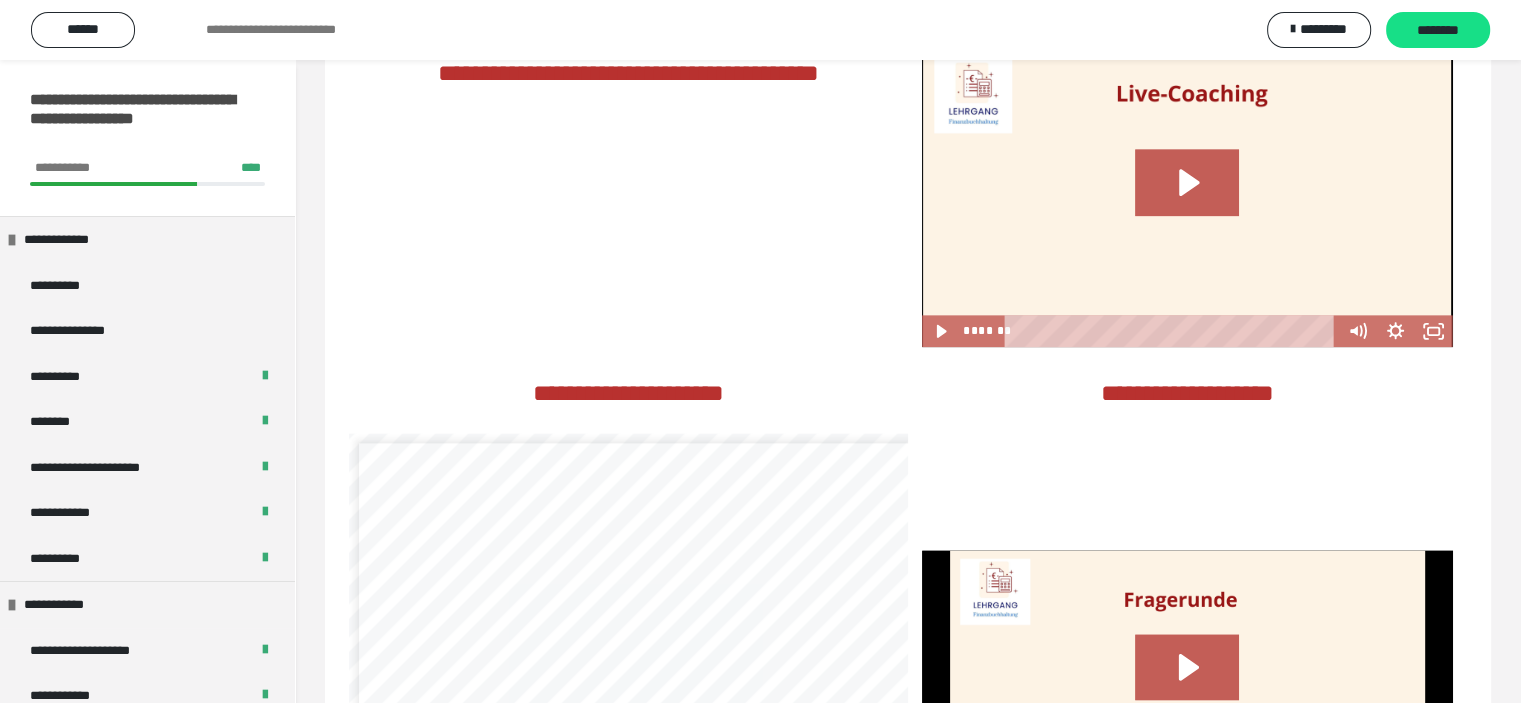 scroll, scrollTop: 2468, scrollLeft: 0, axis: vertical 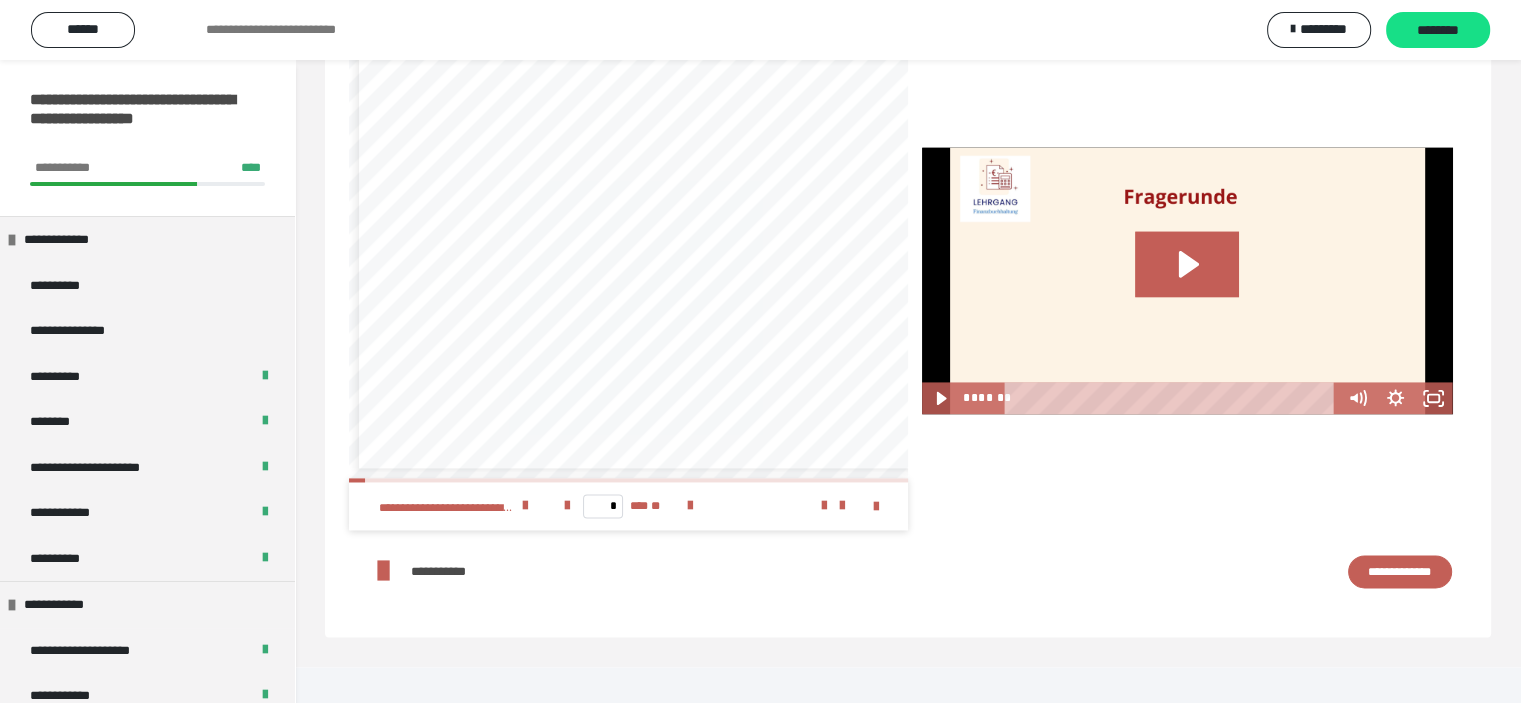 click on "**********" at bounding box center (1400, 572) 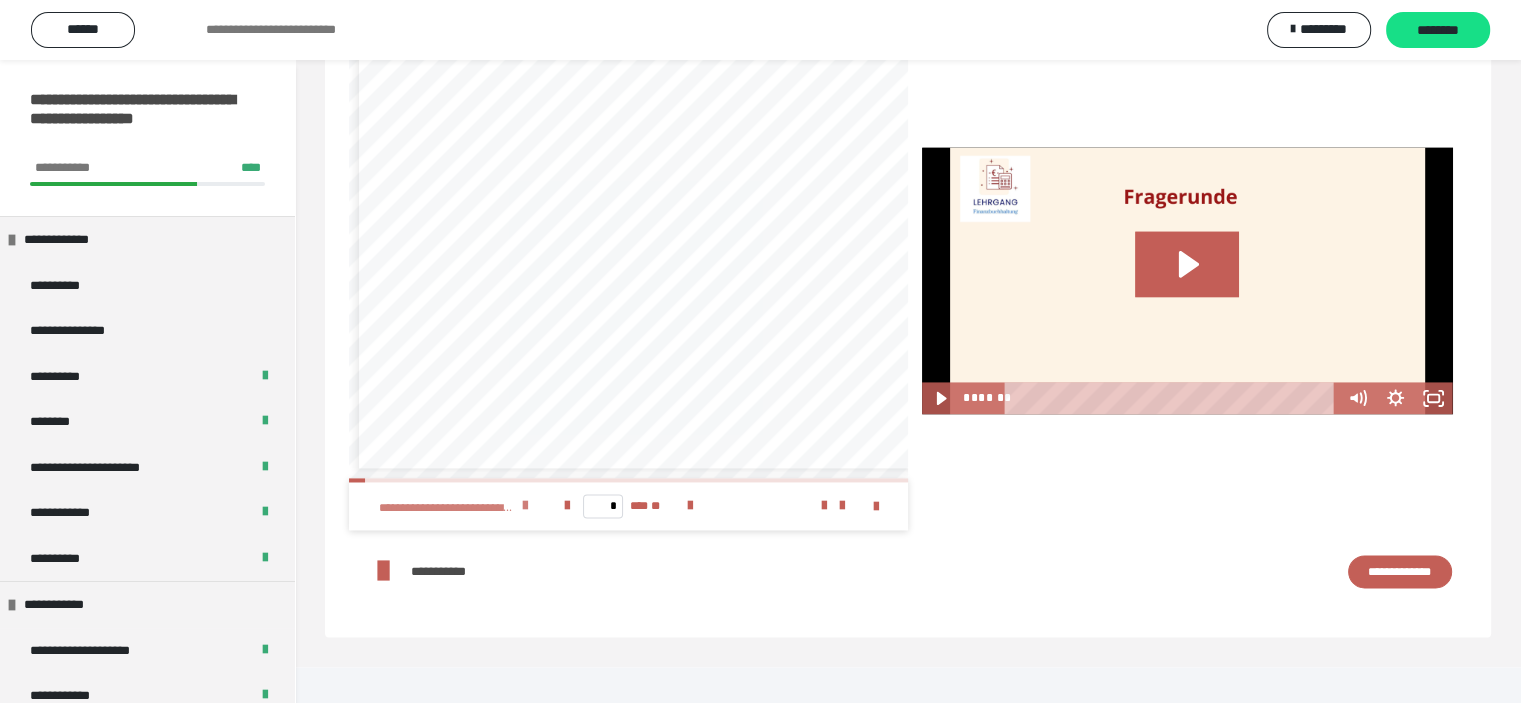 click at bounding box center (525, 506) 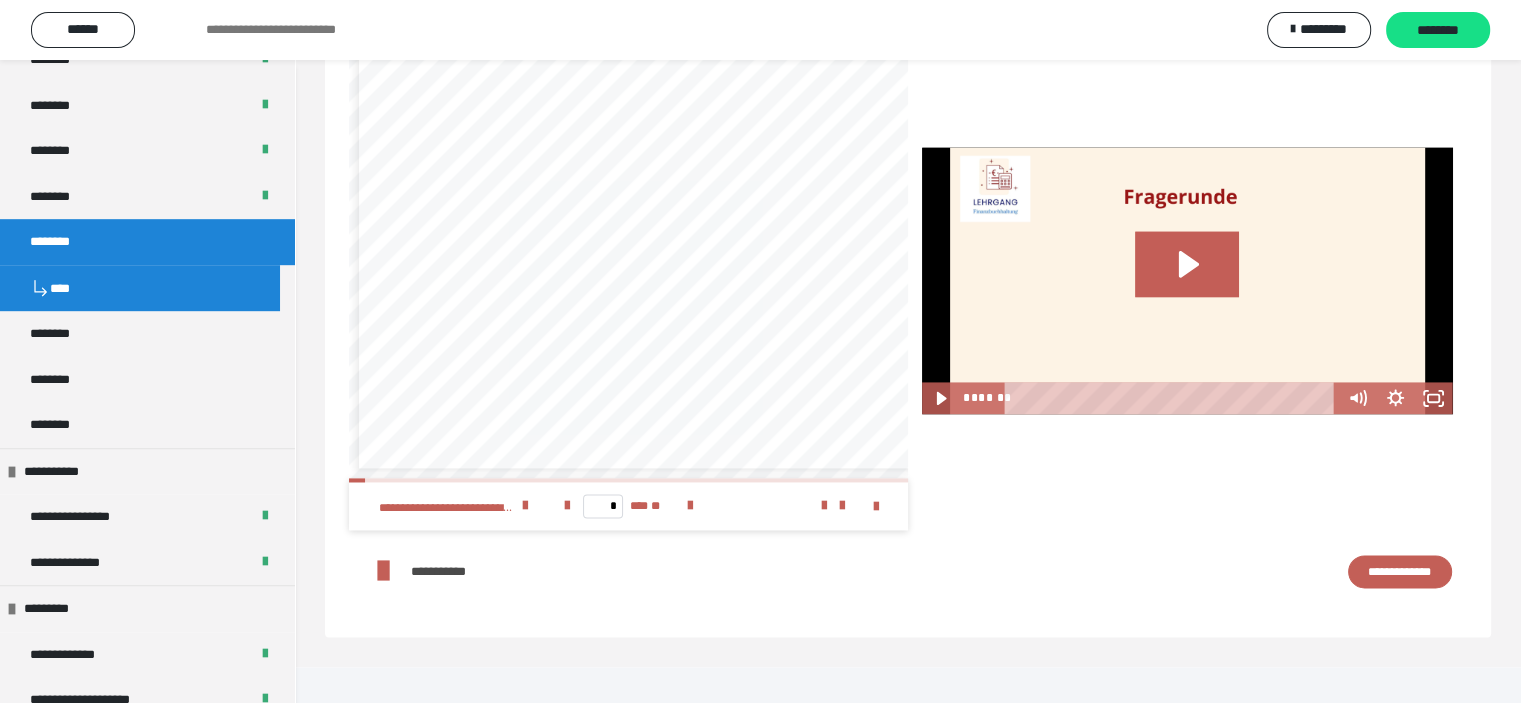 scroll, scrollTop: 1200, scrollLeft: 0, axis: vertical 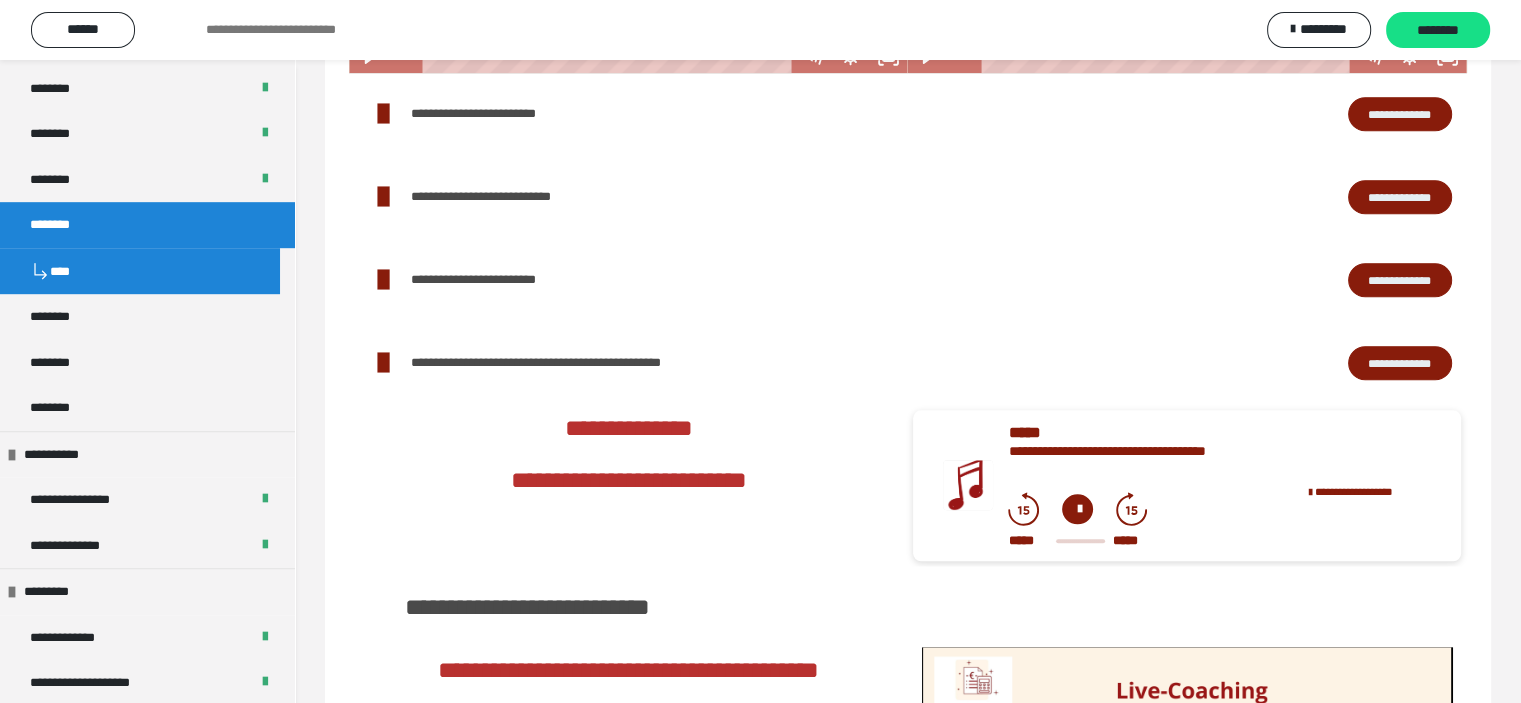 click on "**********" at bounding box center (1400, 280) 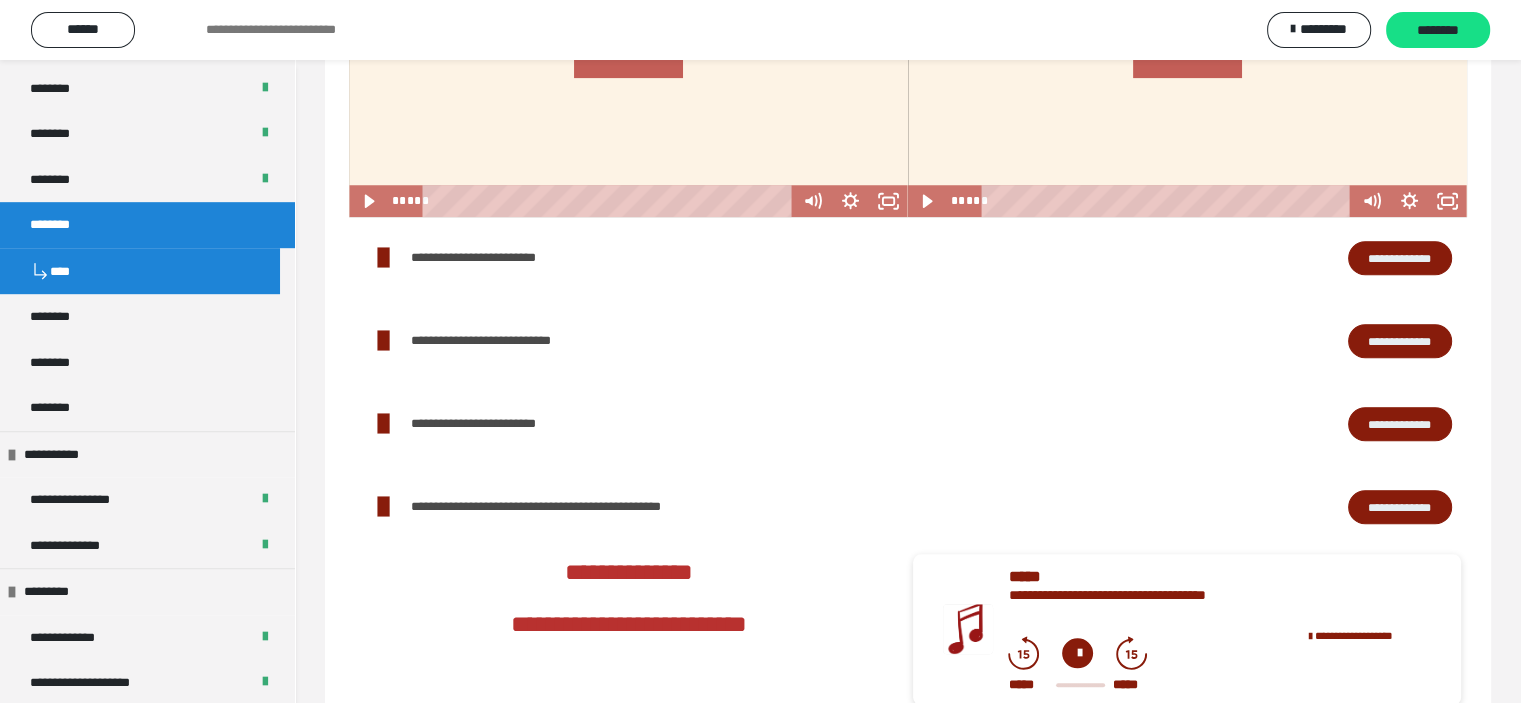 scroll, scrollTop: 1468, scrollLeft: 0, axis: vertical 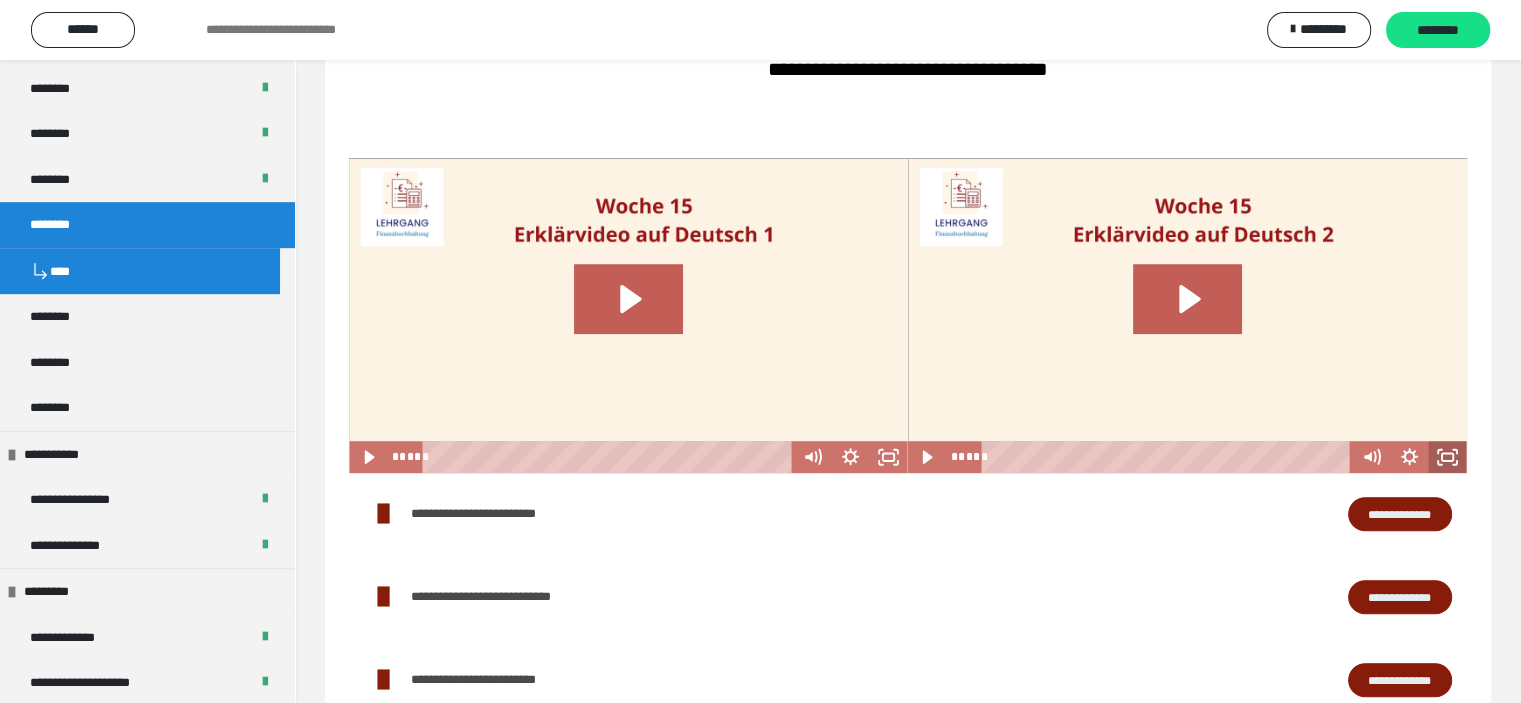 click 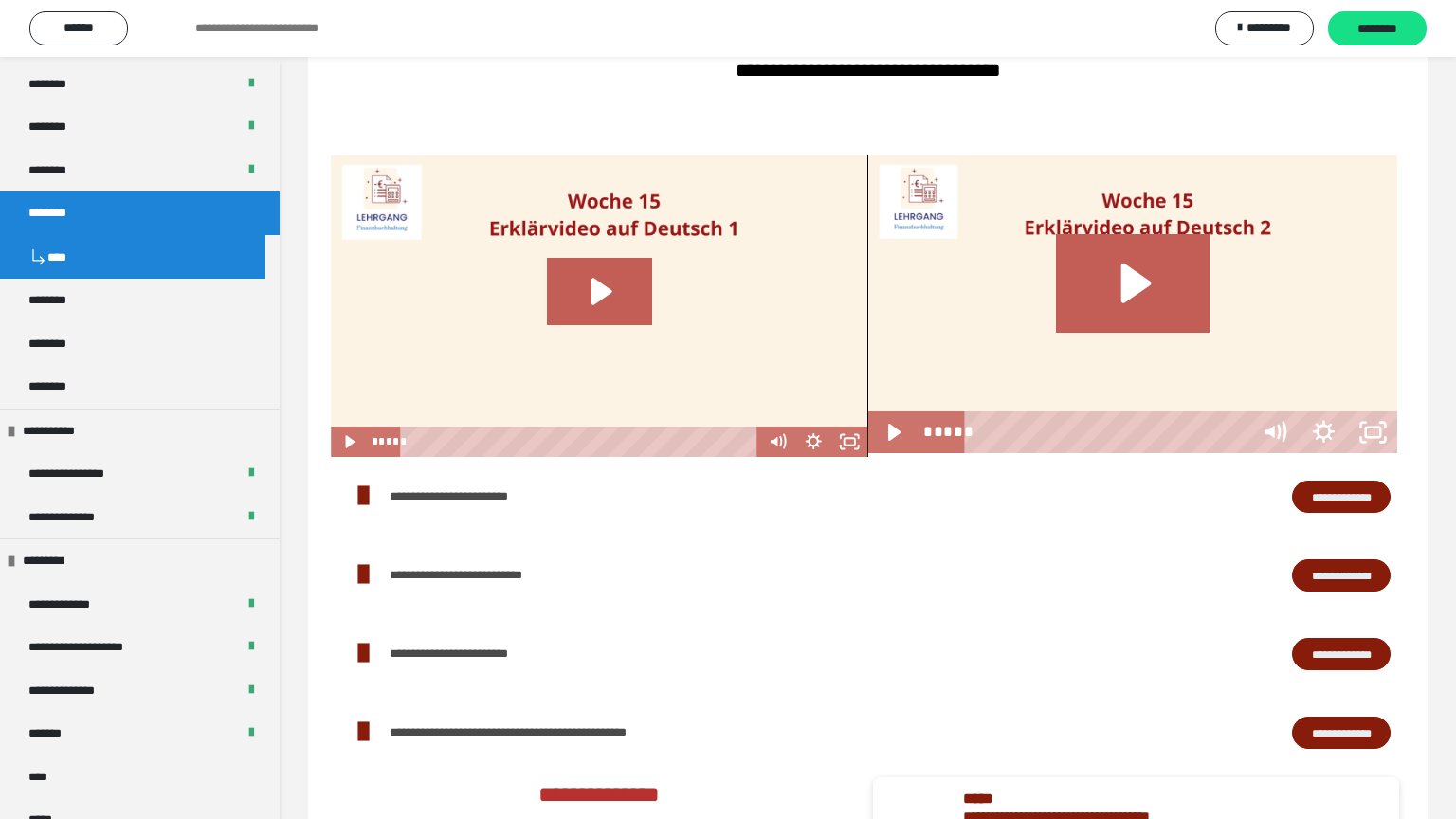 type 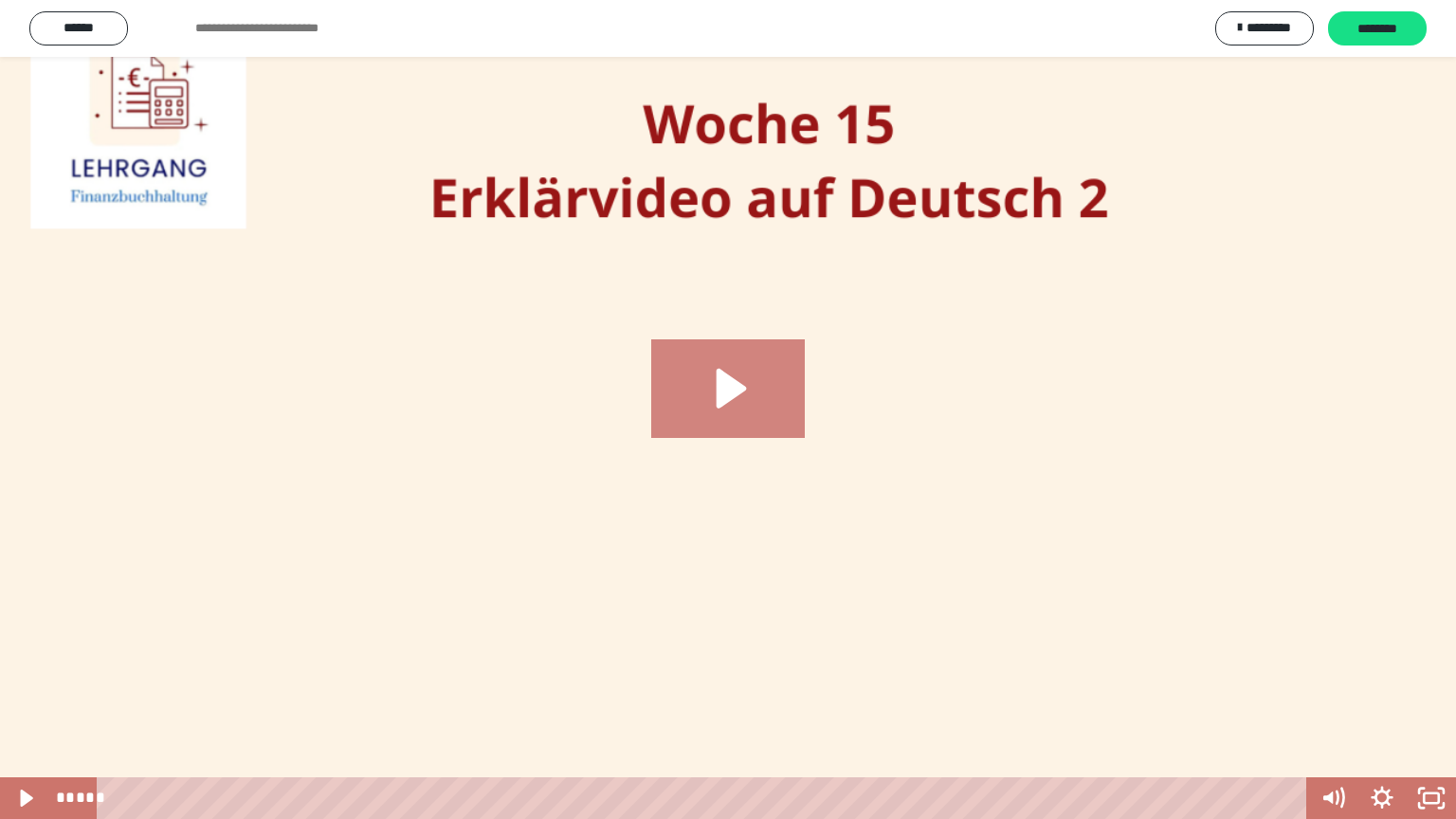 click 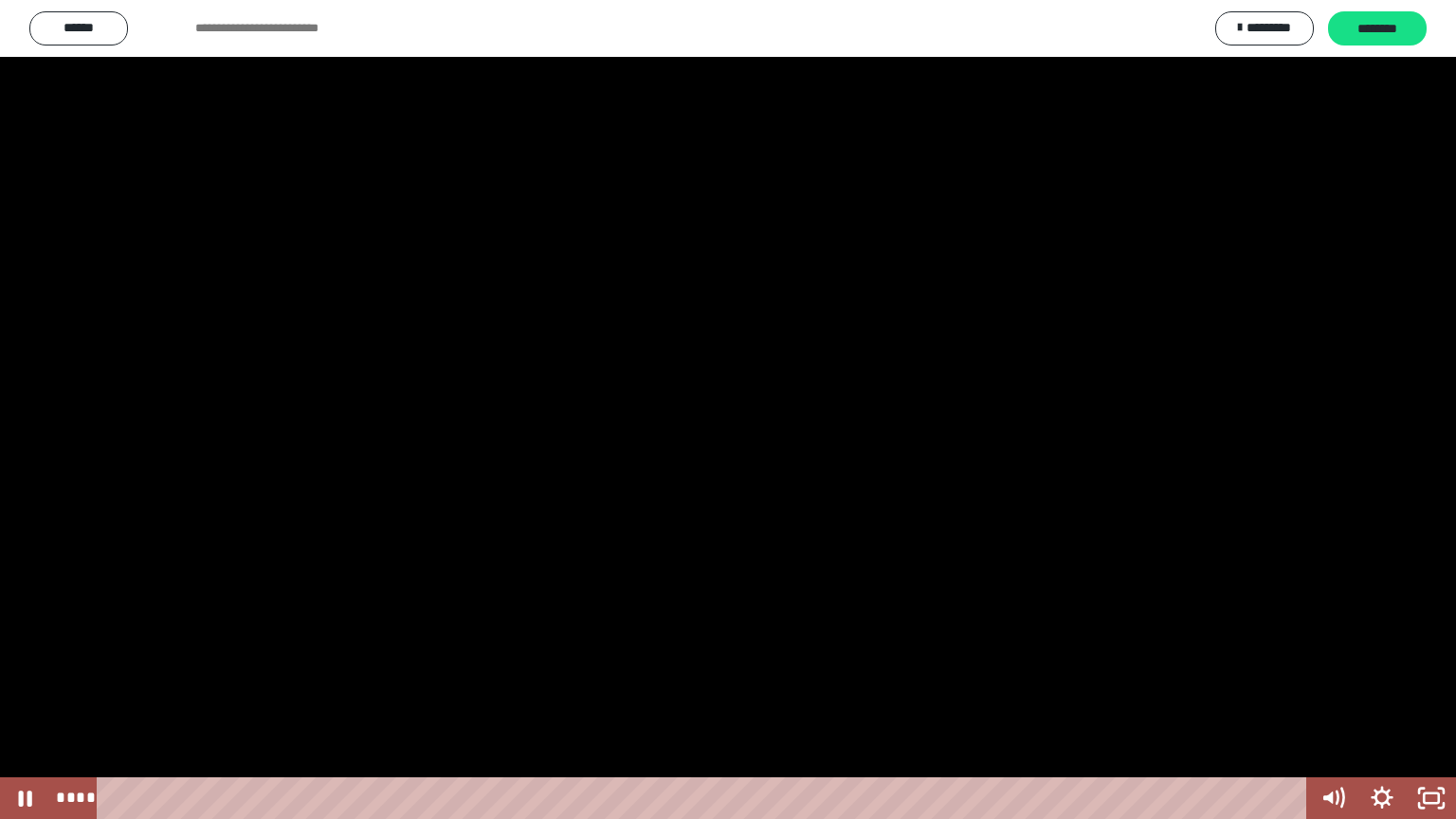 type 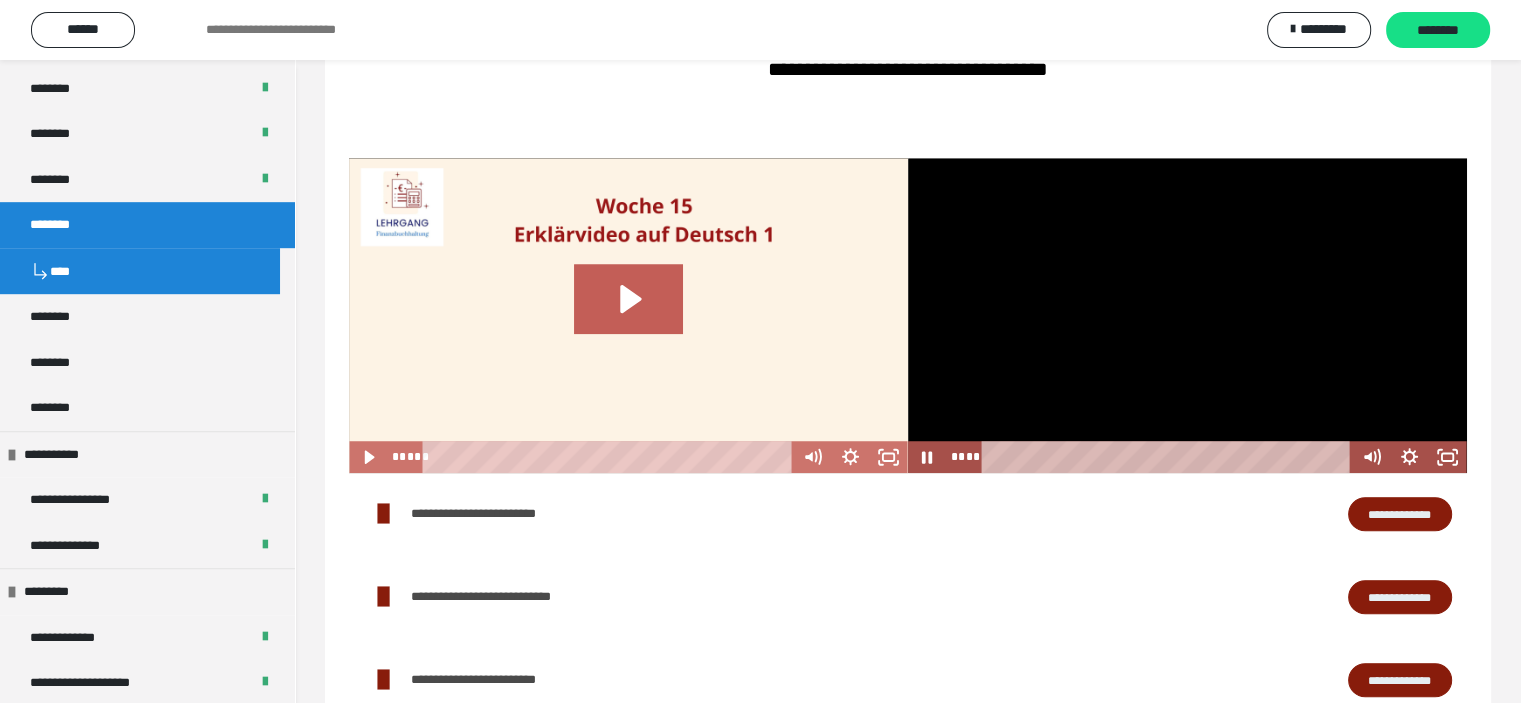 click at bounding box center [1187, 315] 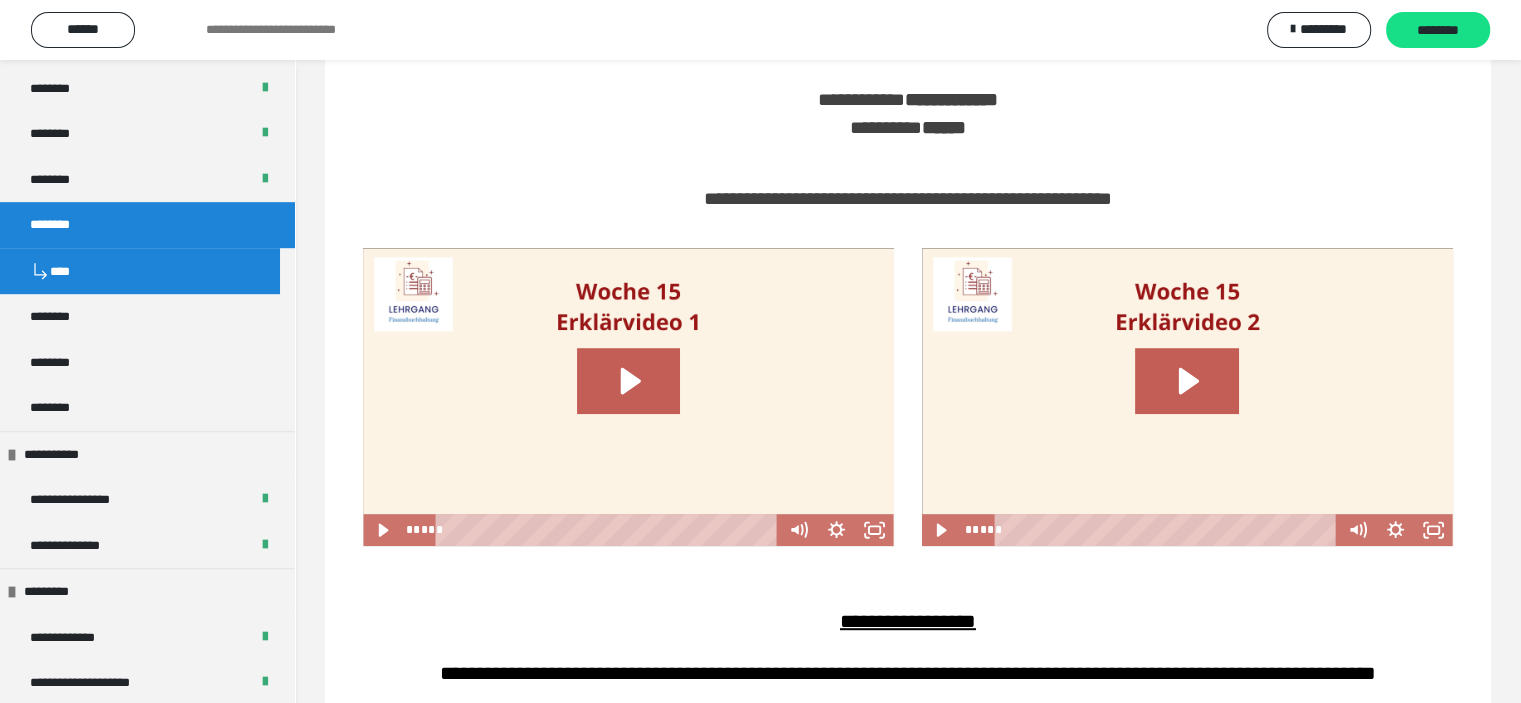 scroll, scrollTop: 768, scrollLeft: 0, axis: vertical 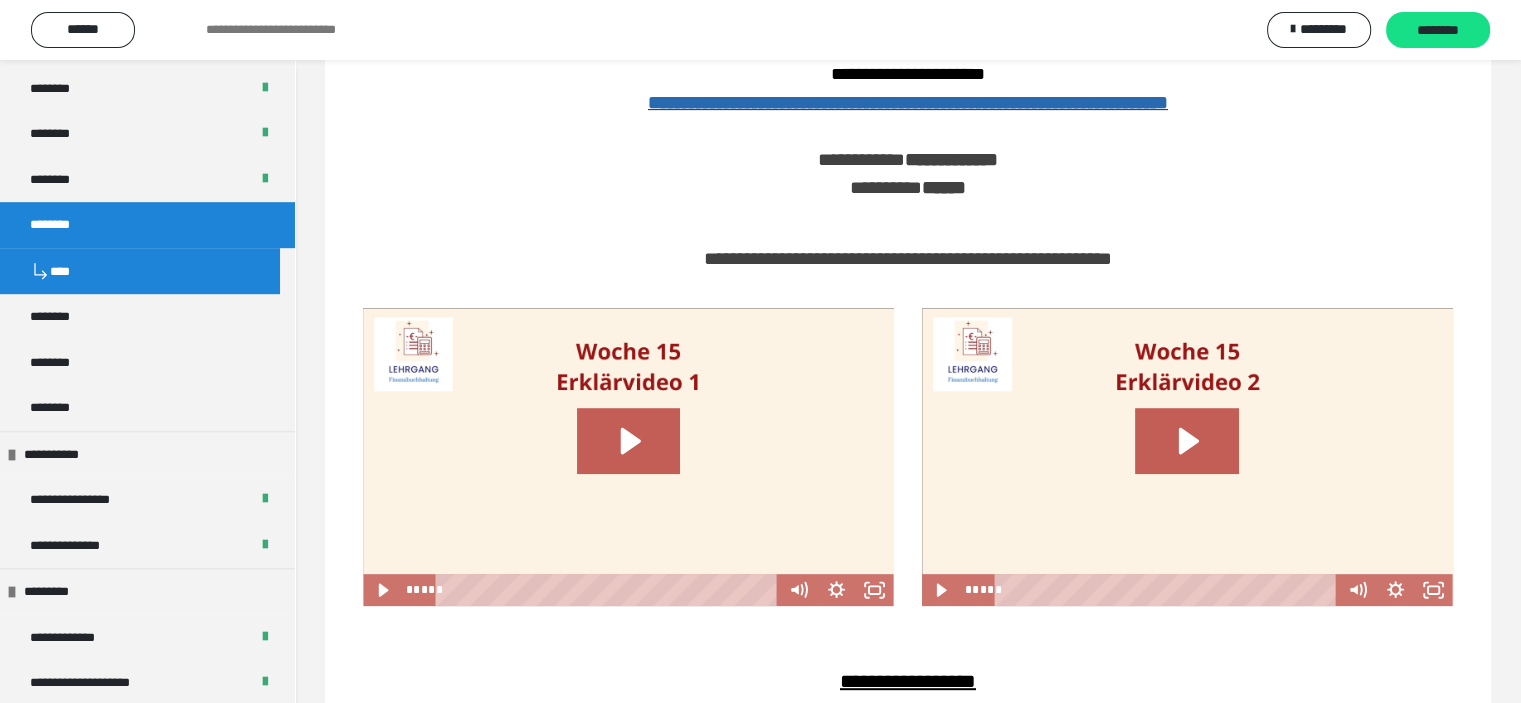 click on "**********" at bounding box center [908, -160] 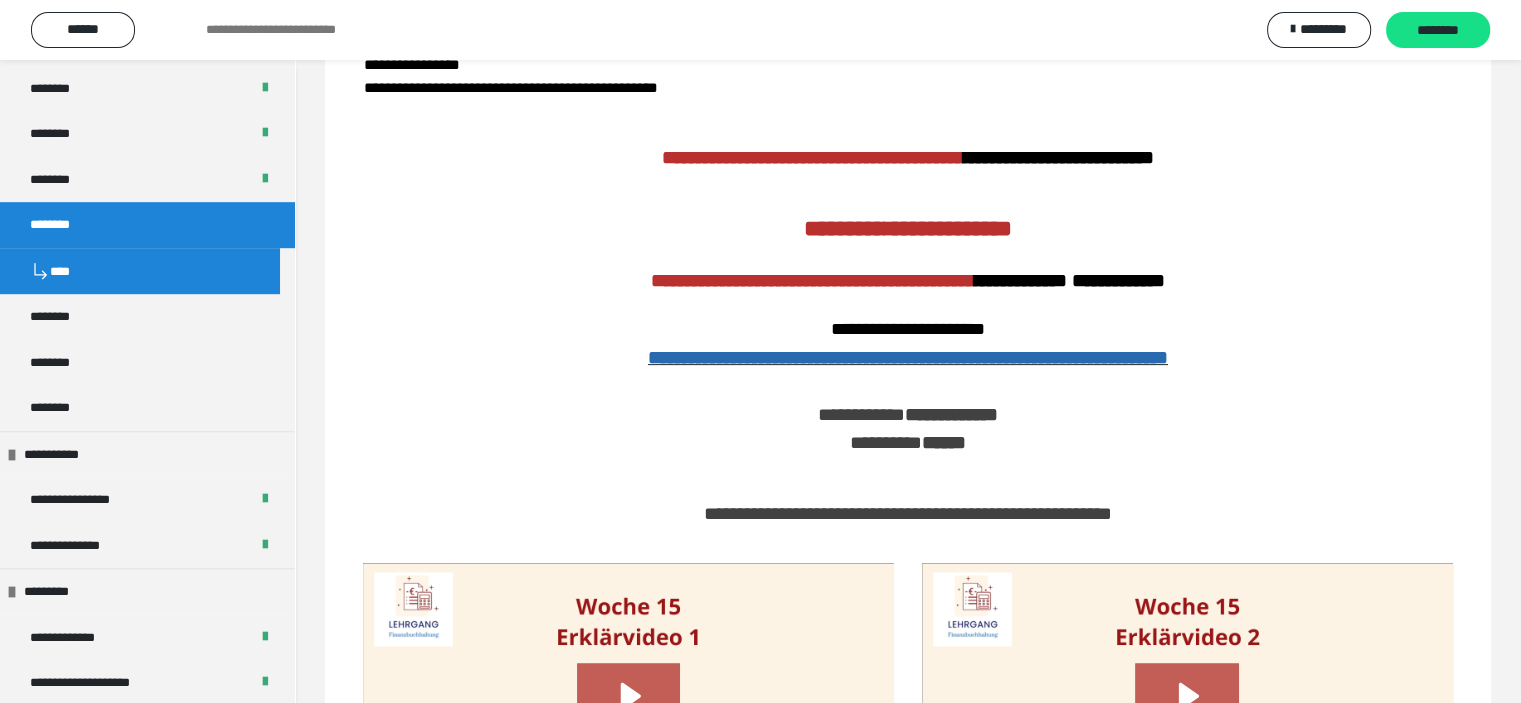 scroll, scrollTop: 768, scrollLeft: 0, axis: vertical 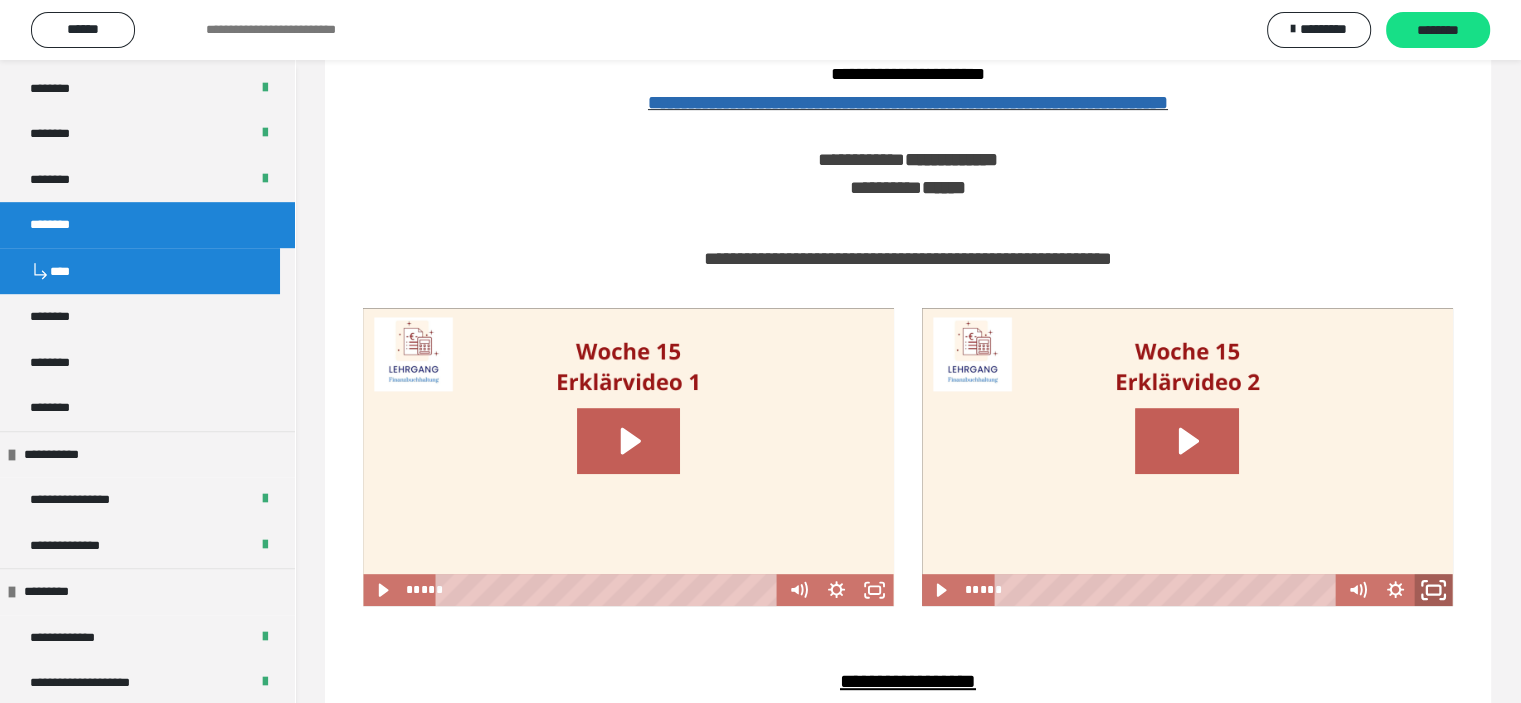 click 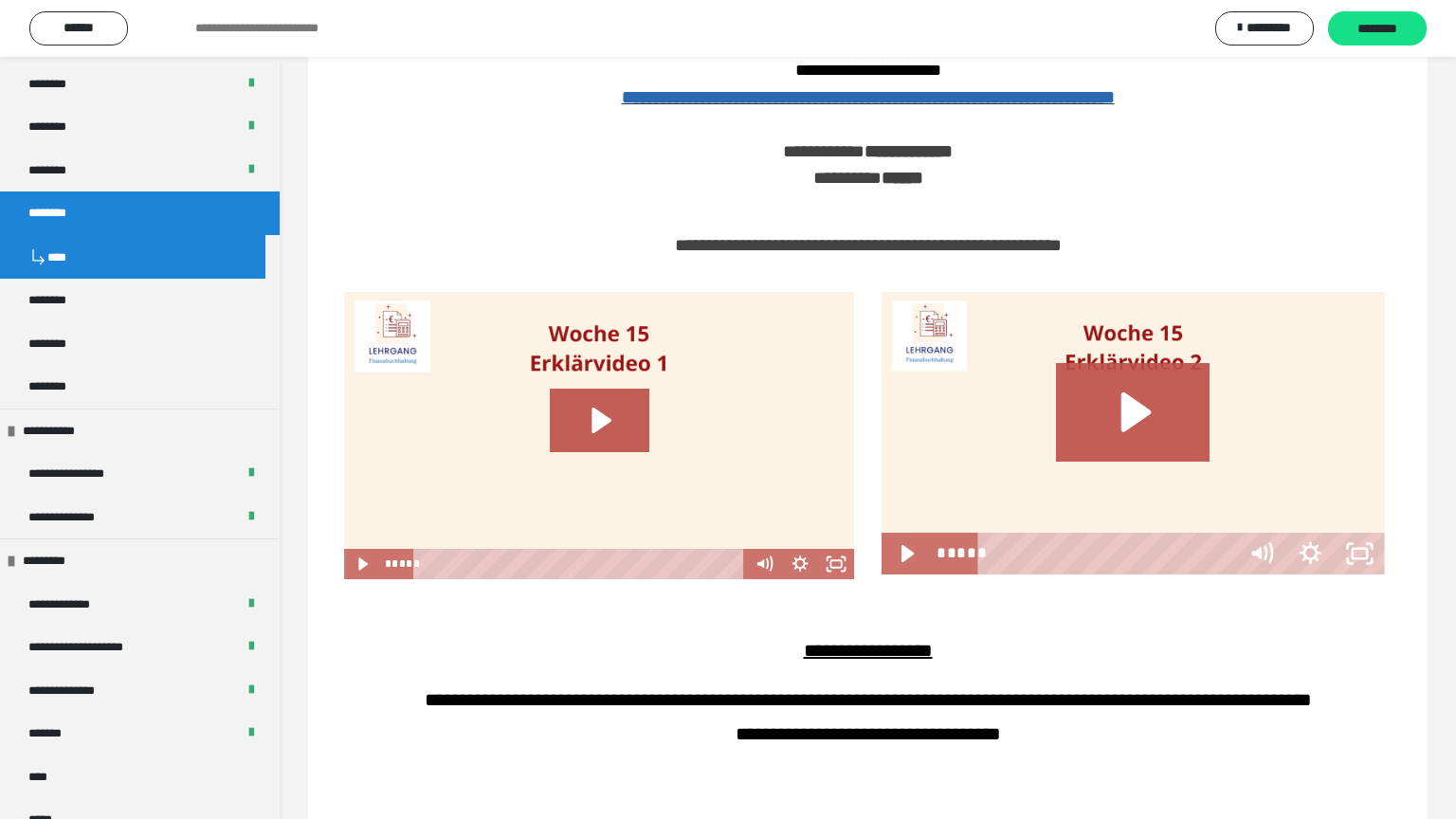 type 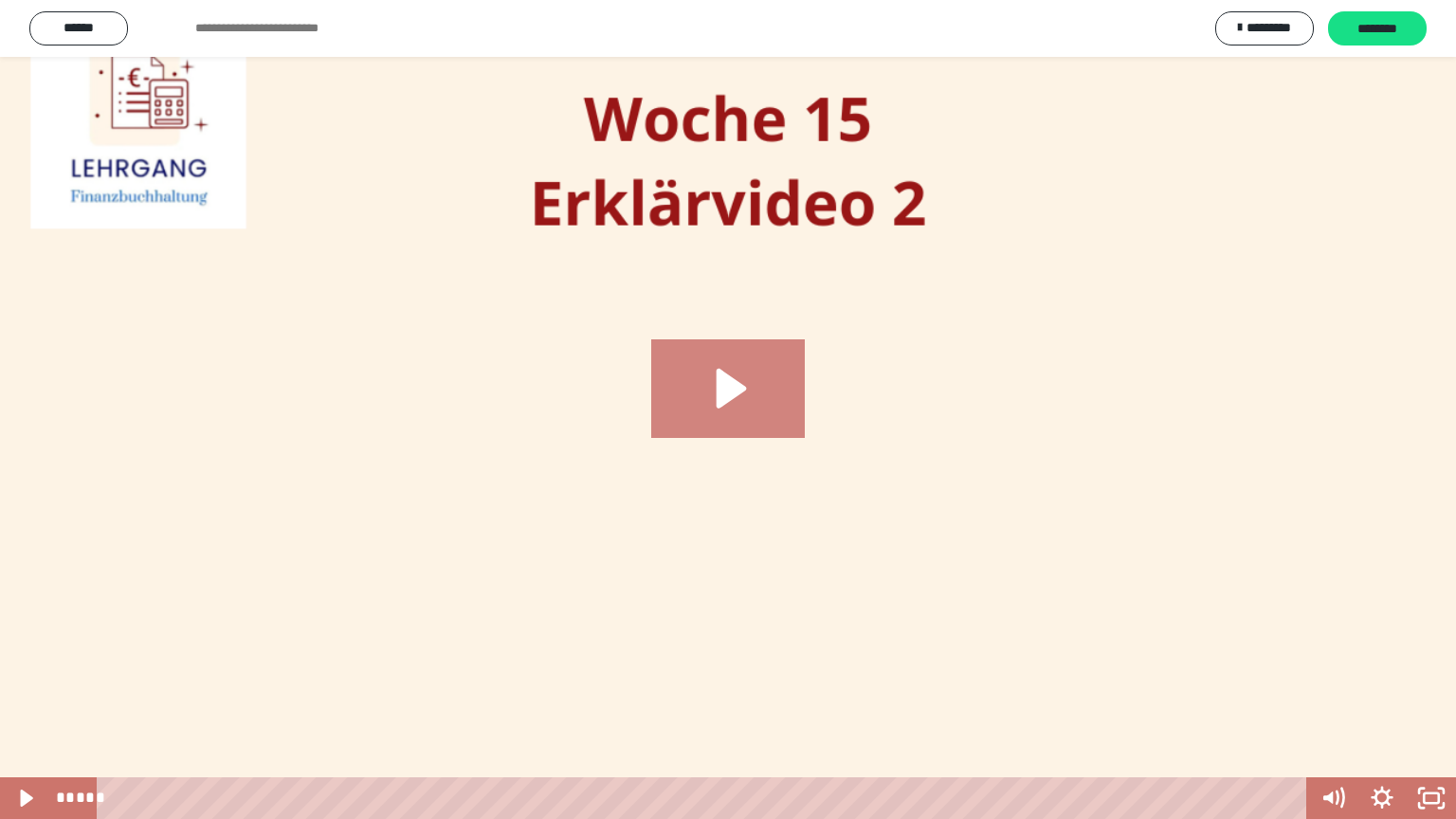 click 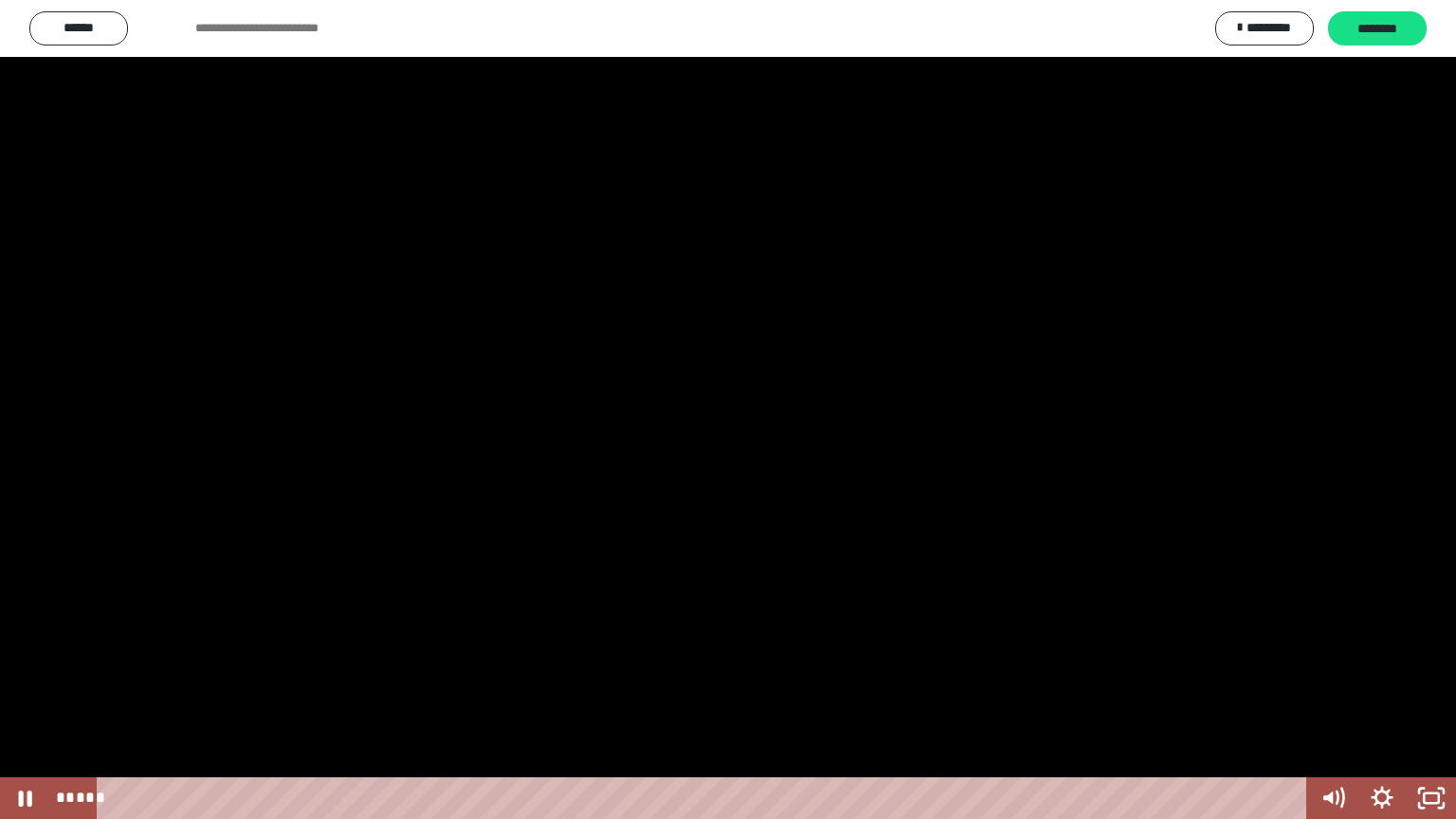 click at bounding box center [728, 410] 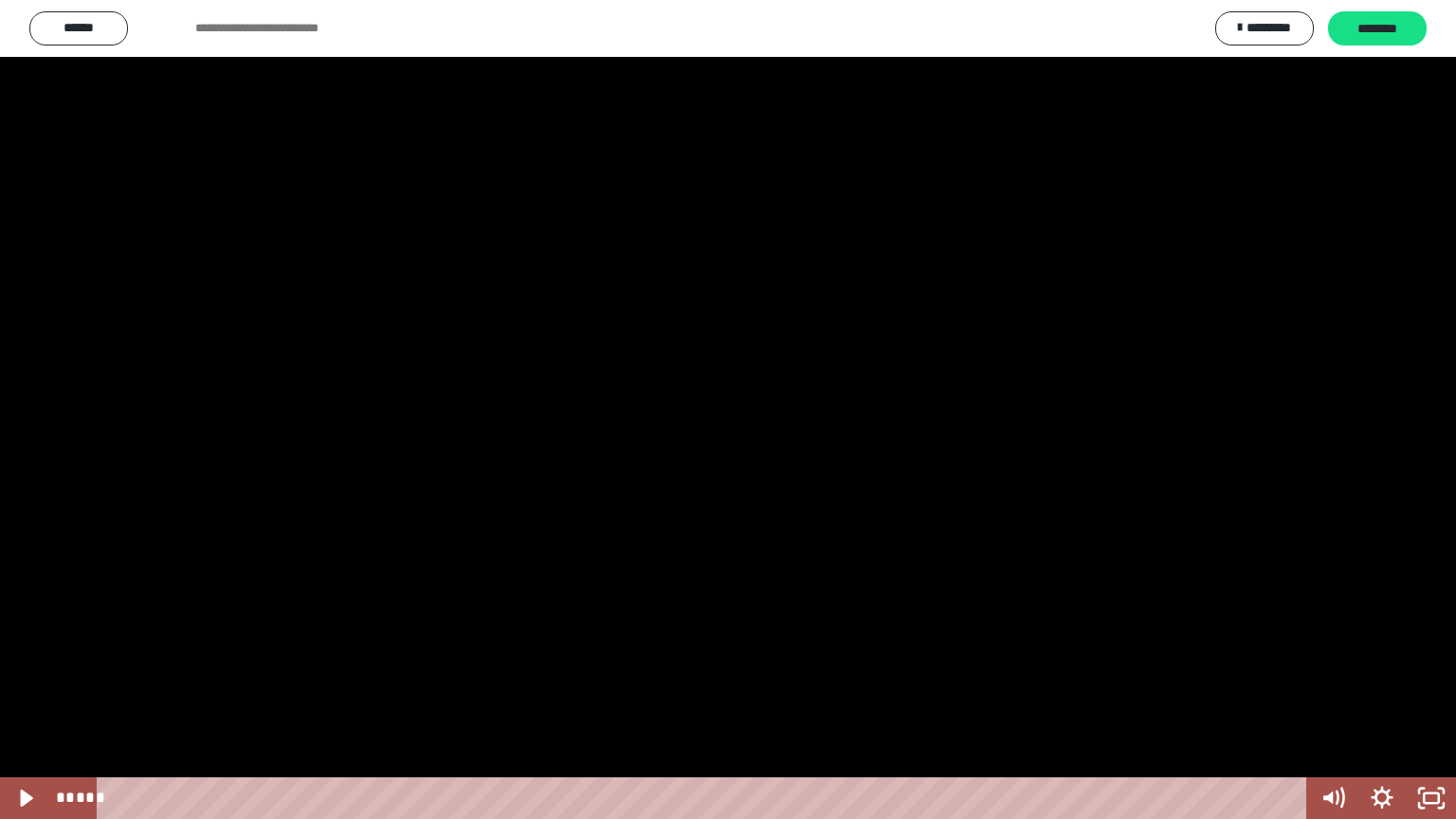 click at bounding box center [728, 410] 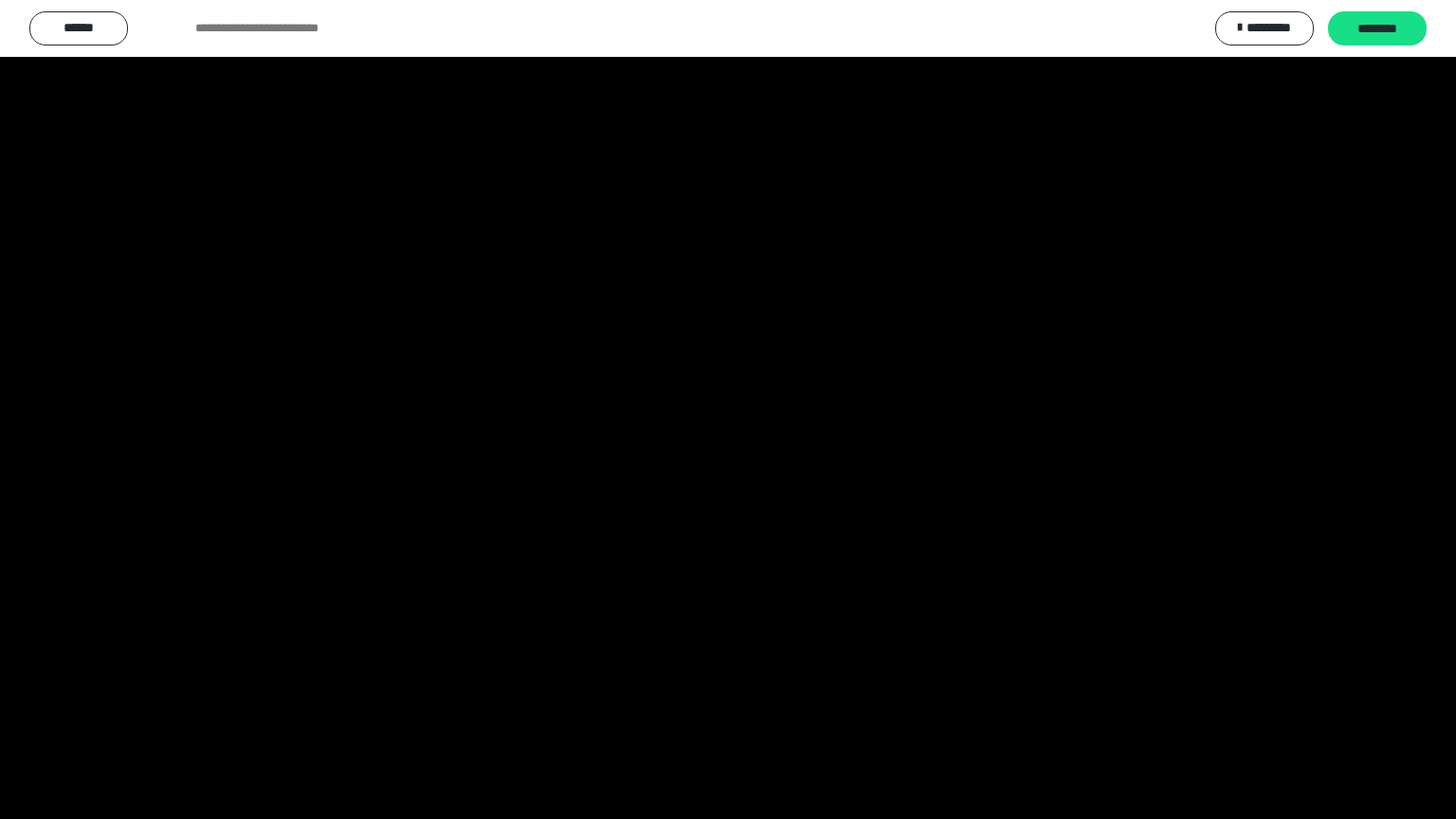 type 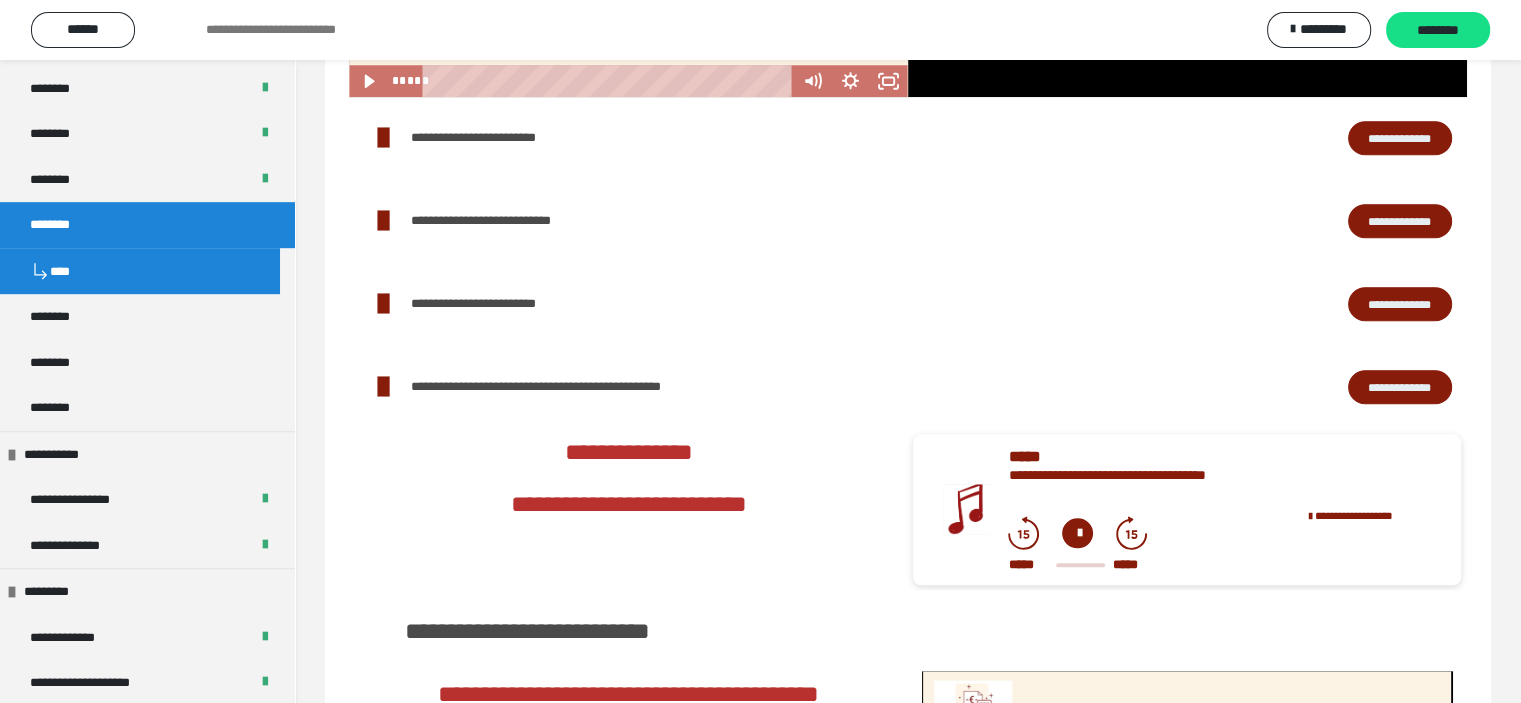 scroll, scrollTop: 1968, scrollLeft: 0, axis: vertical 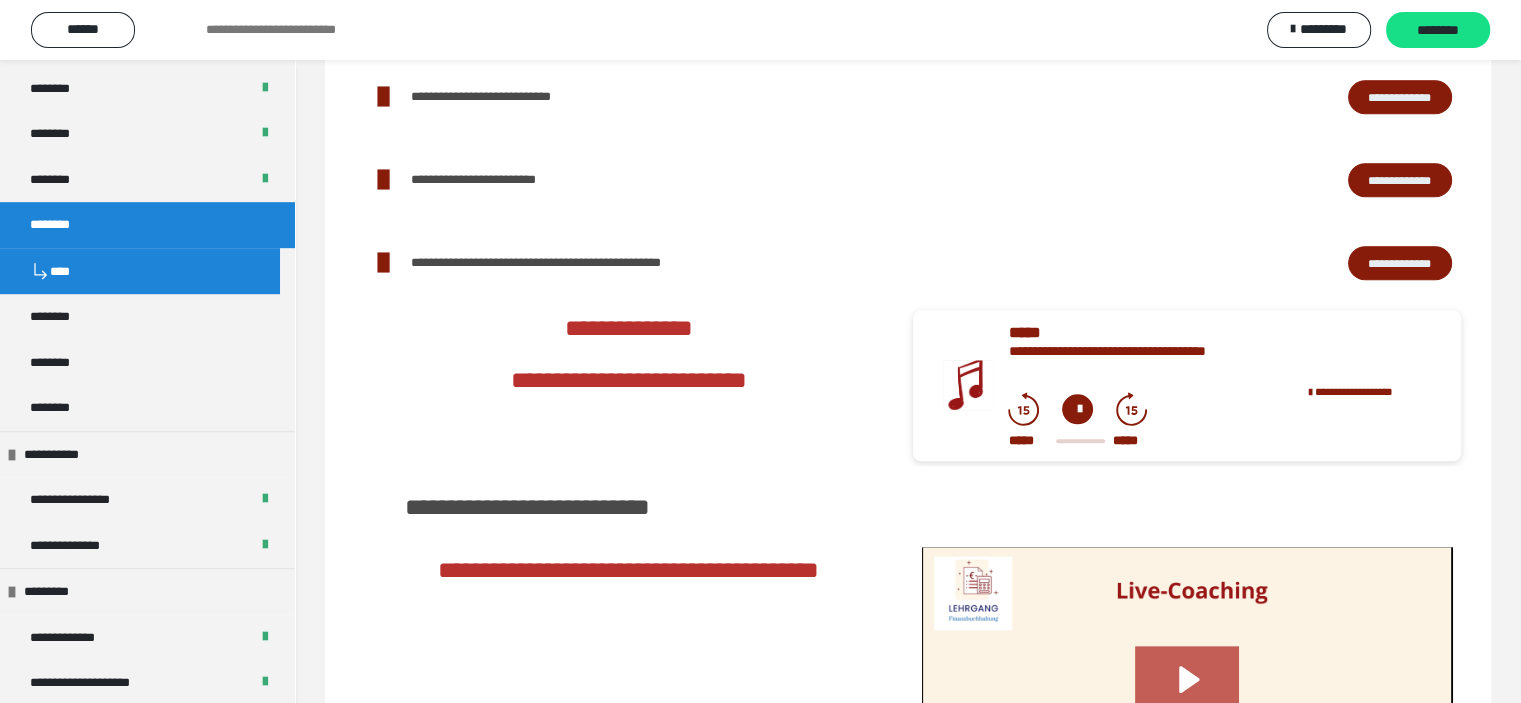 click on "**********" at bounding box center (1400, 180) 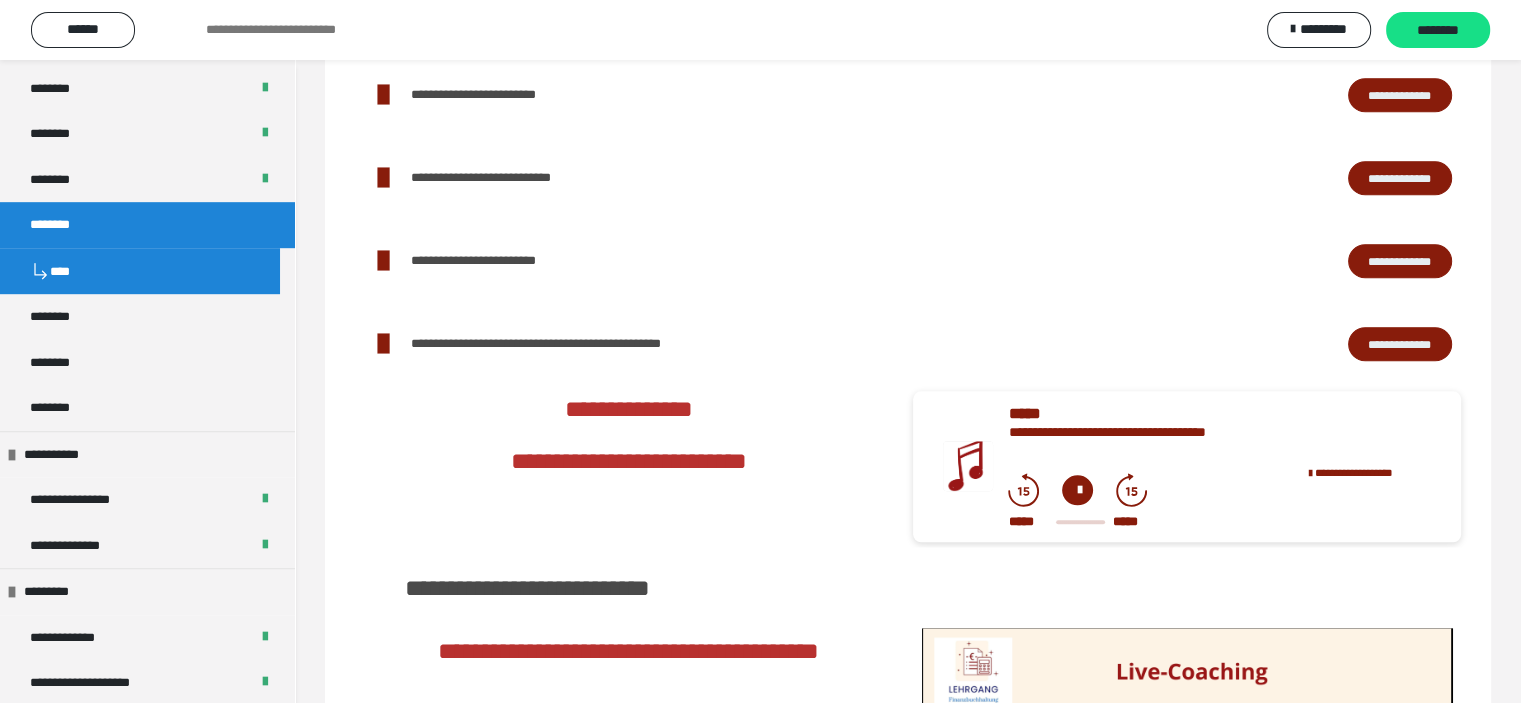 scroll, scrollTop: 1668, scrollLeft: 0, axis: vertical 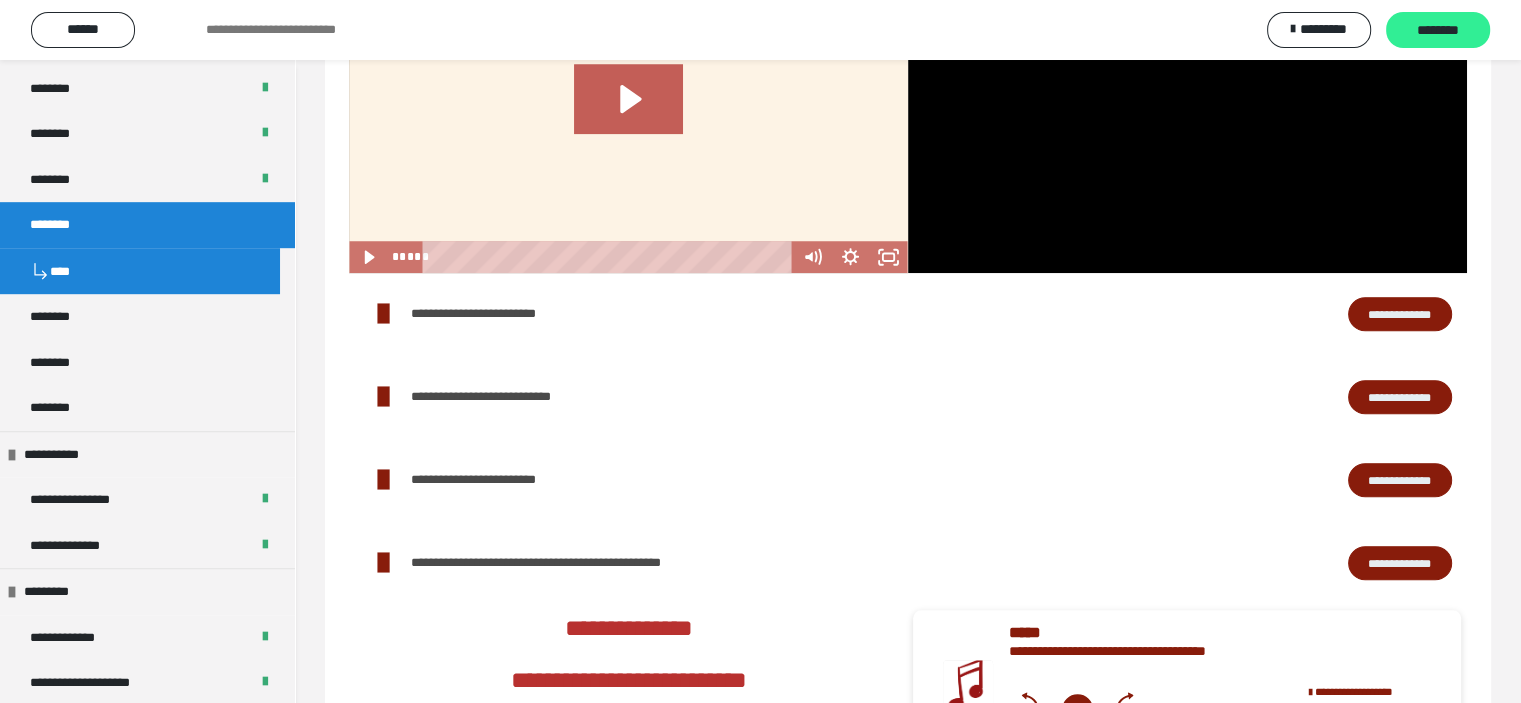 click on "********" at bounding box center (1438, 31) 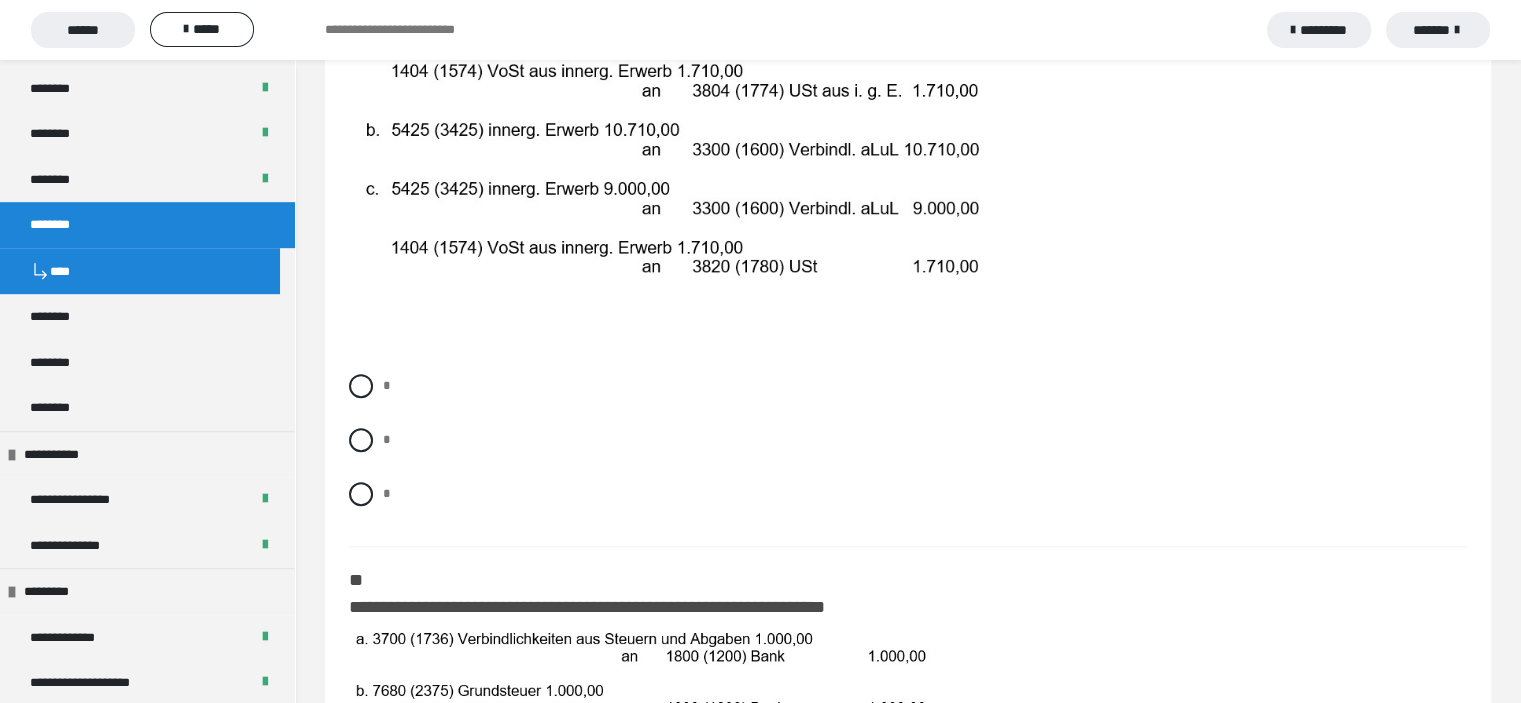 scroll, scrollTop: 1100, scrollLeft: 0, axis: vertical 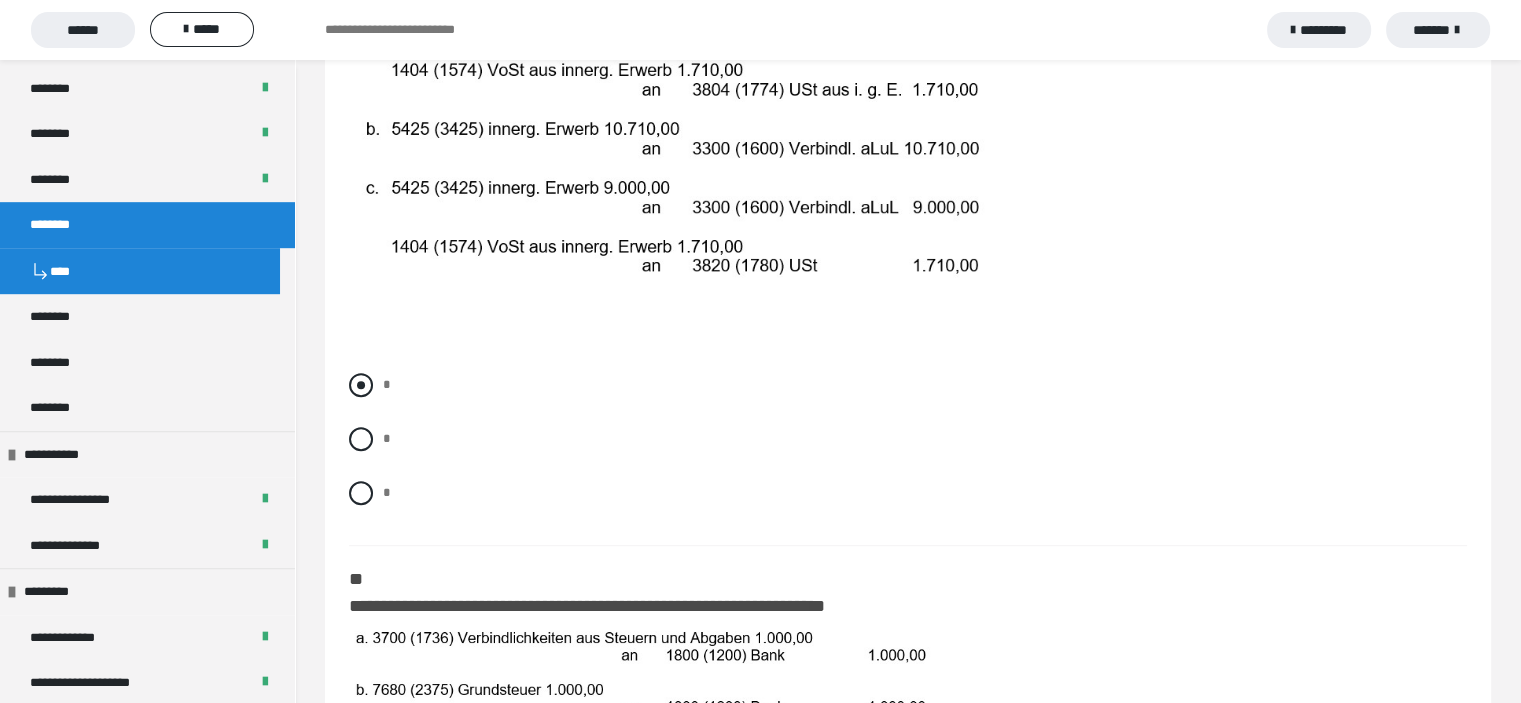 click at bounding box center (361, 385) 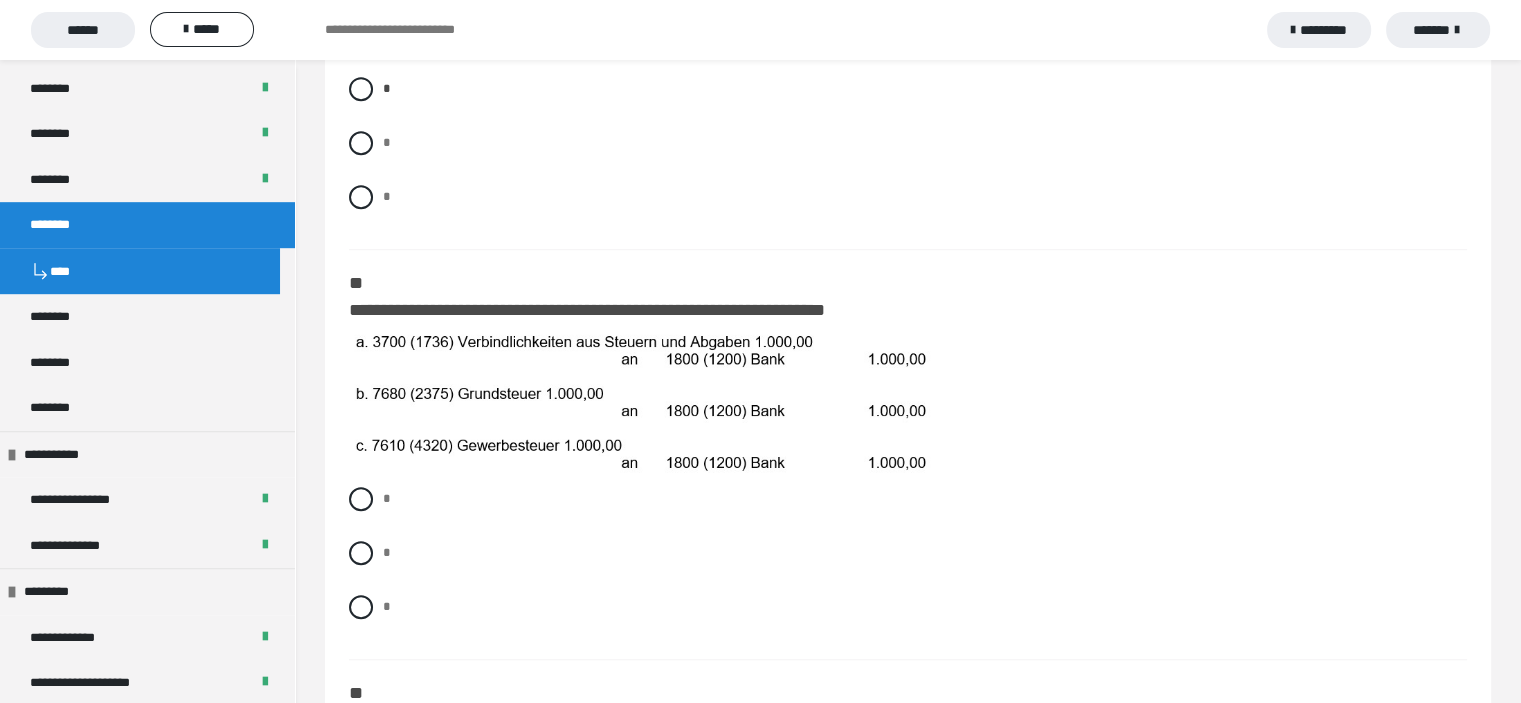 scroll, scrollTop: 1400, scrollLeft: 0, axis: vertical 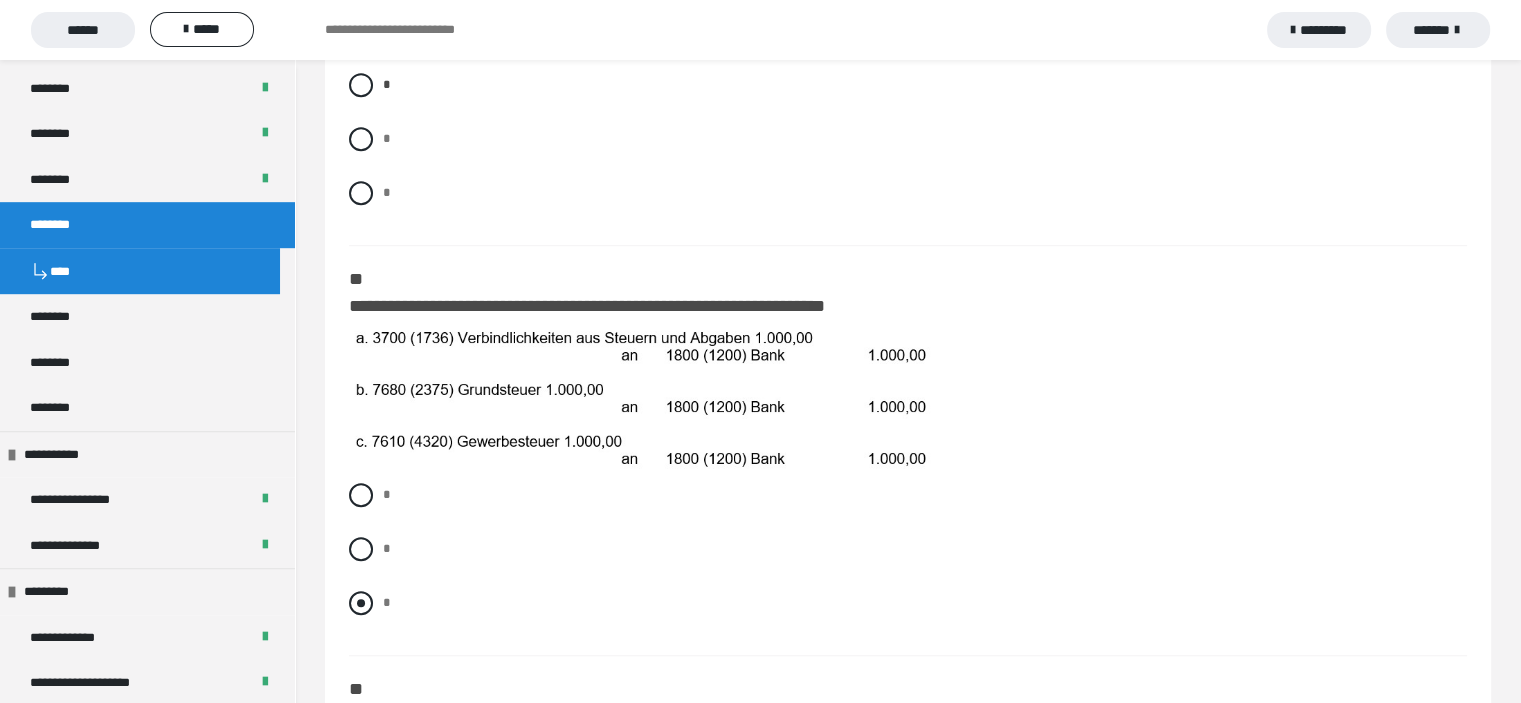 click at bounding box center [361, 603] 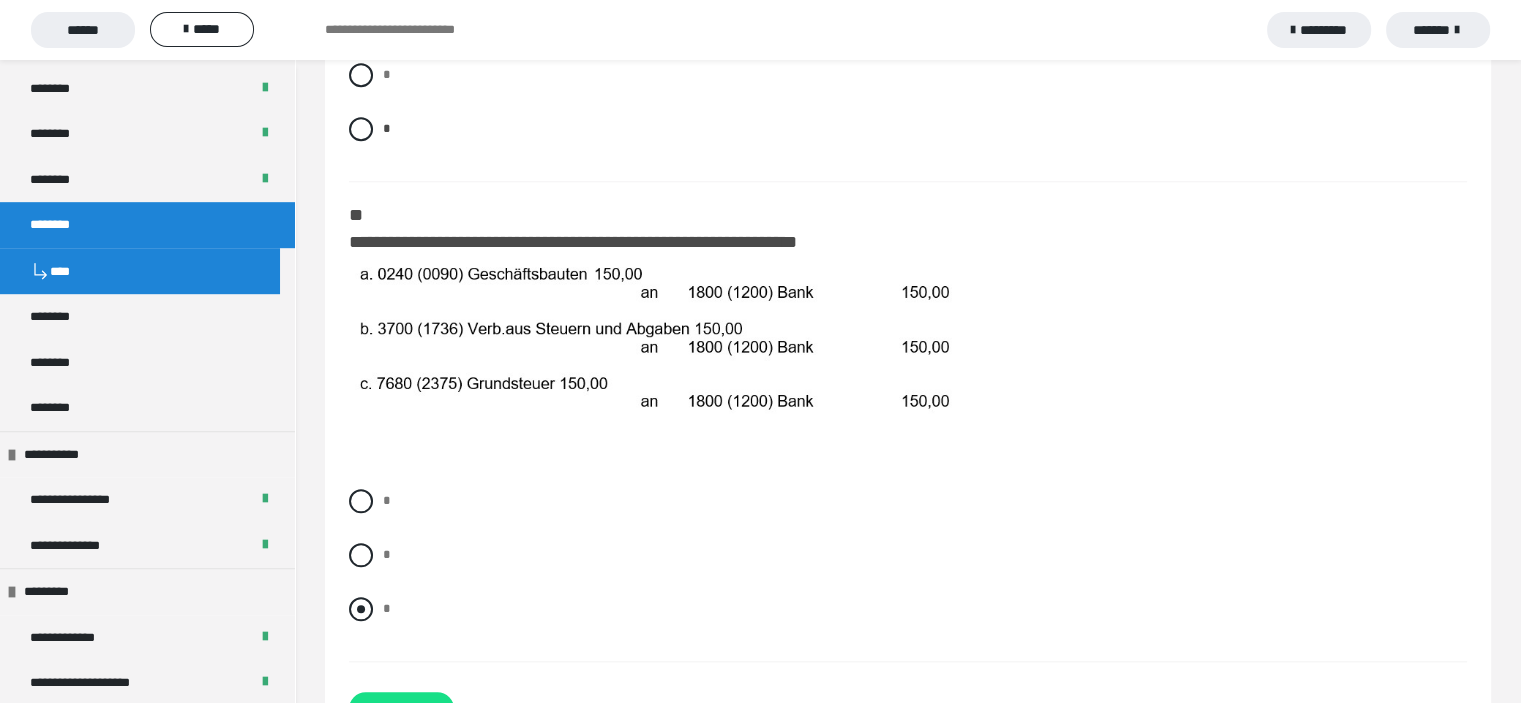 scroll, scrollTop: 1900, scrollLeft: 0, axis: vertical 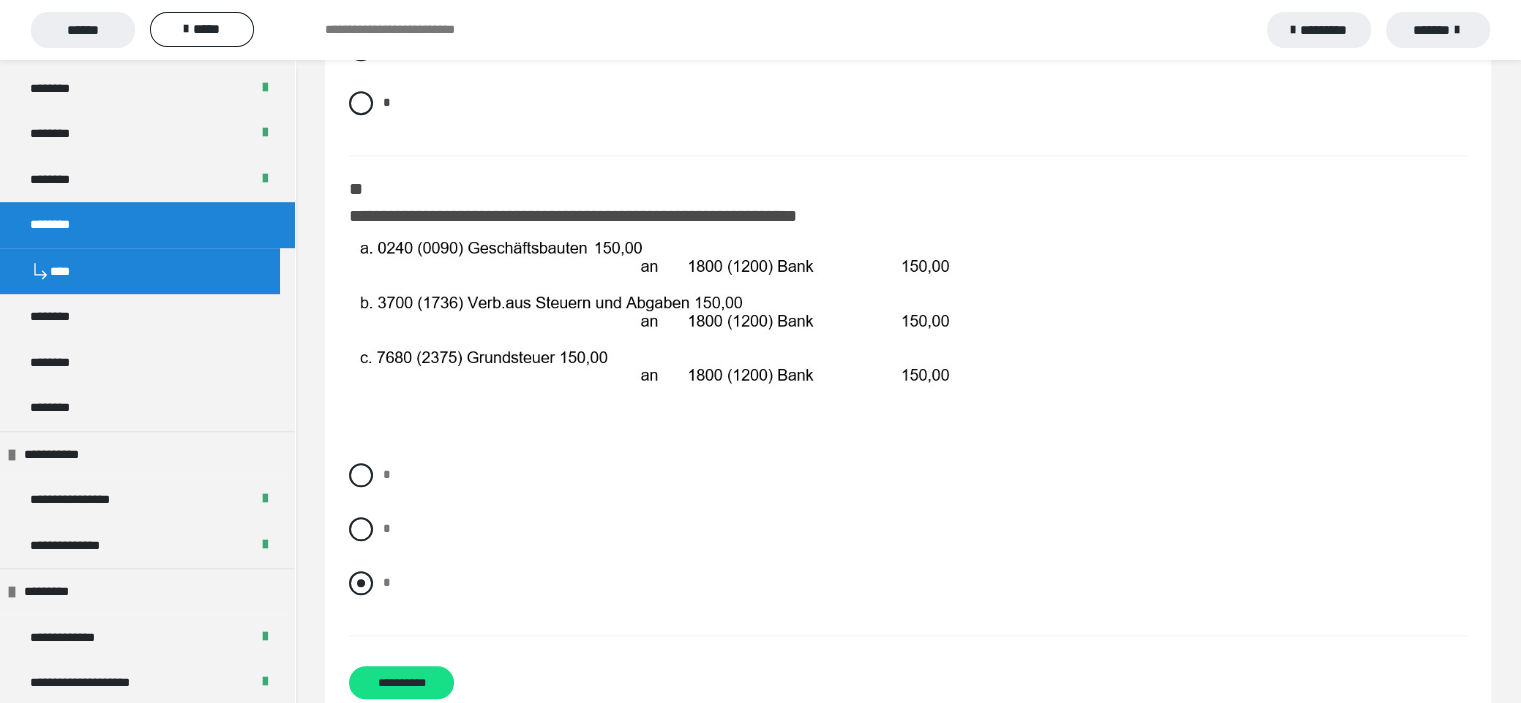click at bounding box center [361, 583] 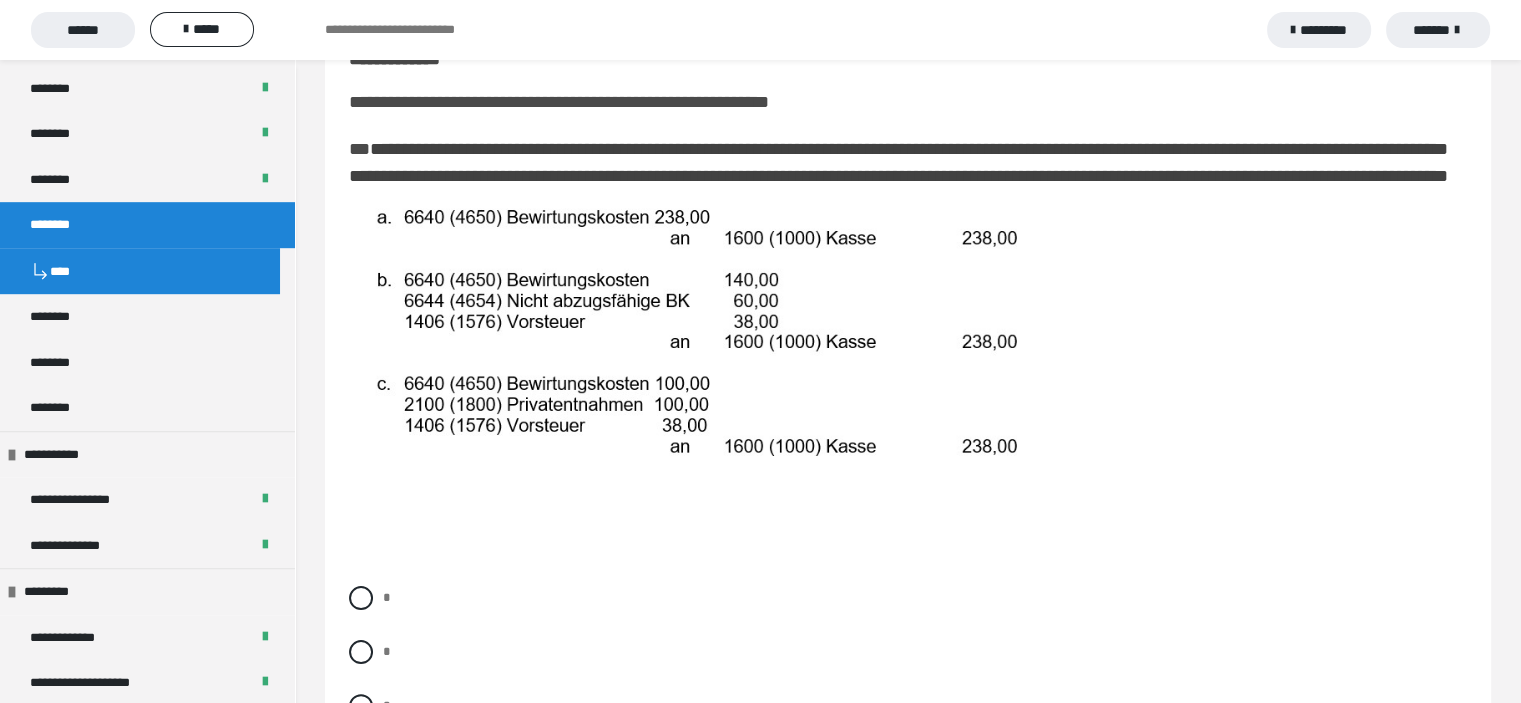 scroll, scrollTop: 200, scrollLeft: 0, axis: vertical 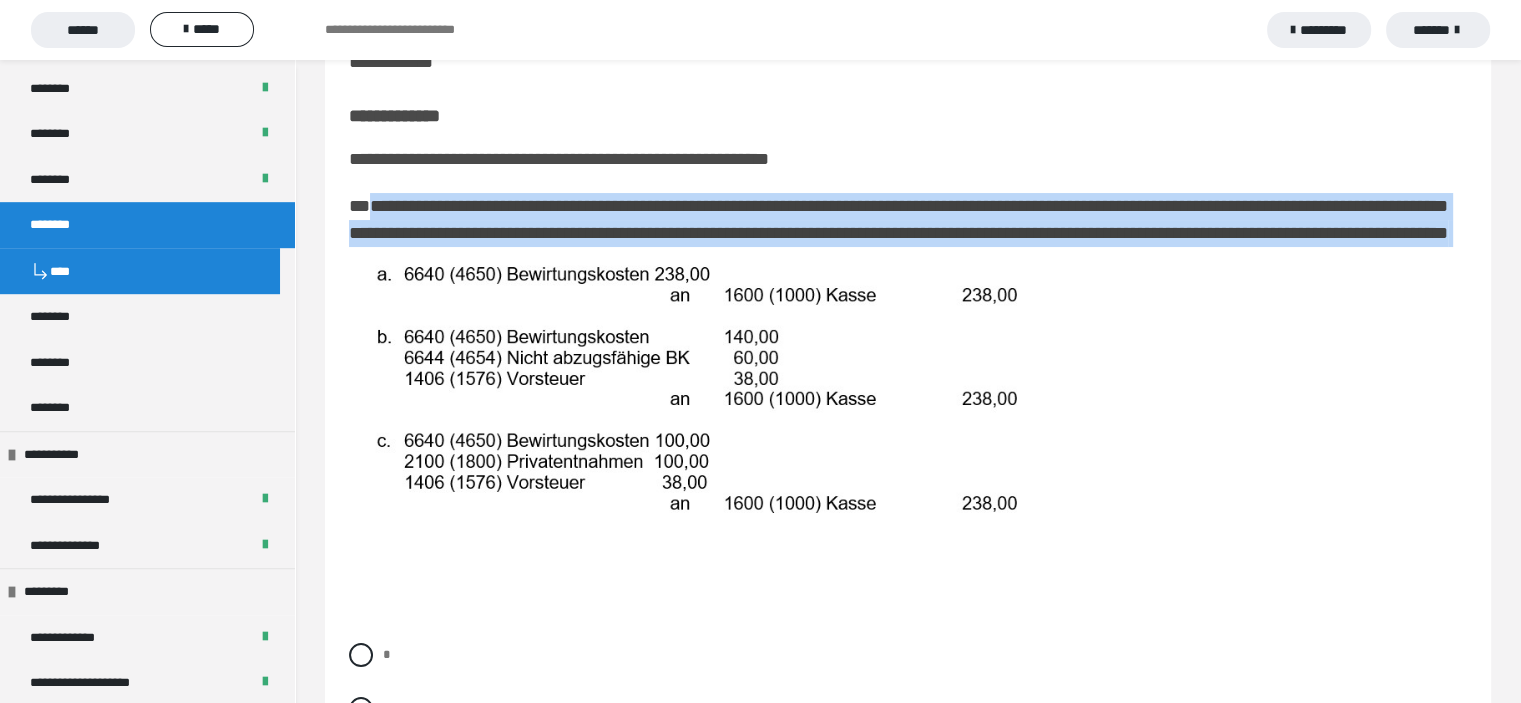 drag, startPoint x: 371, startPoint y: 211, endPoint x: 1016, endPoint y: 577, distance: 741.60706 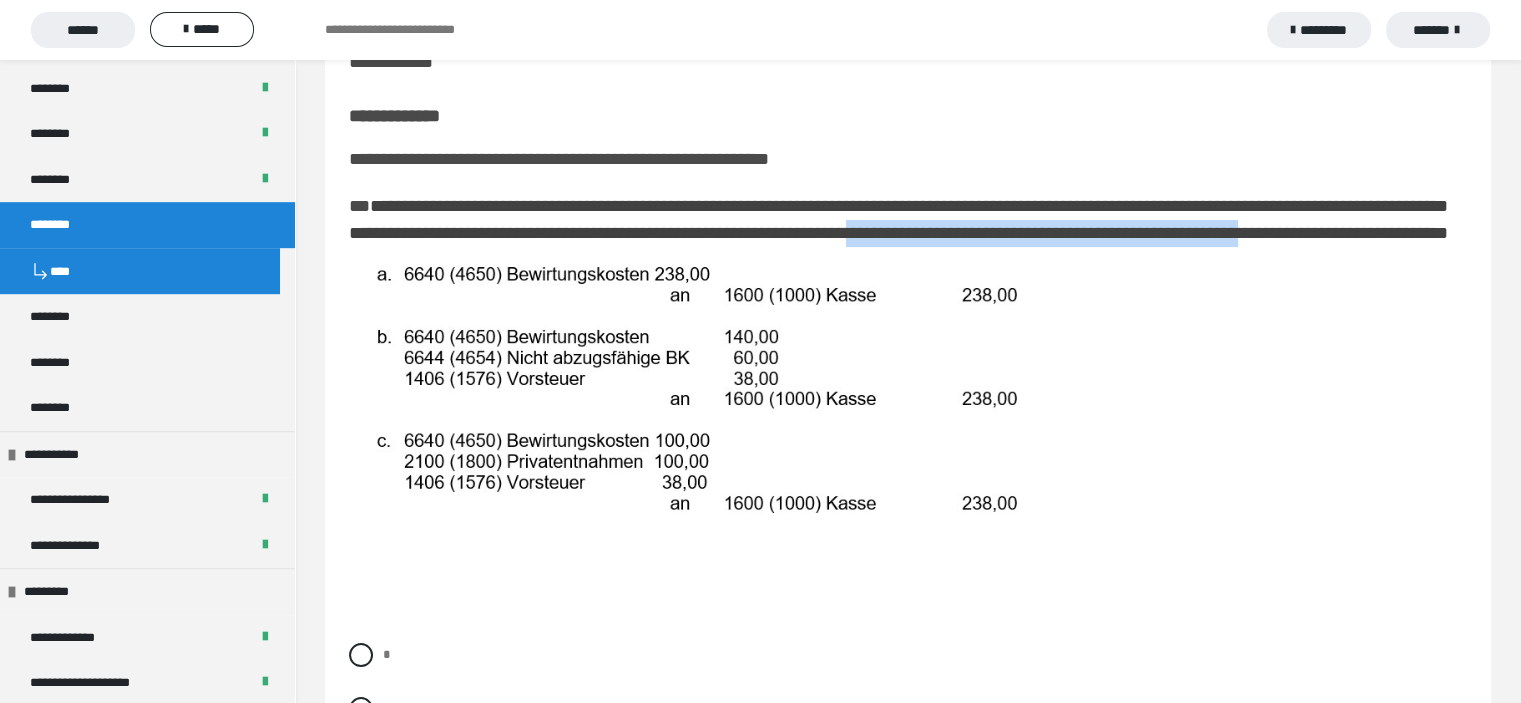 drag, startPoint x: 1152, startPoint y: 235, endPoint x: 509, endPoint y: 259, distance: 643.44775 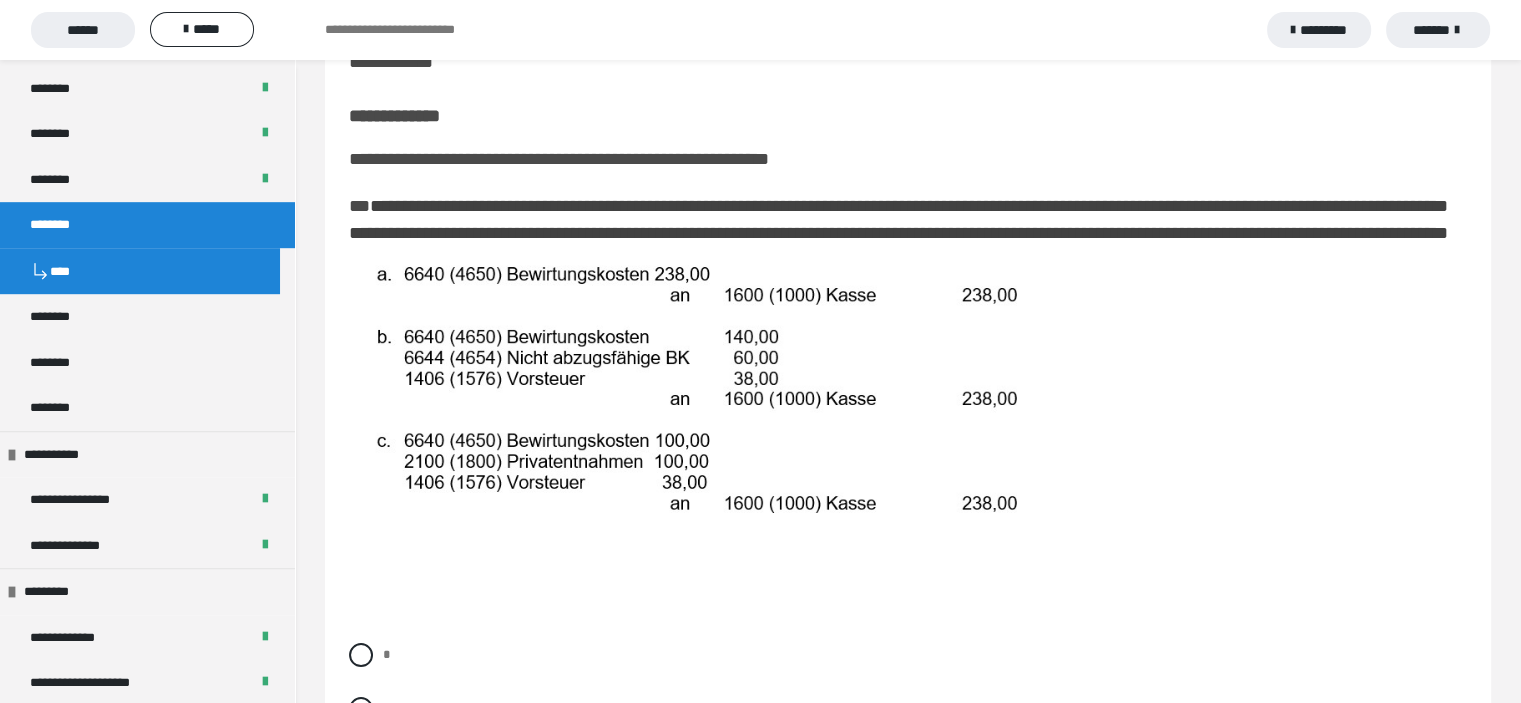 drag, startPoint x: 472, startPoint y: 279, endPoint x: 1161, endPoint y: 242, distance: 689.99274 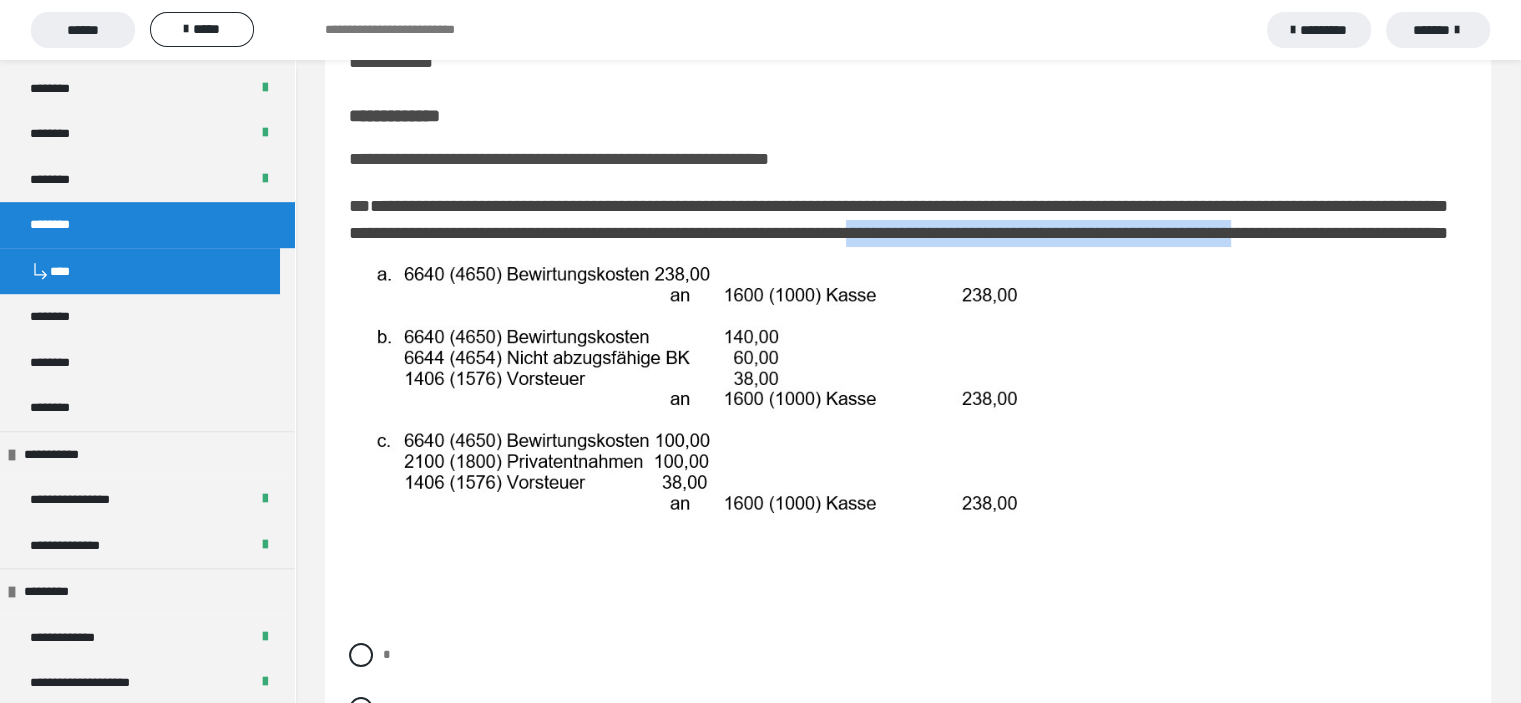 drag, startPoint x: 1156, startPoint y: 242, endPoint x: 503, endPoint y: 261, distance: 653.27637 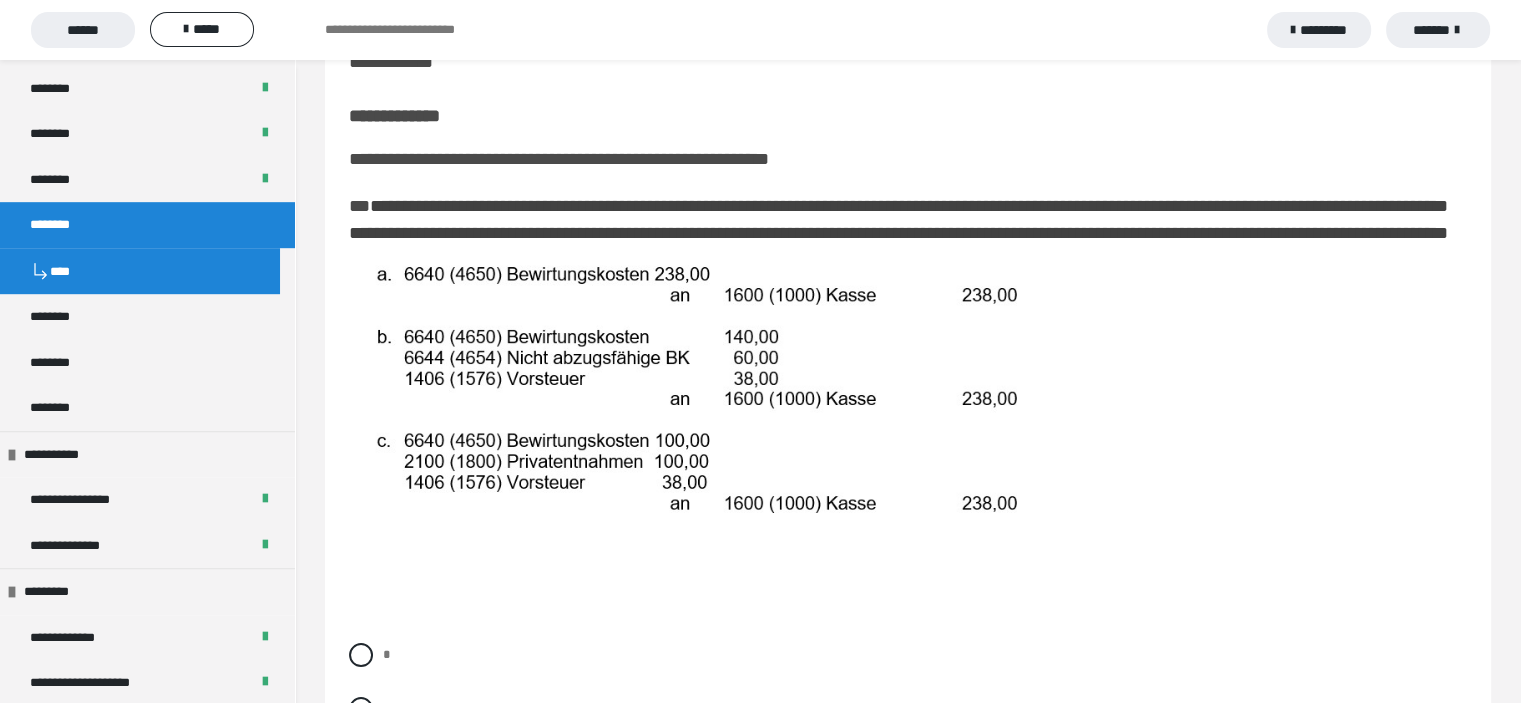 click on "**********" at bounding box center (908, 413) 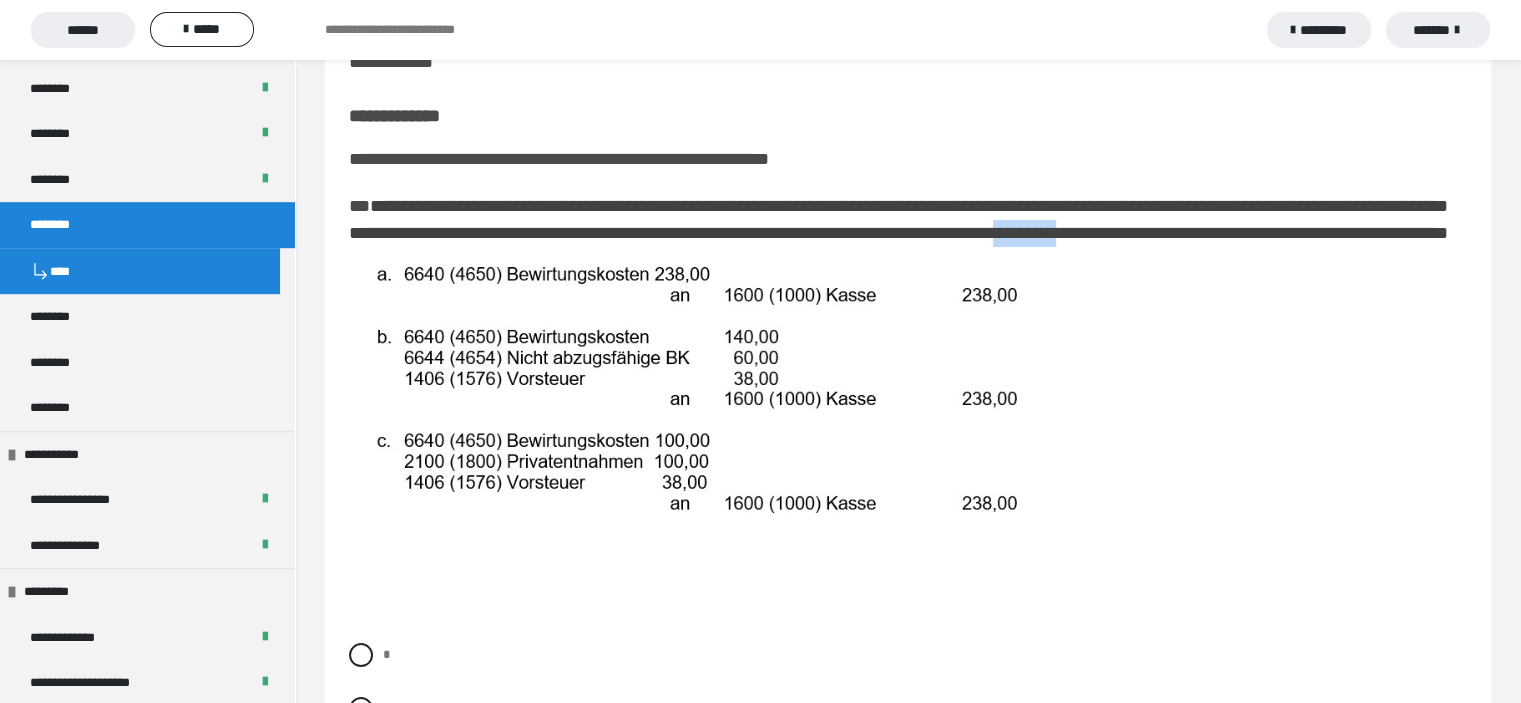 drag, startPoint x: 1346, startPoint y: 241, endPoint x: 1412, endPoint y: 247, distance: 66.27216 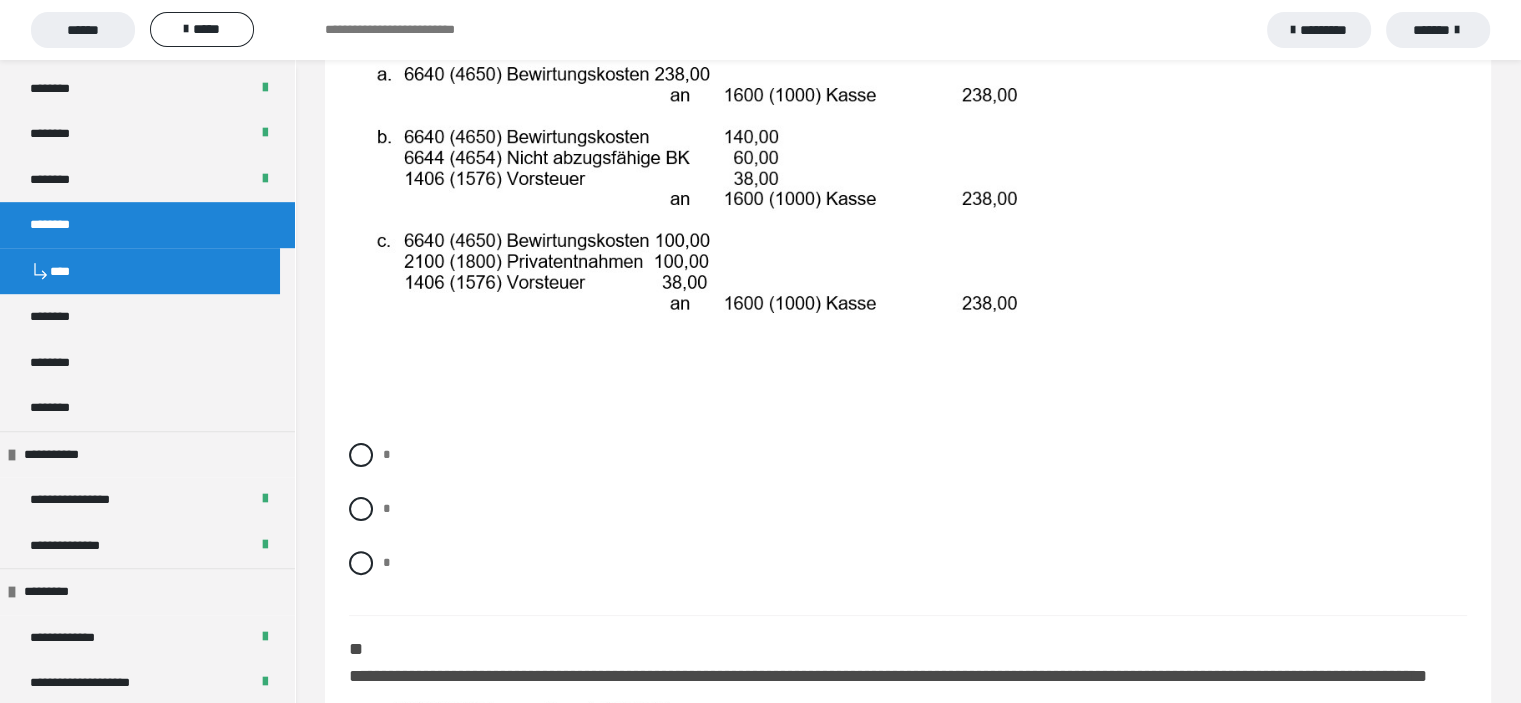 scroll, scrollTop: 300, scrollLeft: 0, axis: vertical 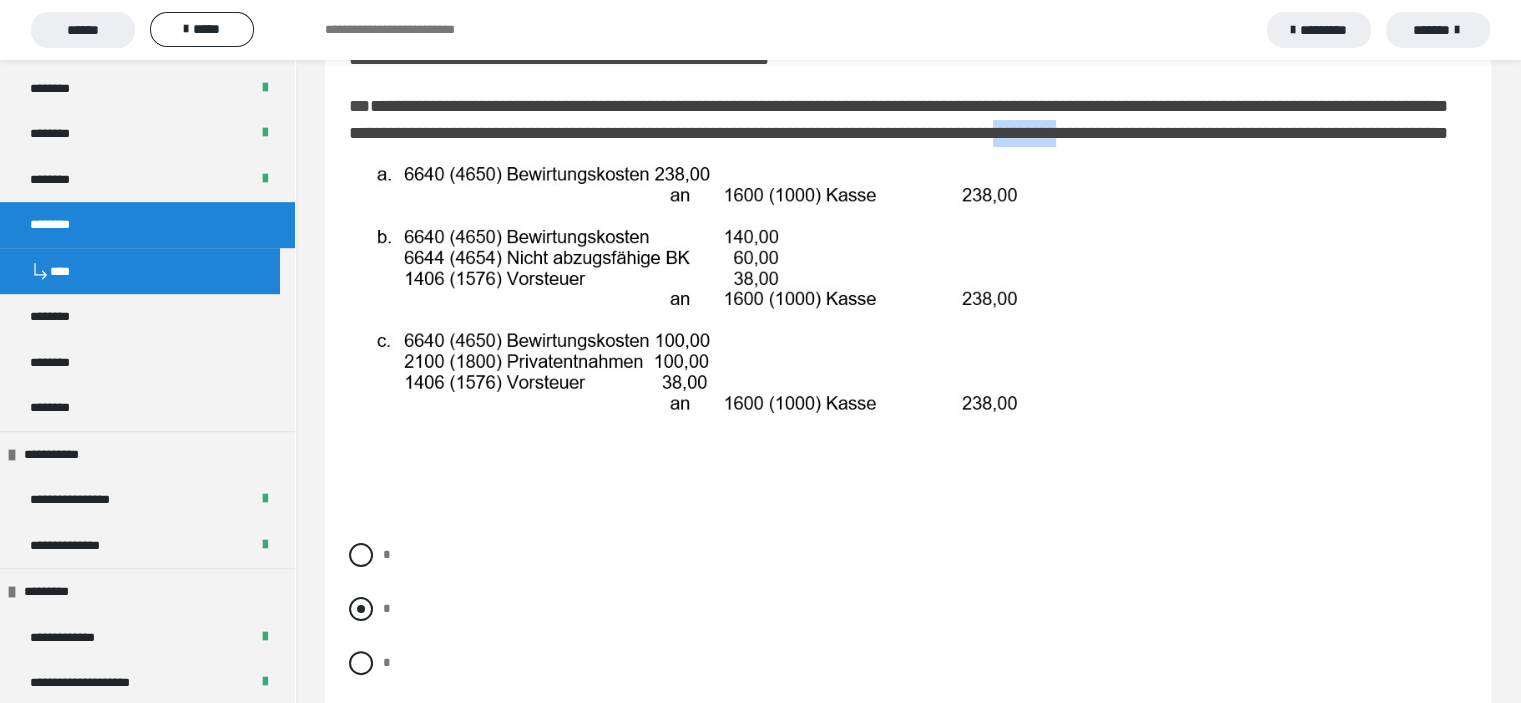 click at bounding box center (361, 609) 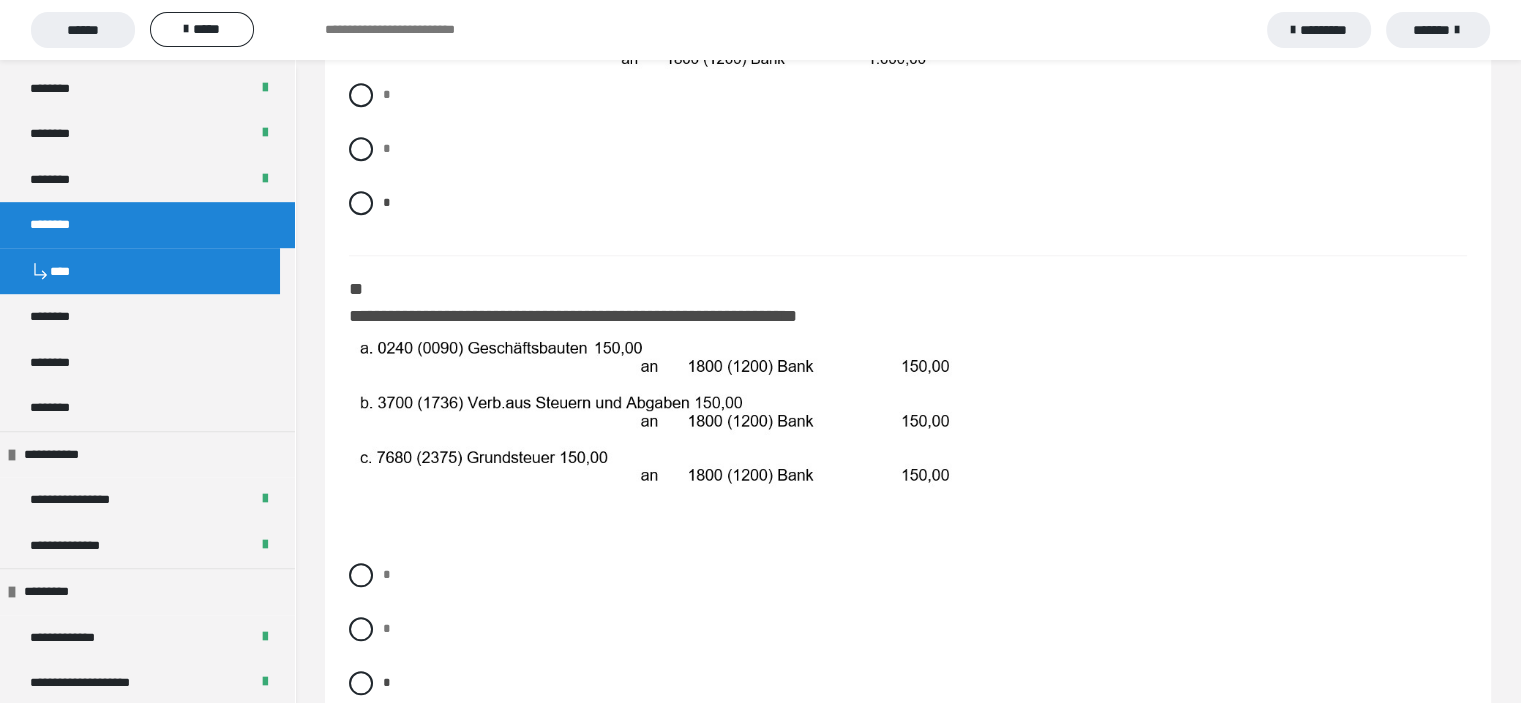 scroll, scrollTop: 1960, scrollLeft: 0, axis: vertical 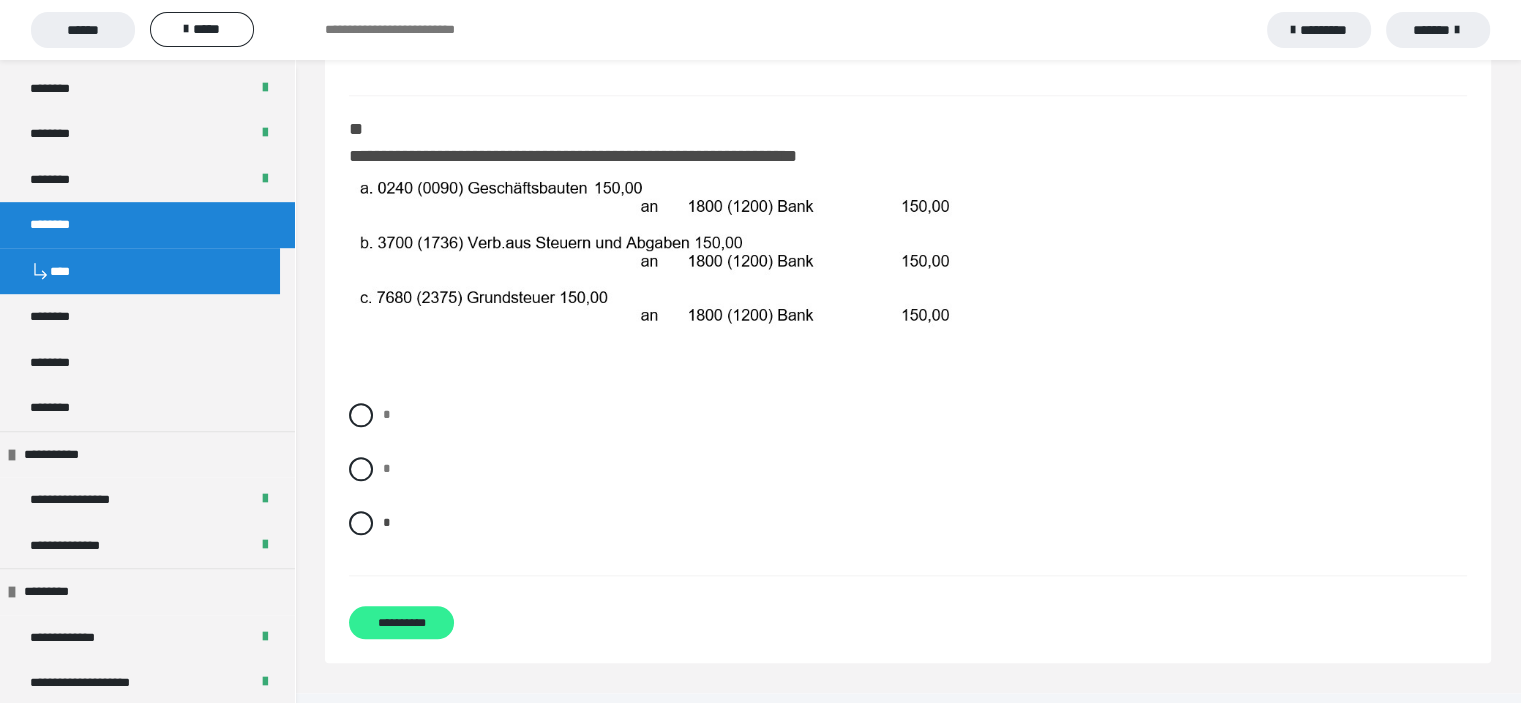 click on "**********" at bounding box center (401, 622) 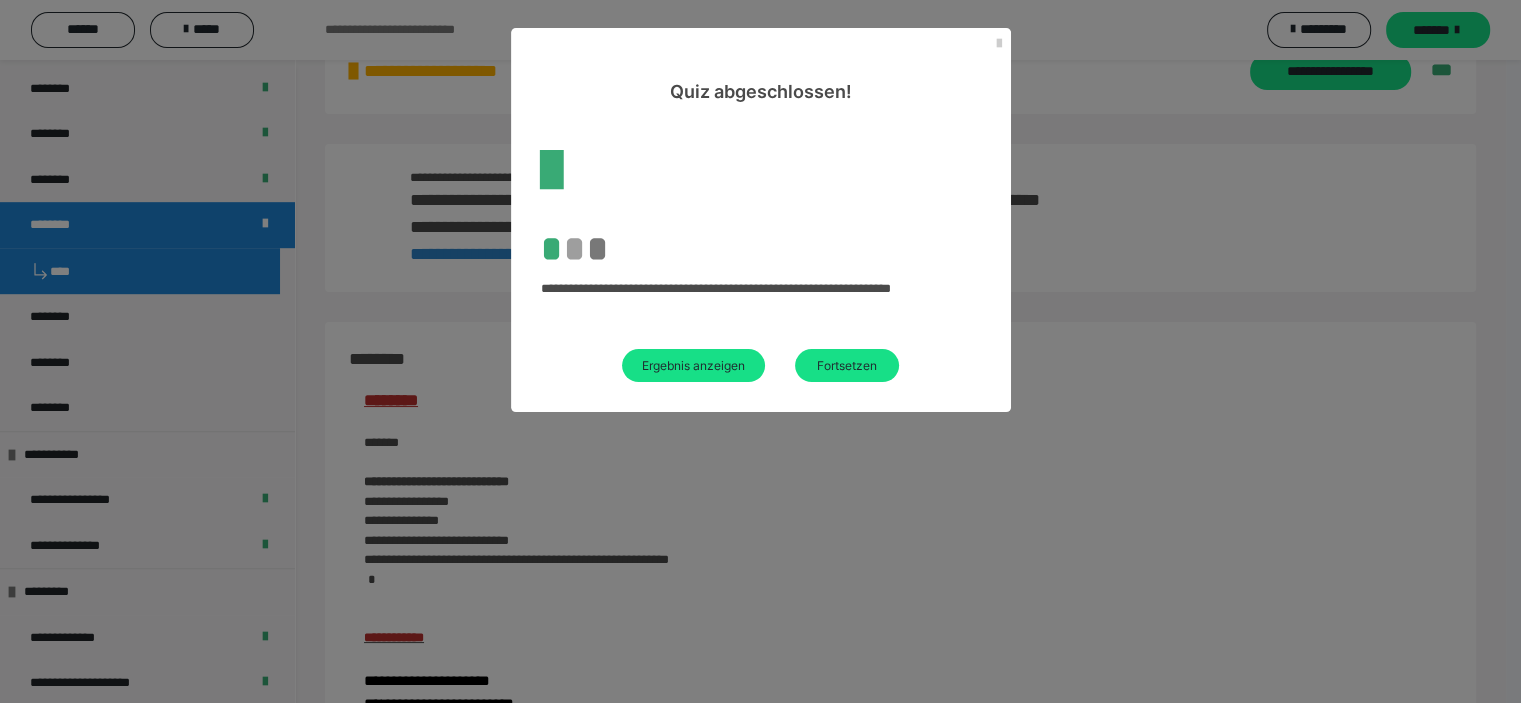 scroll, scrollTop: 1960, scrollLeft: 0, axis: vertical 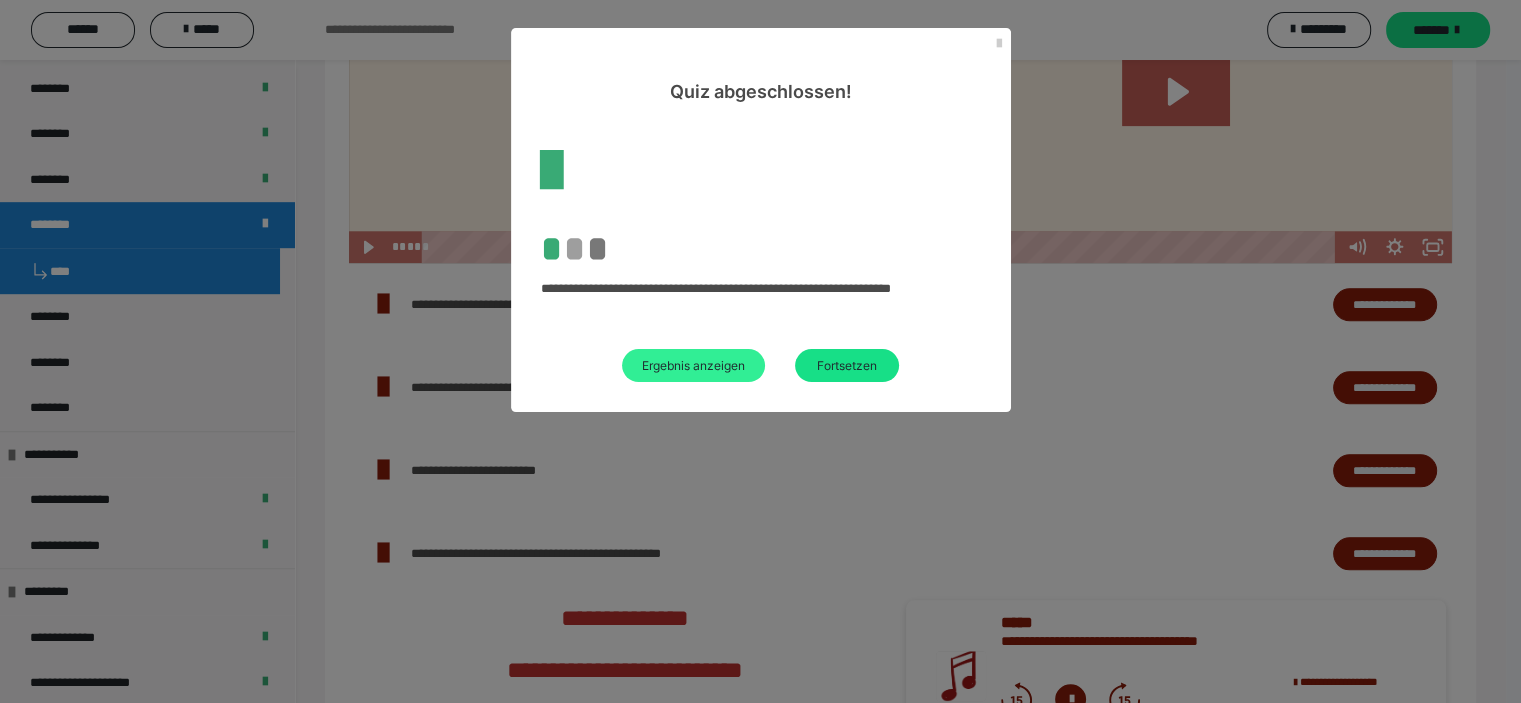 click on "Ergebnis anzeigen" at bounding box center (693, 365) 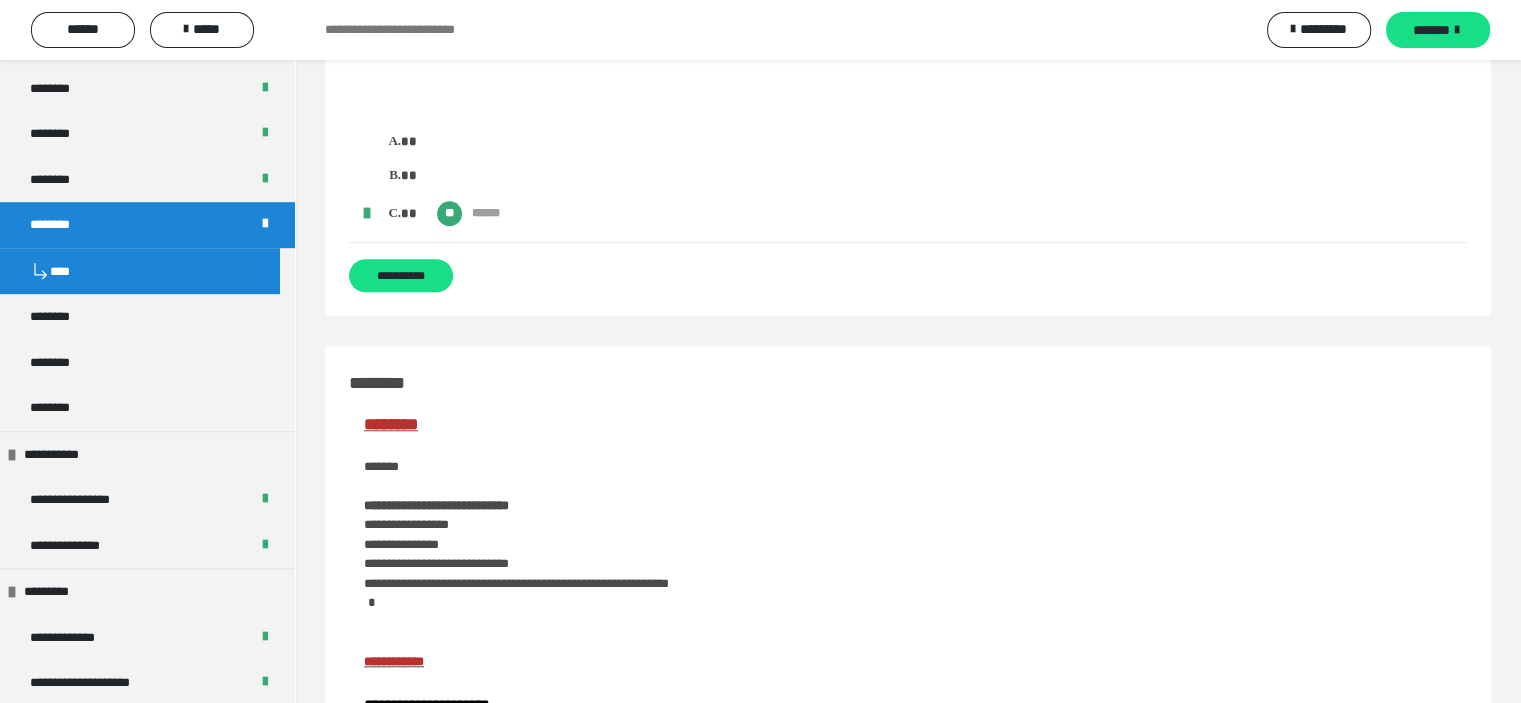 scroll, scrollTop: 1400, scrollLeft: 0, axis: vertical 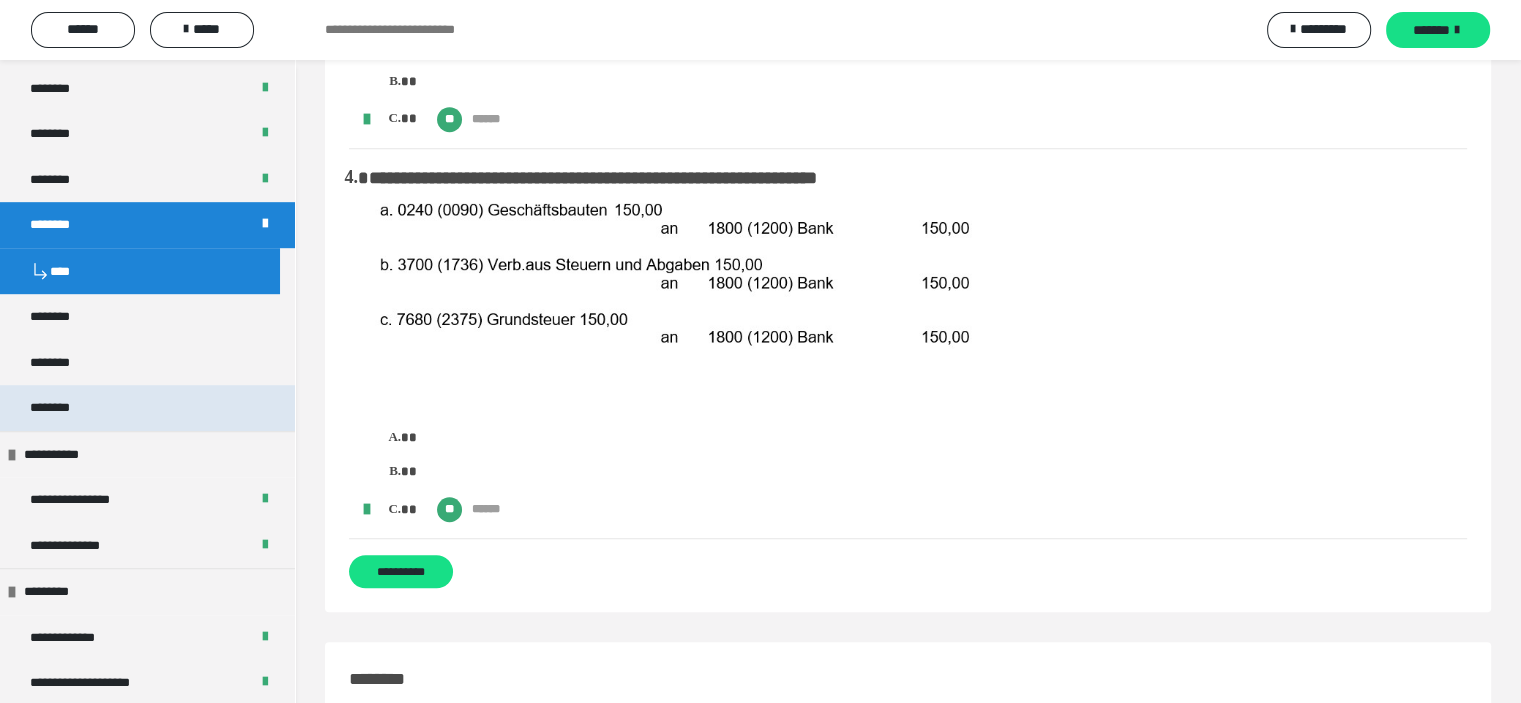 click on "********" at bounding box center (147, 408) 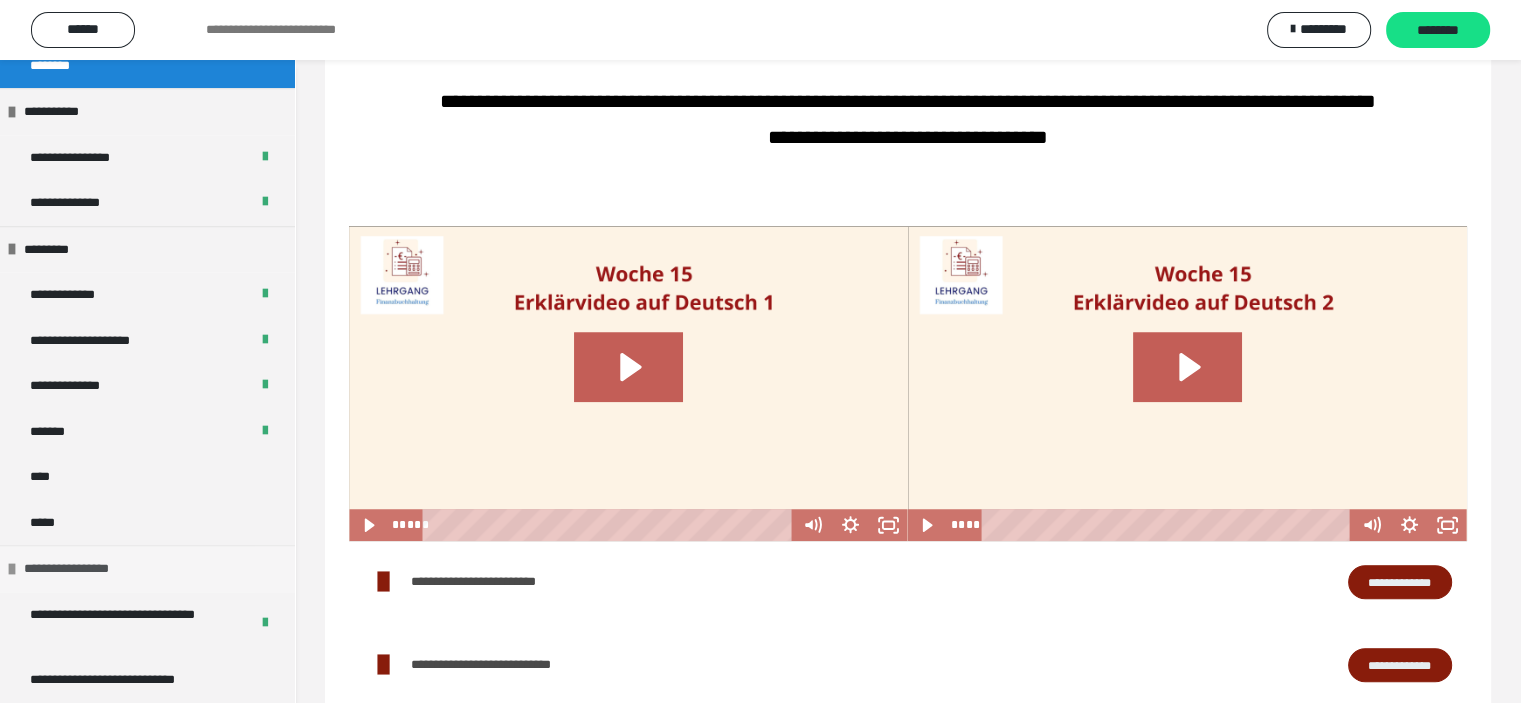 scroll, scrollTop: 0, scrollLeft: 0, axis: both 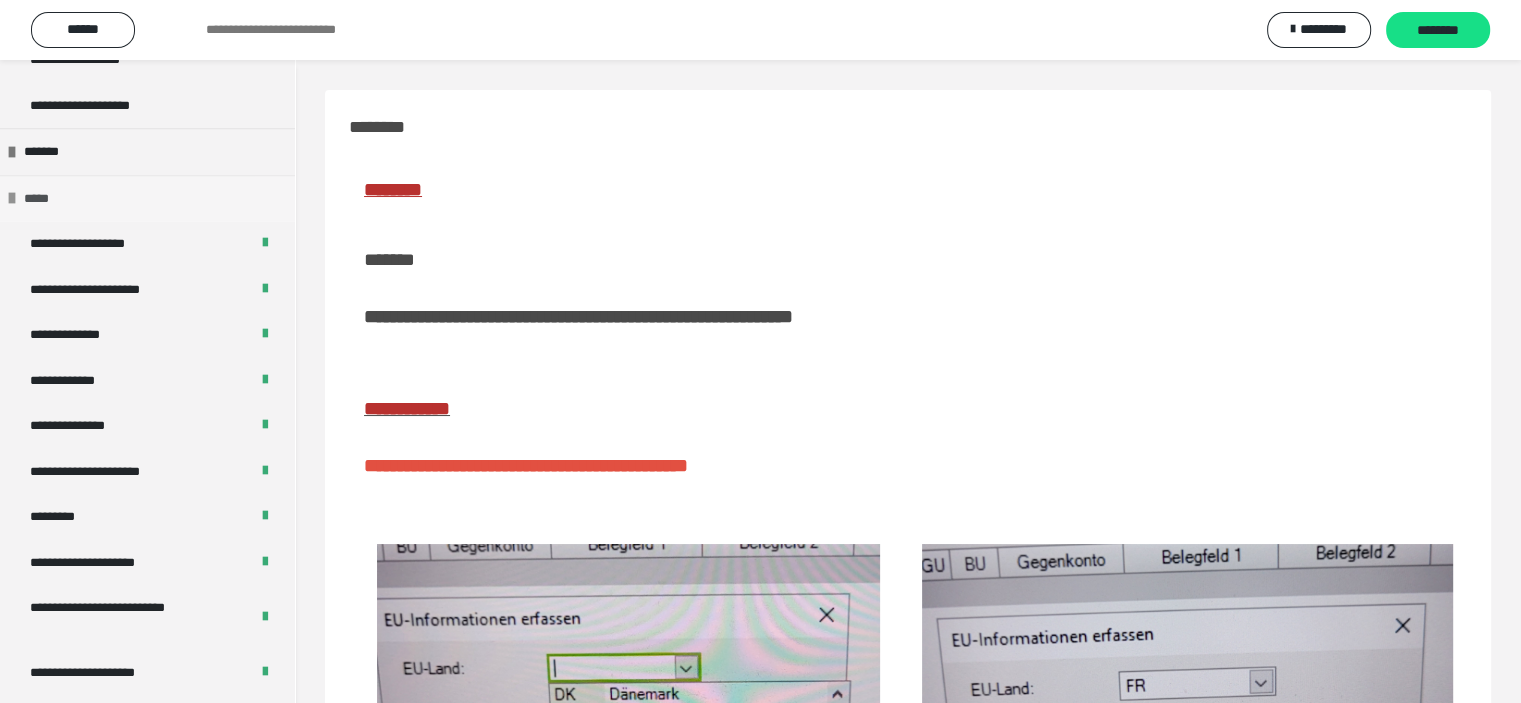 click at bounding box center [12, 198] 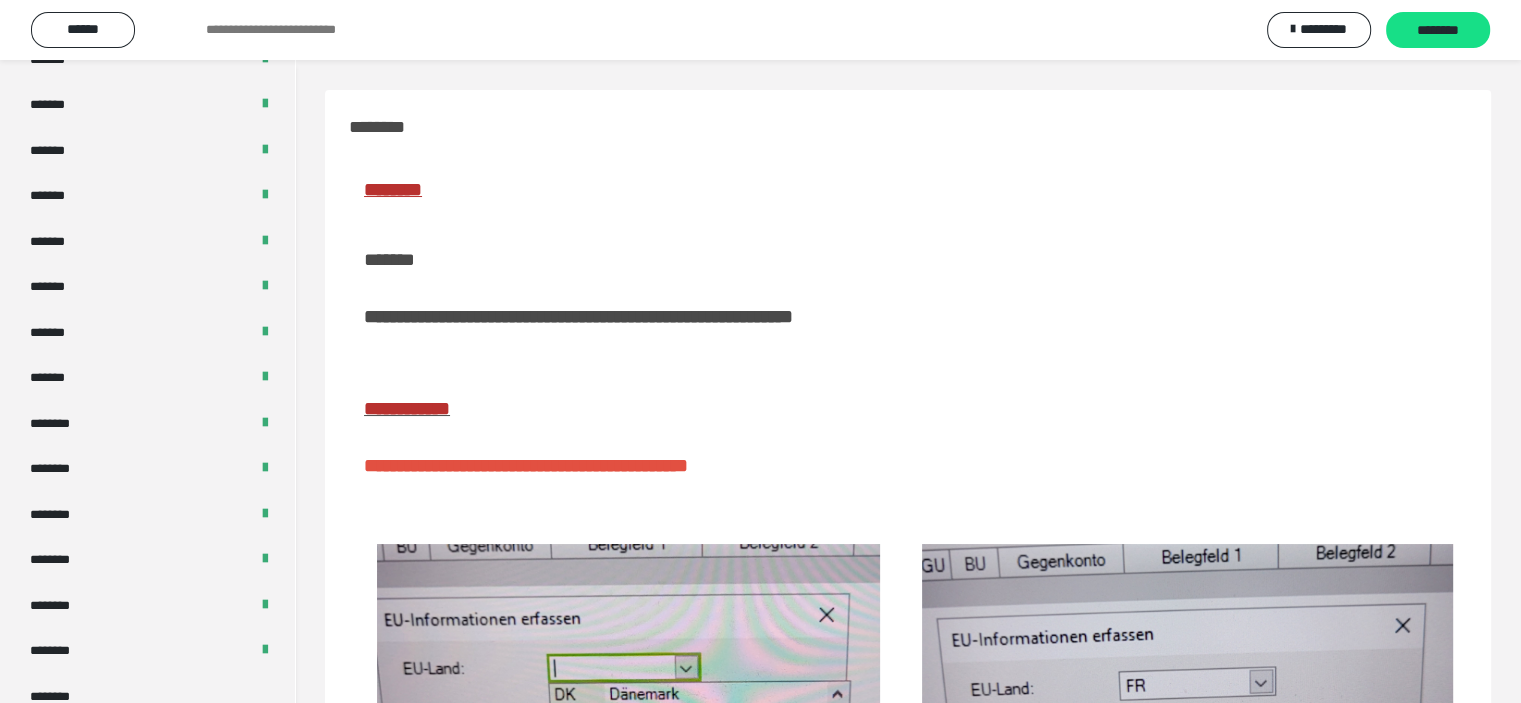 scroll, scrollTop: 1074, scrollLeft: 0, axis: vertical 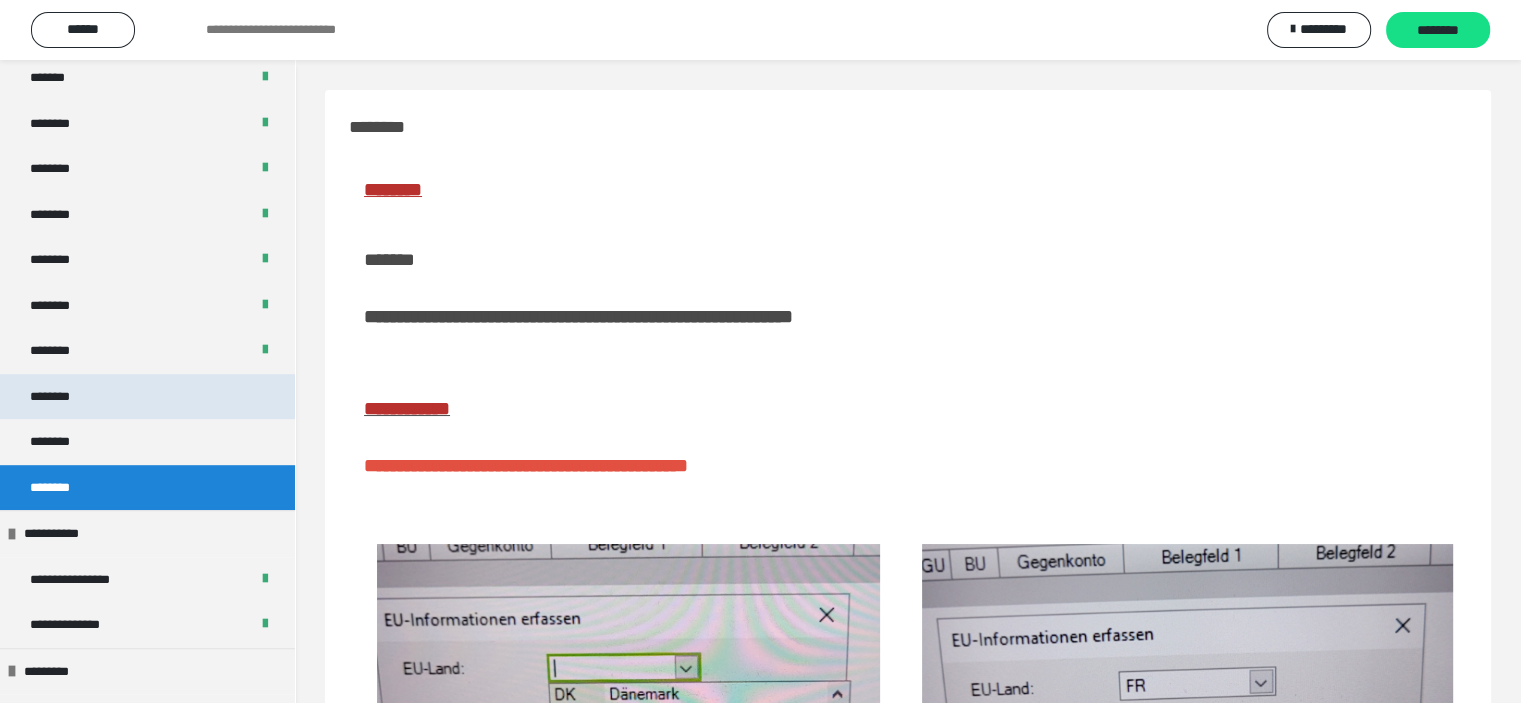 click on "********" at bounding box center (61, 397) 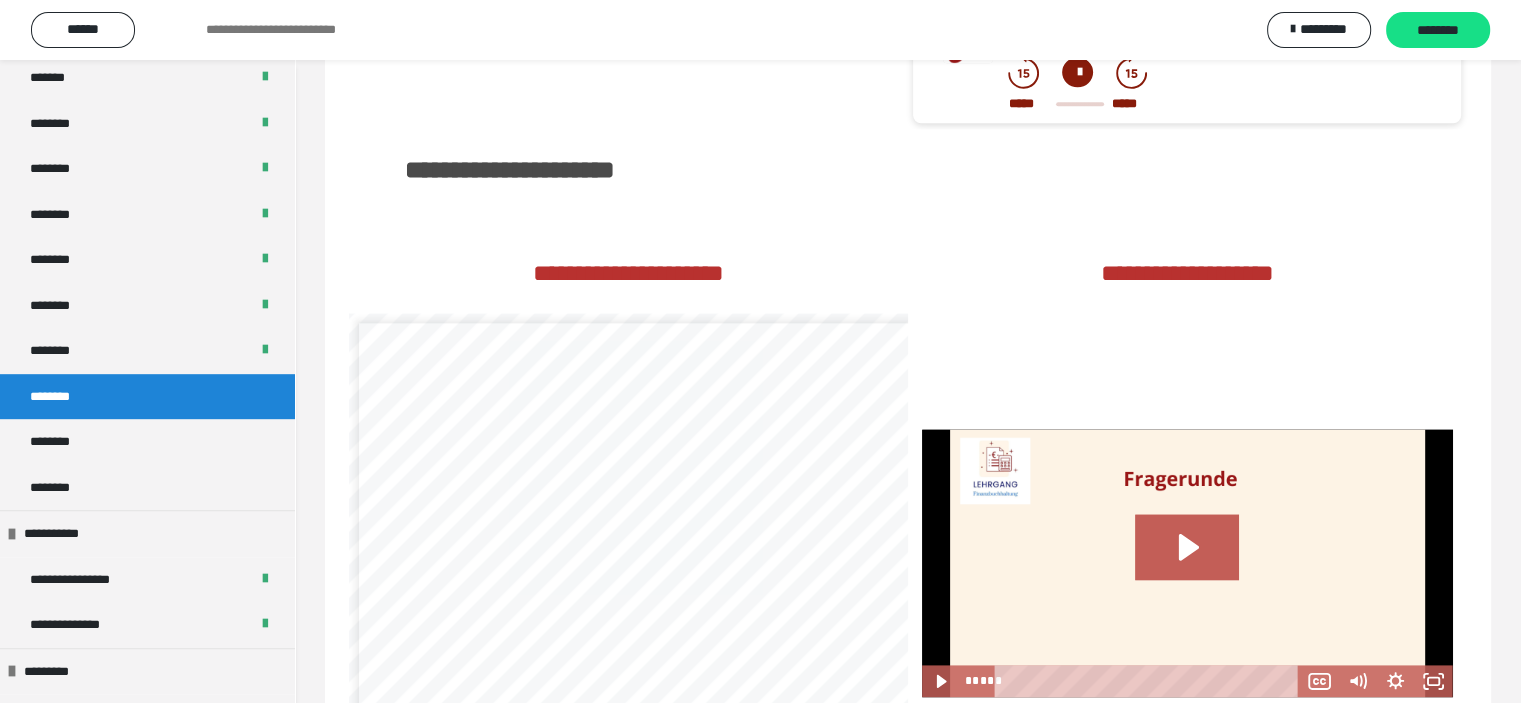 scroll, scrollTop: 2500, scrollLeft: 0, axis: vertical 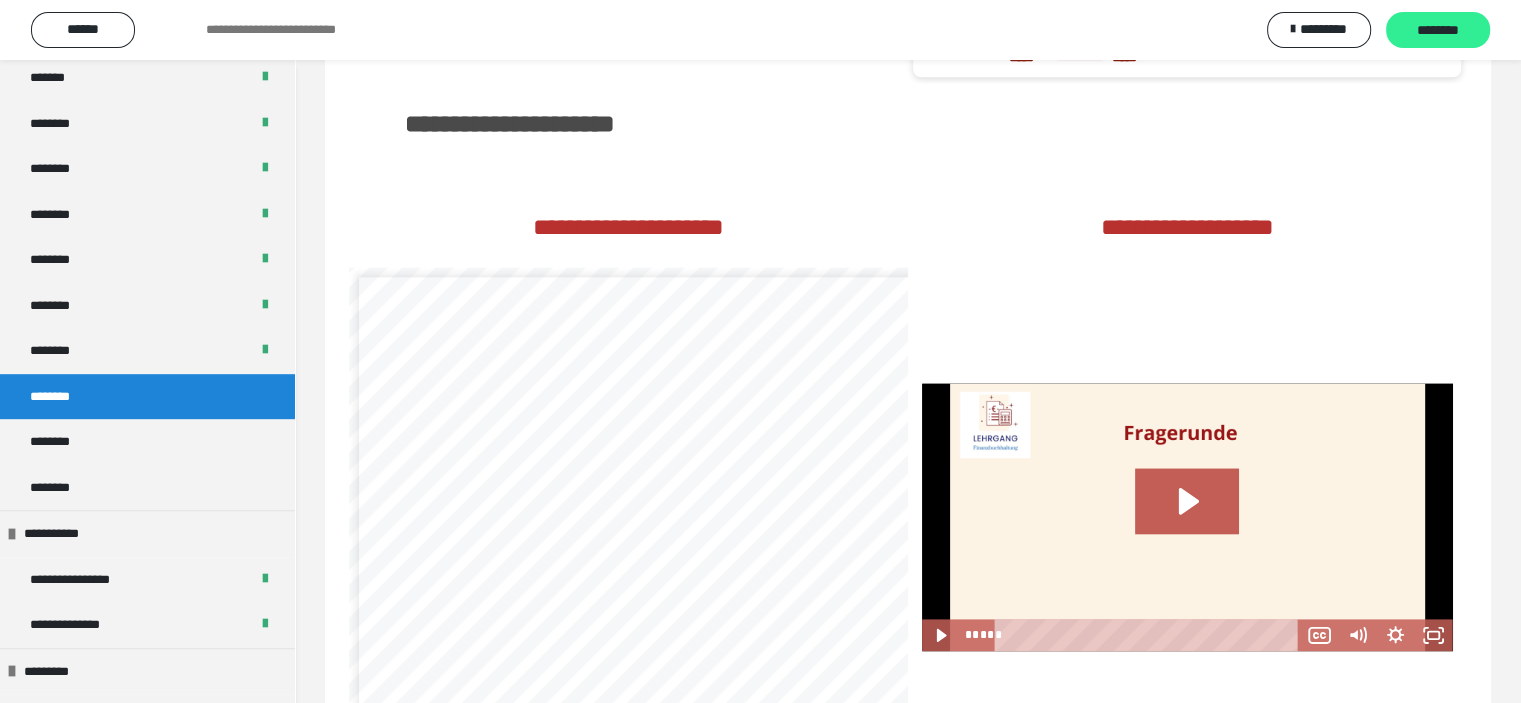 click on "********" at bounding box center (1438, 31) 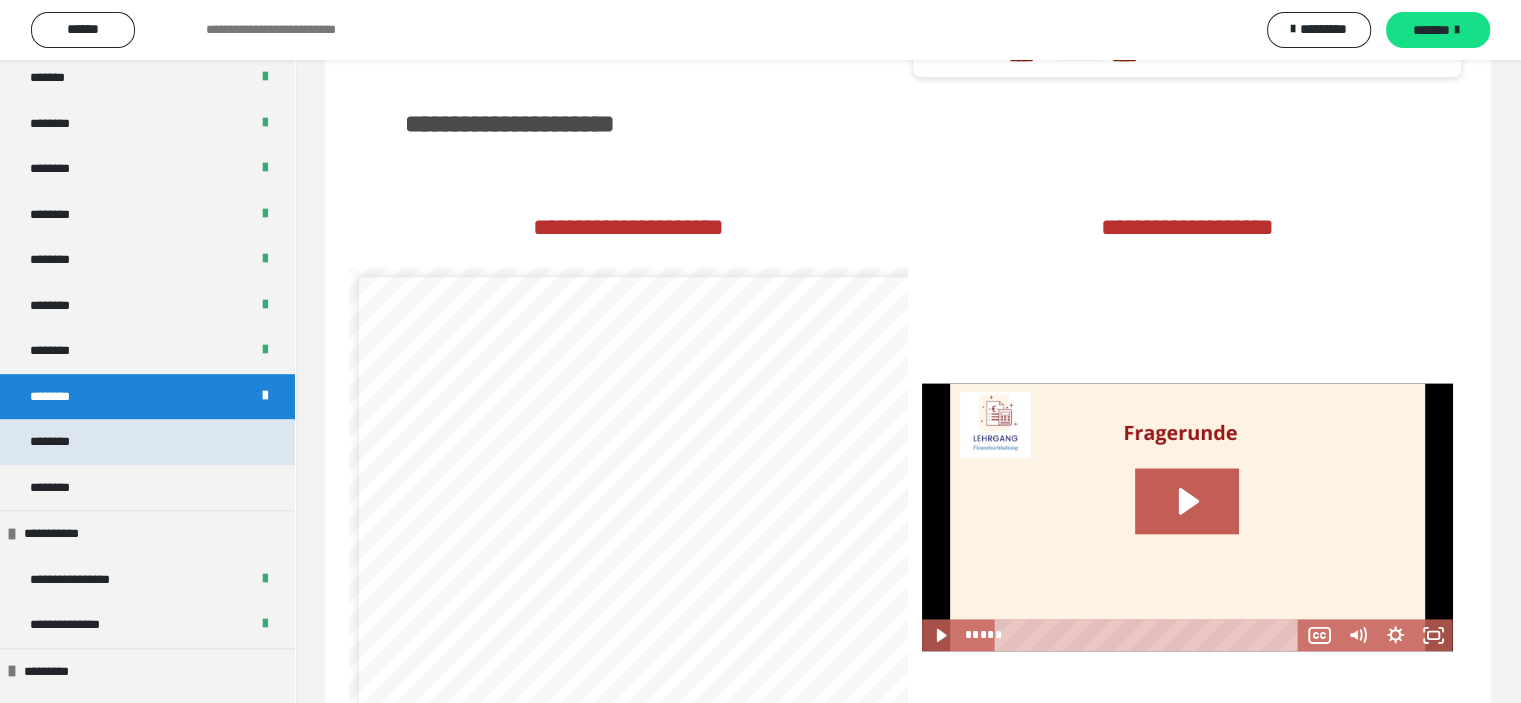 click on "********" at bounding box center (147, 442) 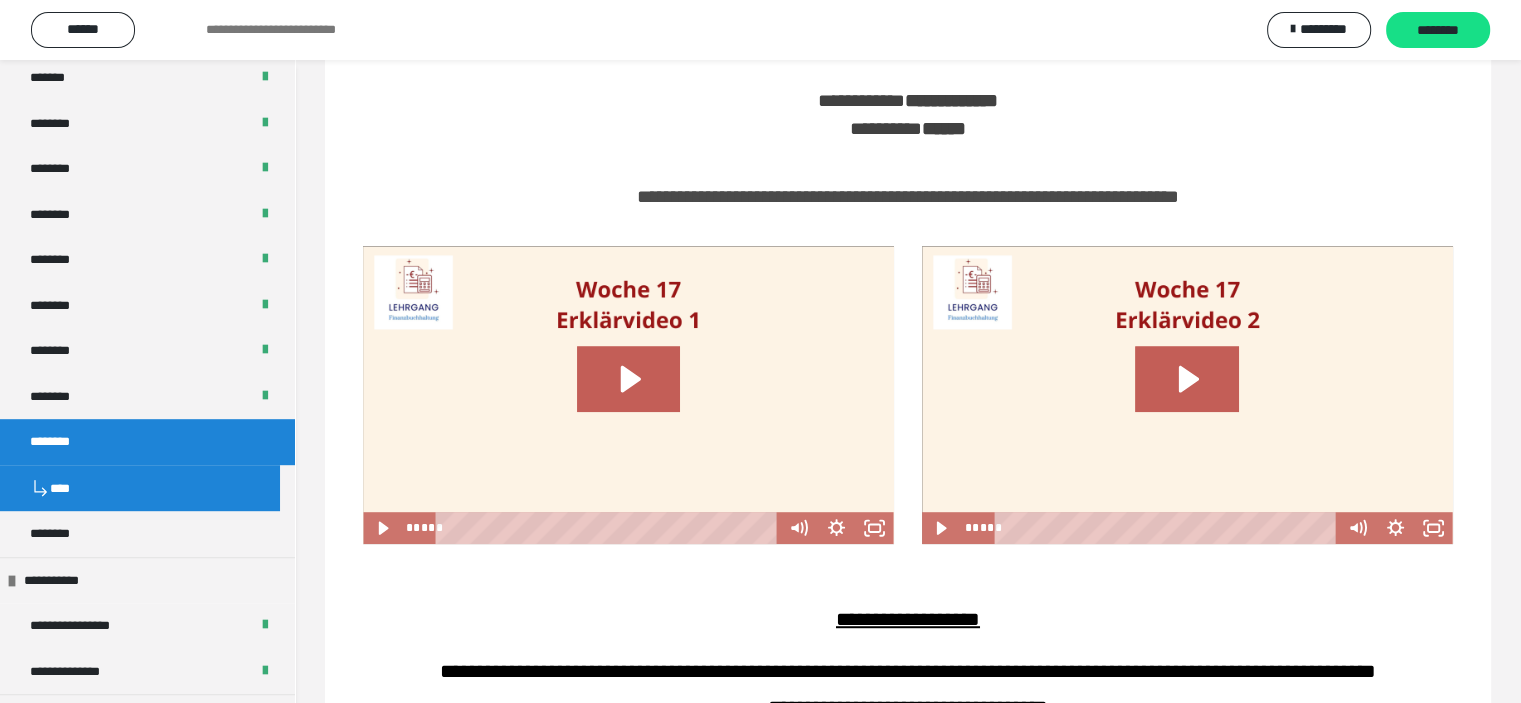 scroll, scrollTop: 1000, scrollLeft: 0, axis: vertical 